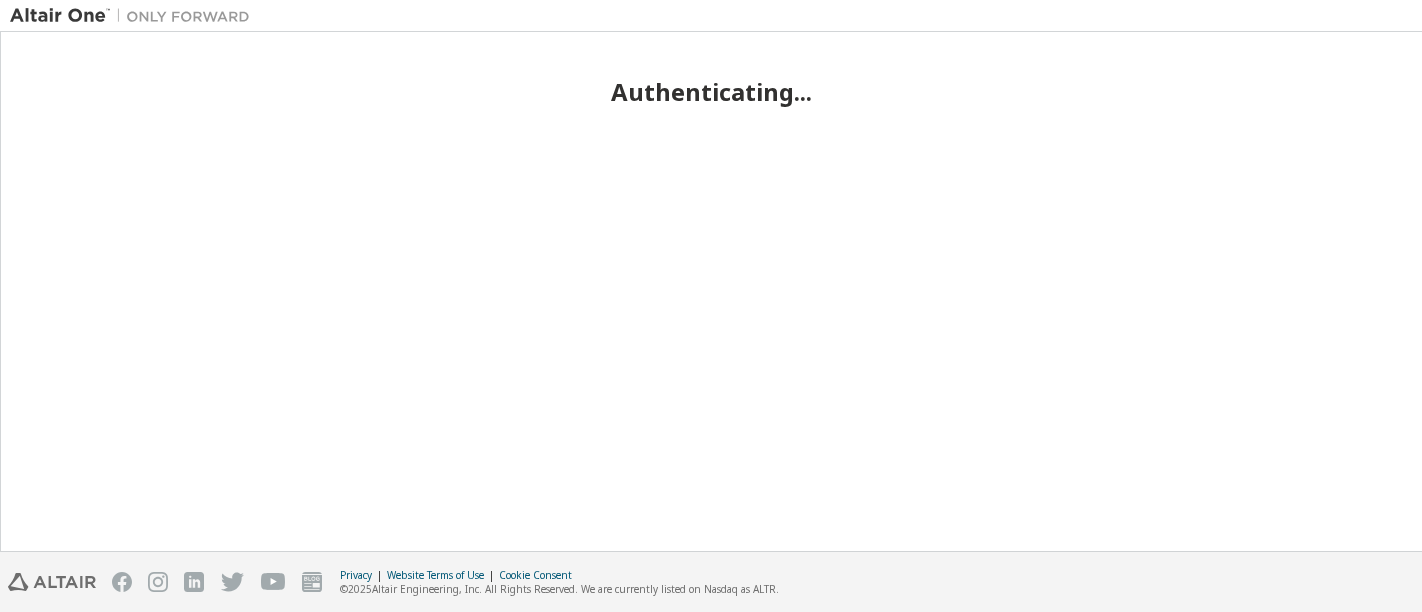 scroll, scrollTop: 0, scrollLeft: 0, axis: both 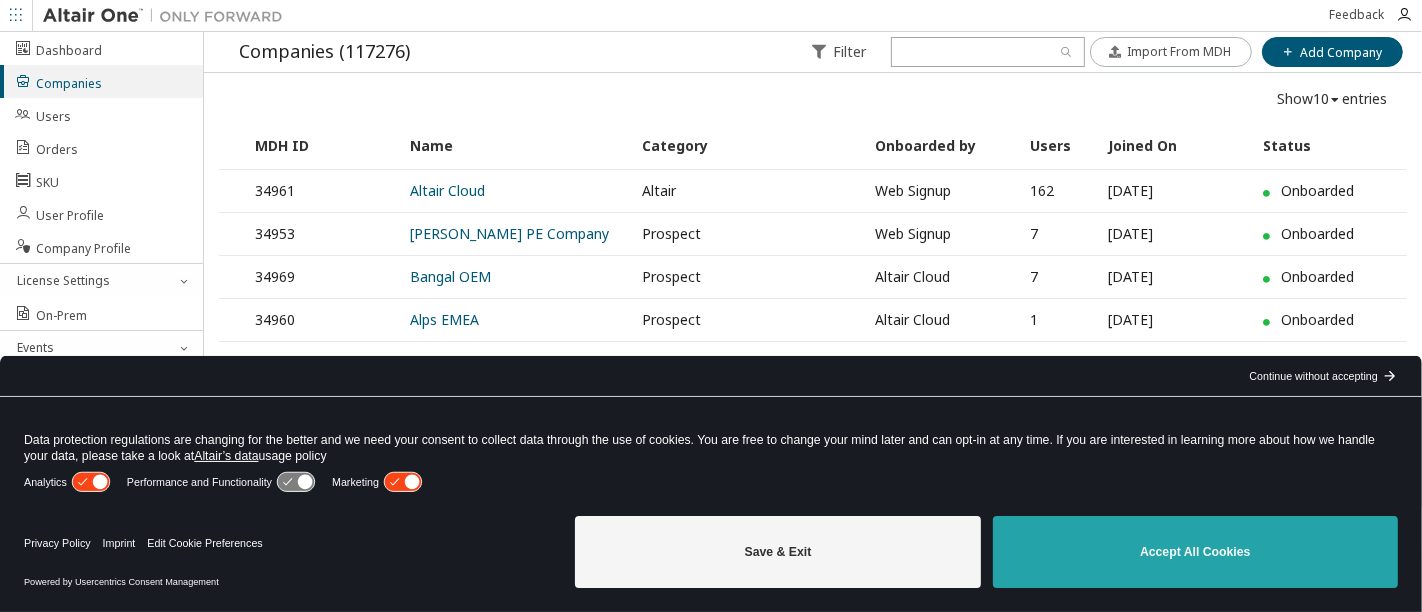 click on "Accept All Cookies" at bounding box center [1195, 552] 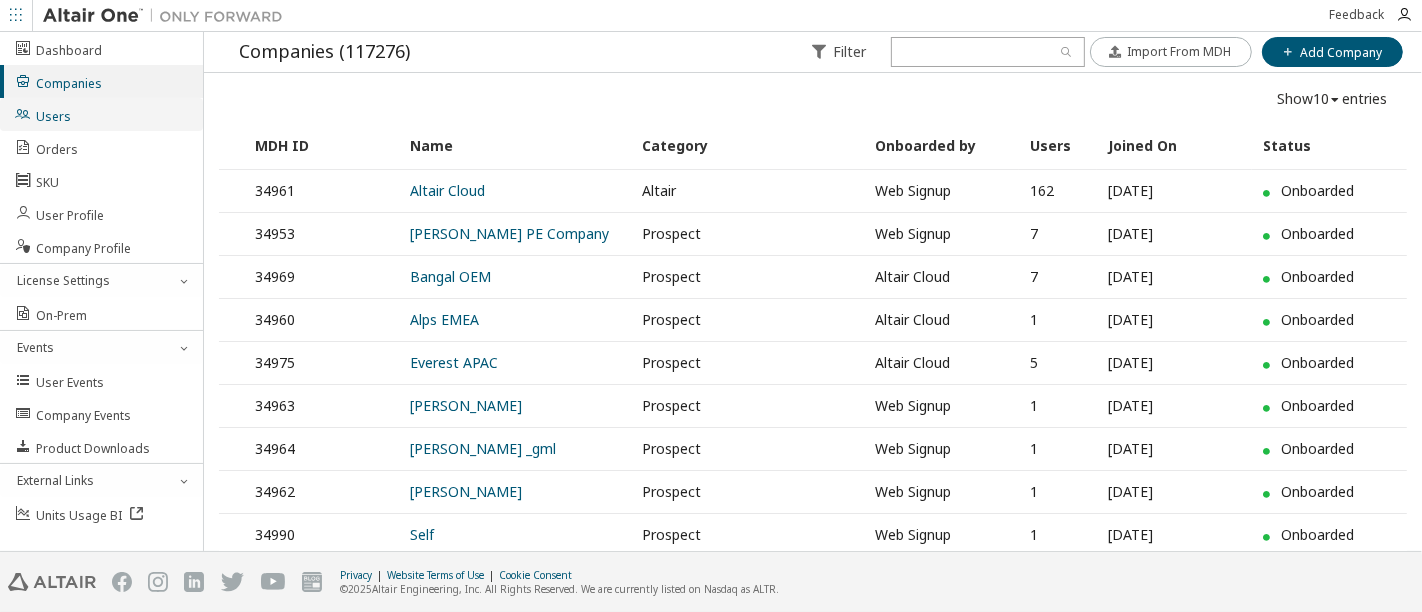 click on "Users" at bounding box center (42, 114) 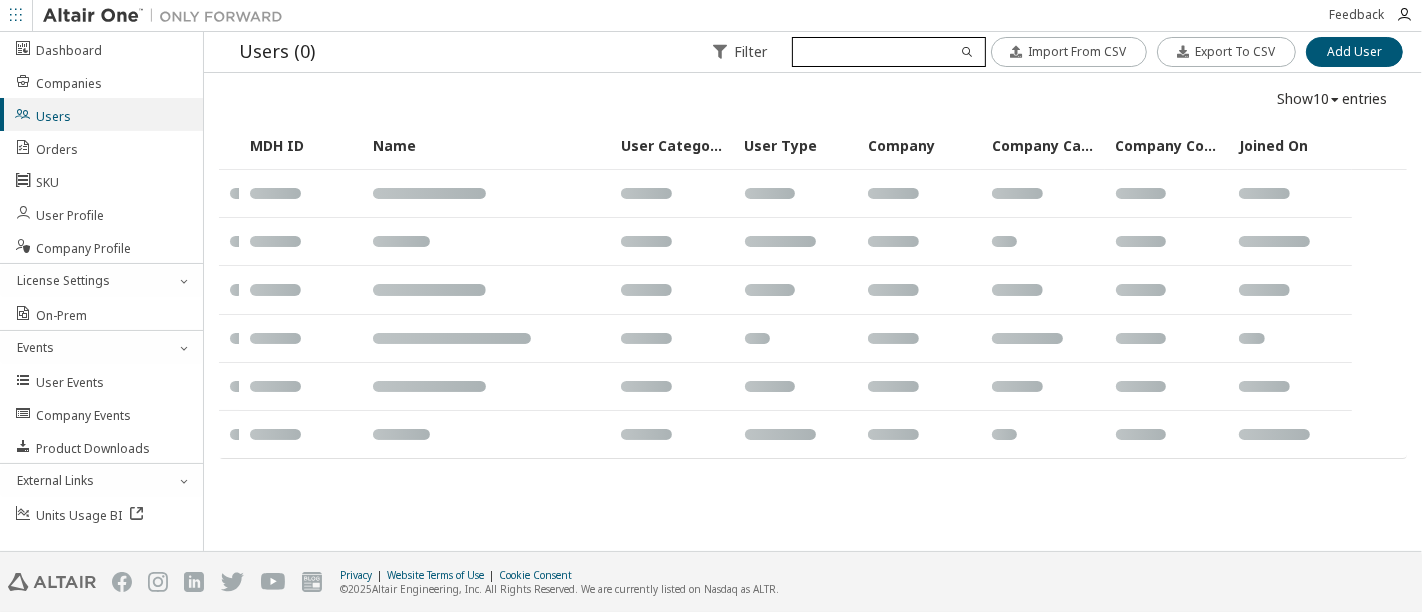 click at bounding box center [888, 52] 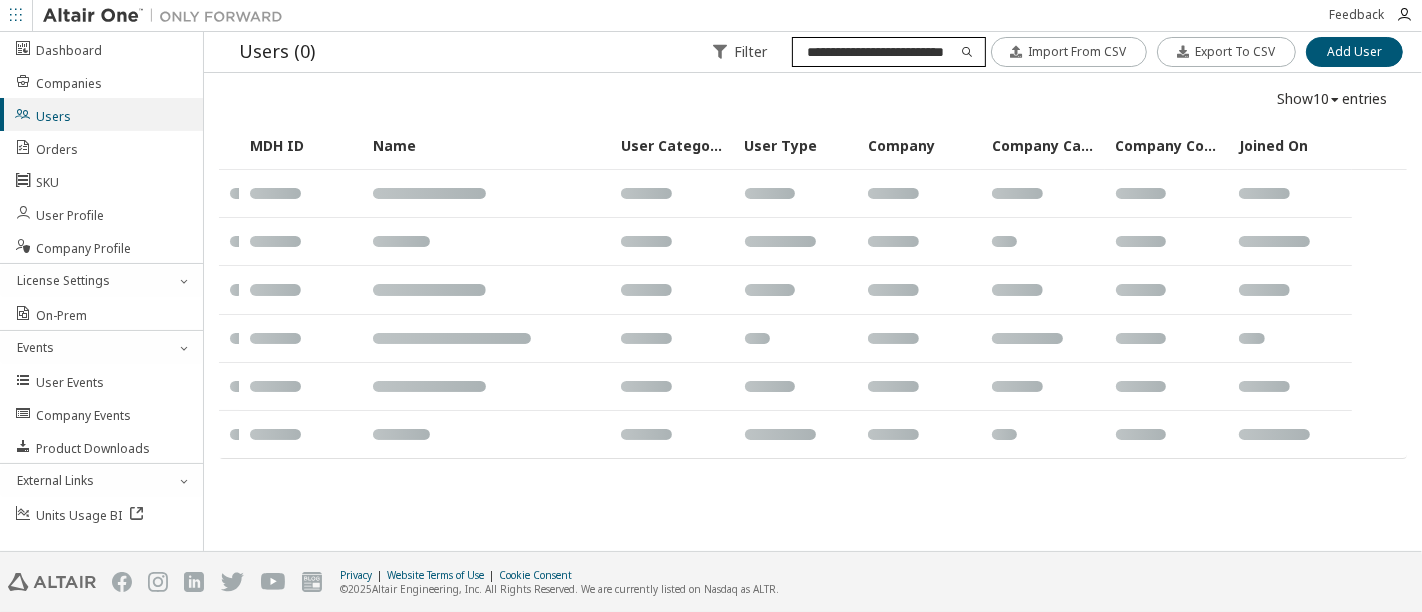 scroll, scrollTop: 0, scrollLeft: 20, axis: horizontal 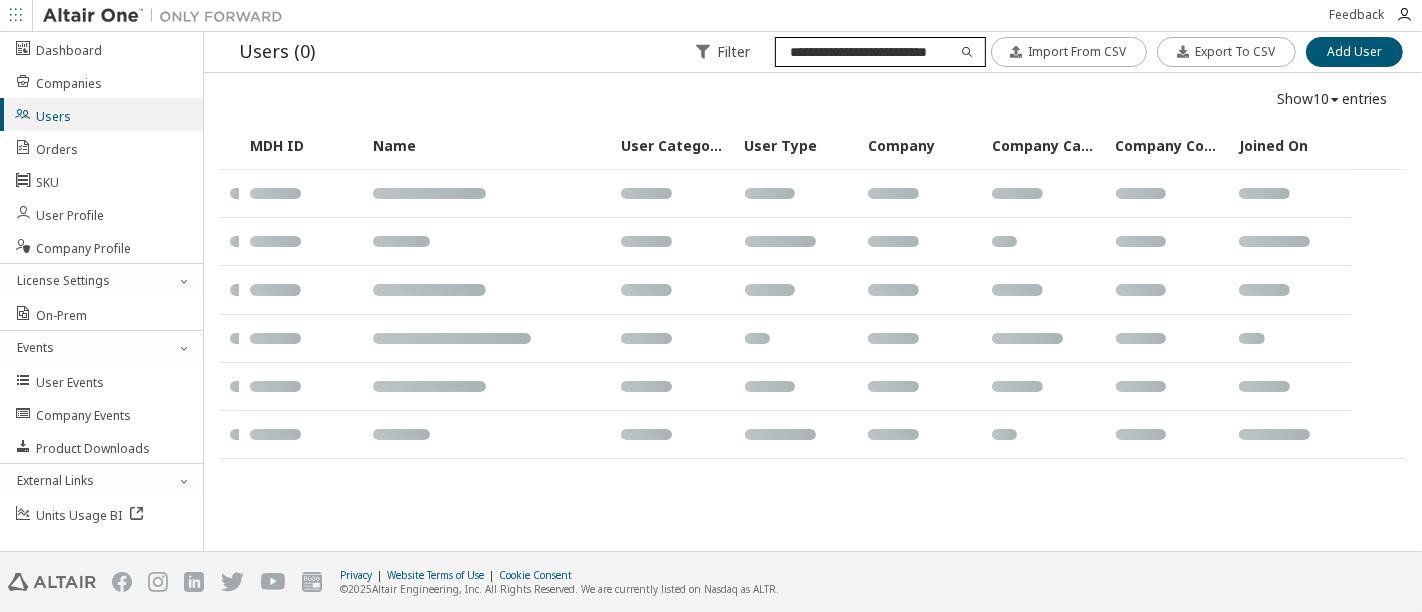type on "**********" 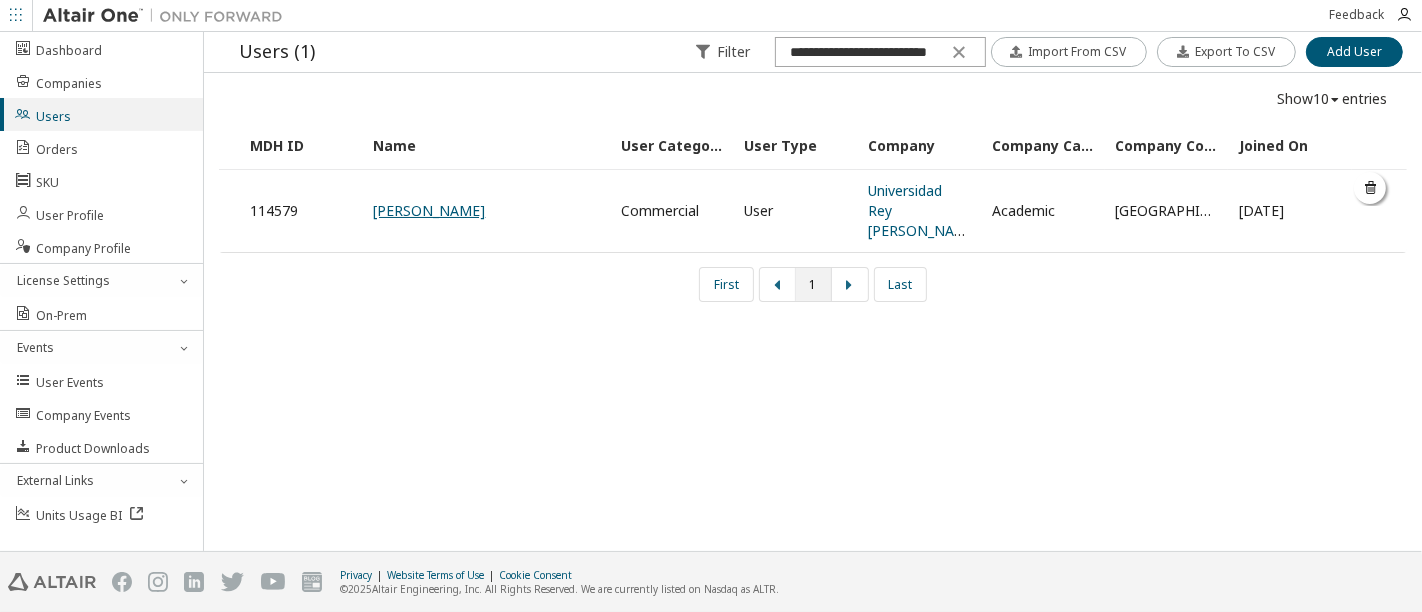 click on "Juan Antonio Córdoba" at bounding box center [429, 210] 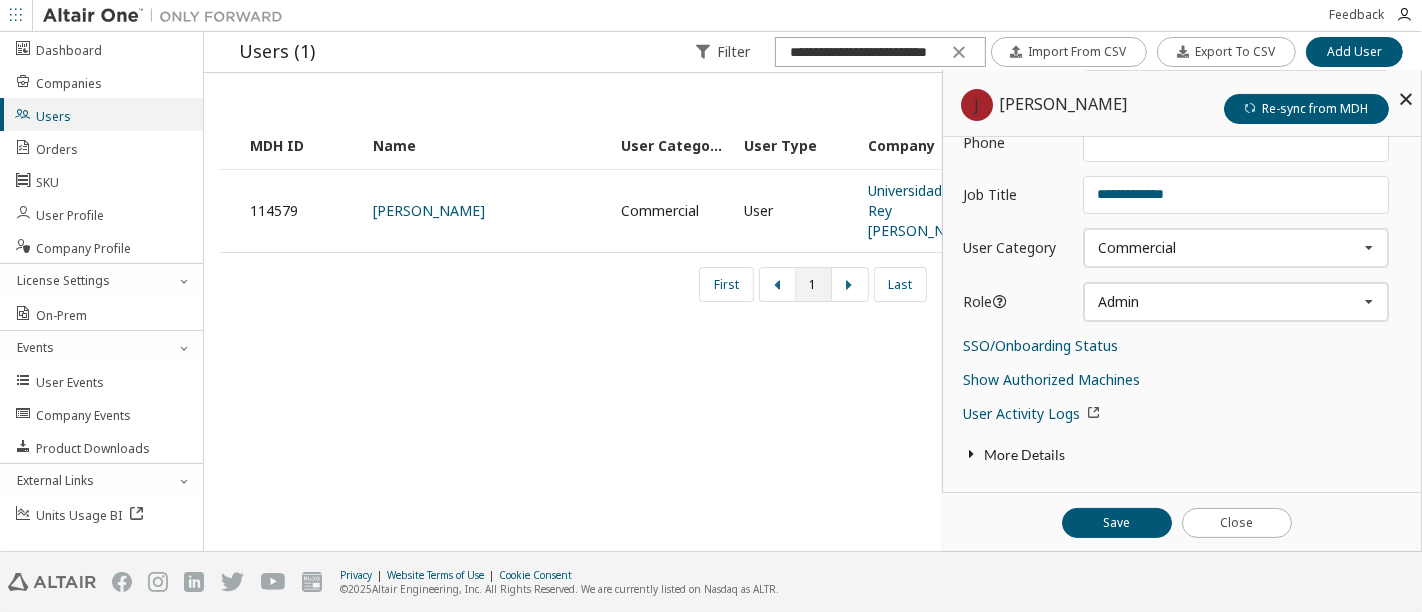 scroll, scrollTop: 245, scrollLeft: 0, axis: vertical 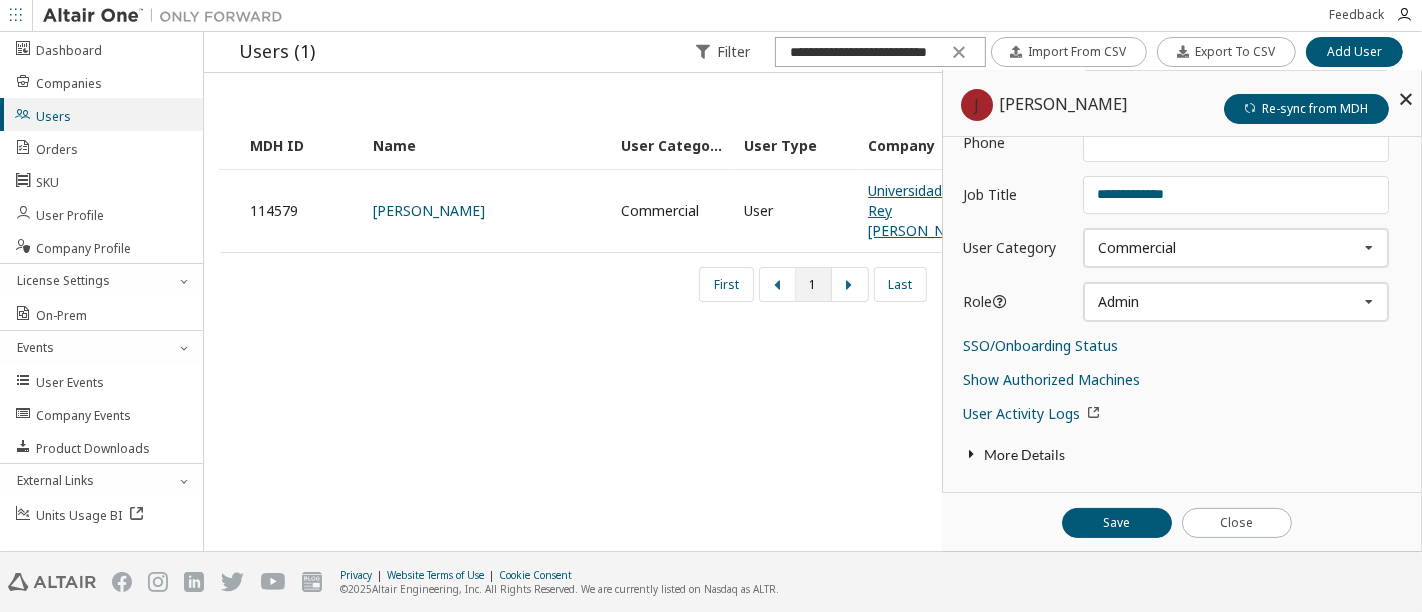 click on "Universidad Rey Juan Carlos" at bounding box center (924, 210) 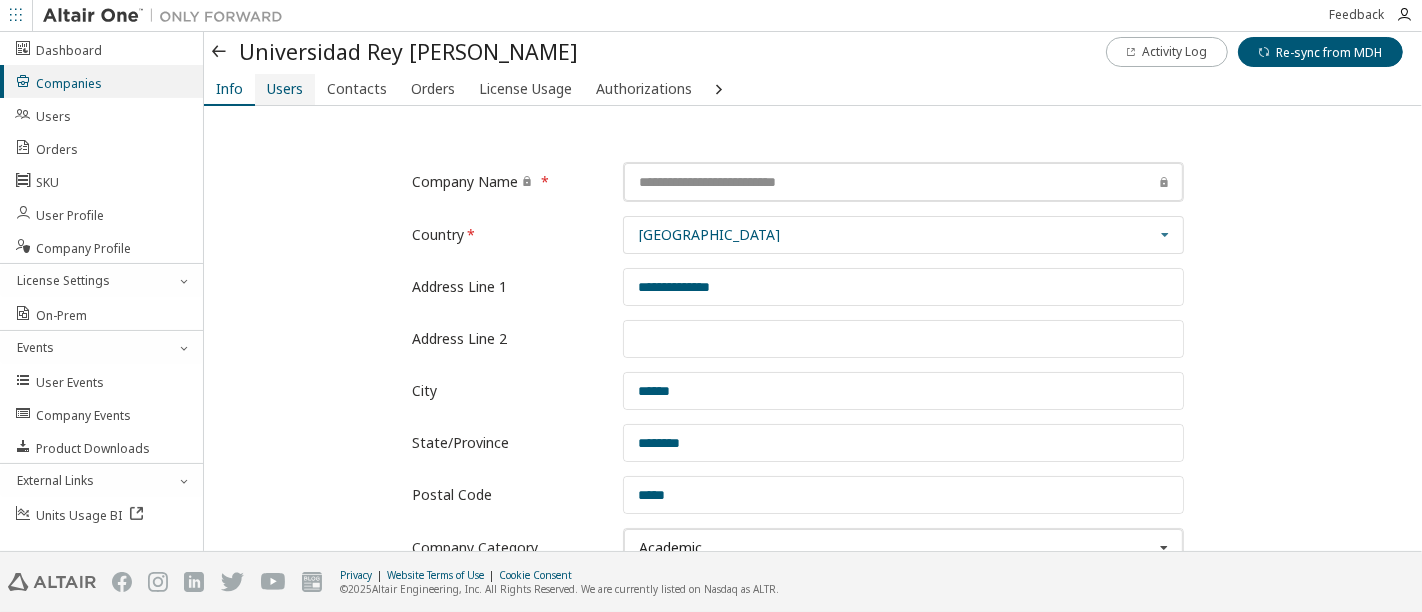 click on "Users" at bounding box center [285, 89] 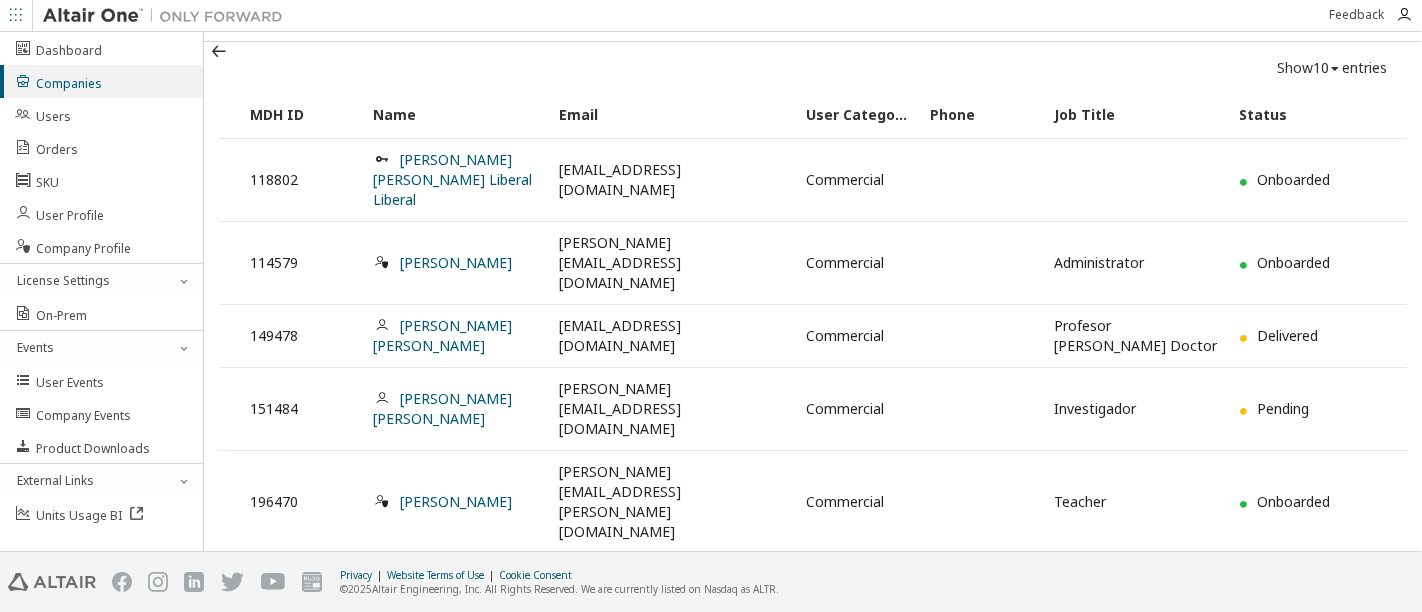 scroll, scrollTop: 0, scrollLeft: 0, axis: both 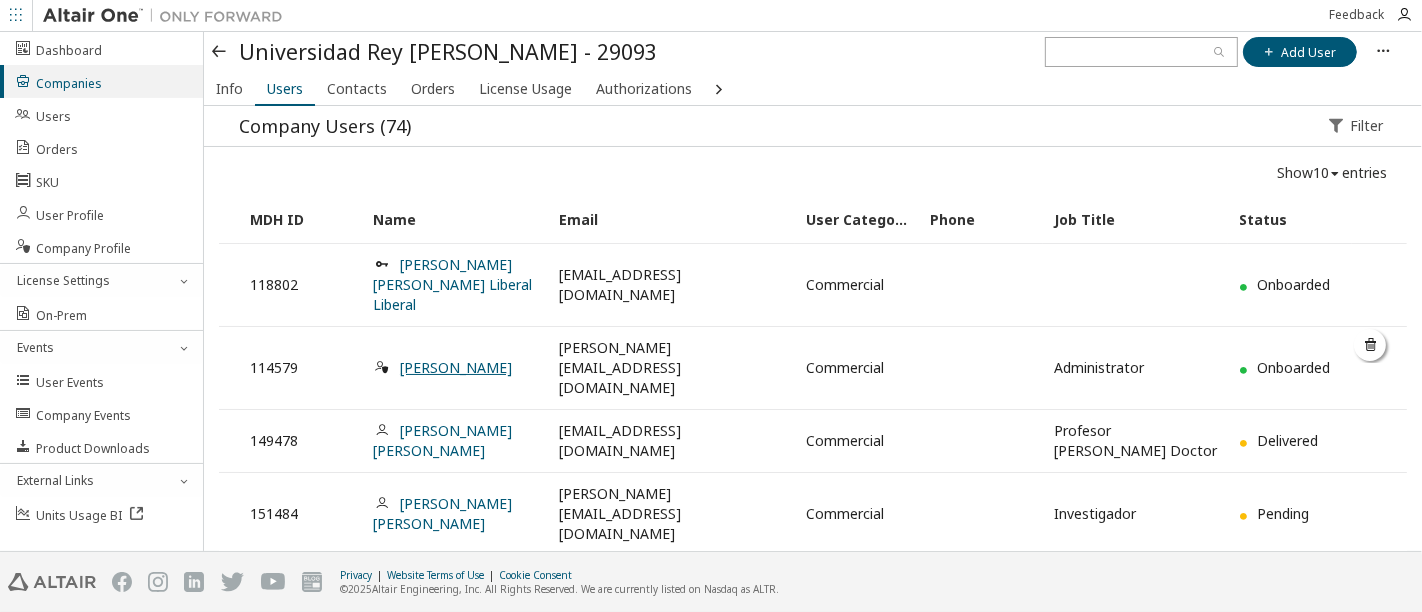 click on "Juan Antonio Córdoba" at bounding box center (456, 367) 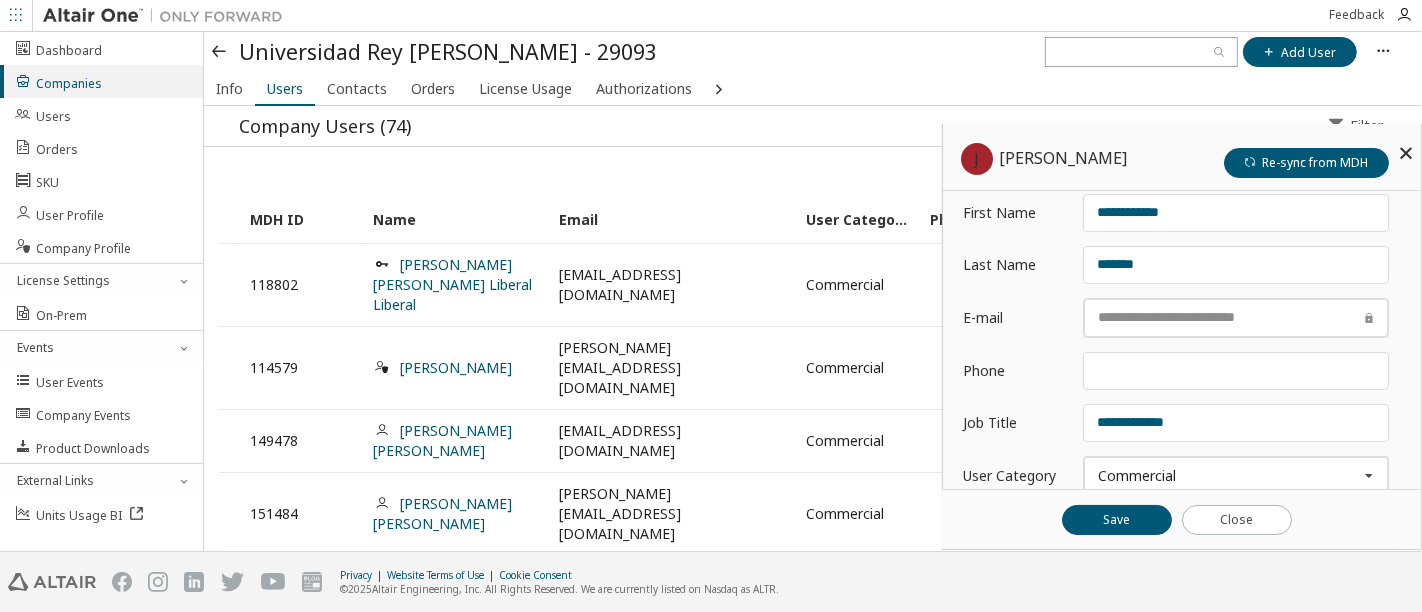 scroll, scrollTop: 0, scrollLeft: 0, axis: both 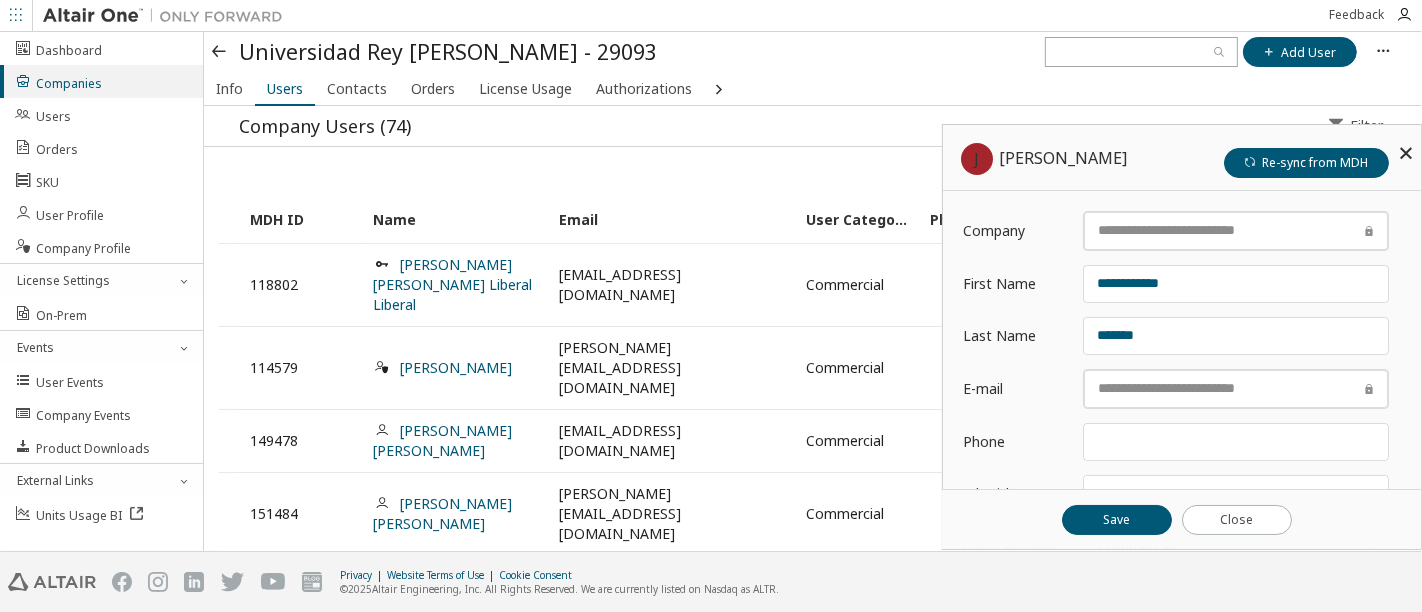 click at bounding box center [220, 52] 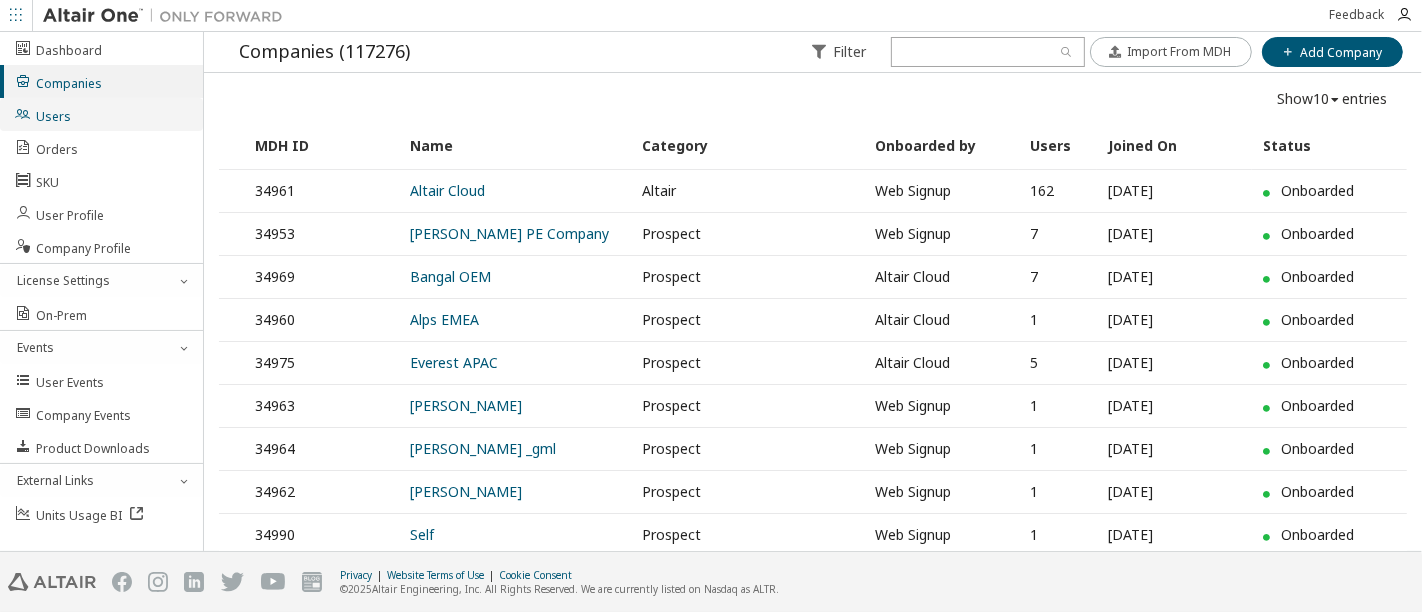 click on "Users" at bounding box center [101, 114] 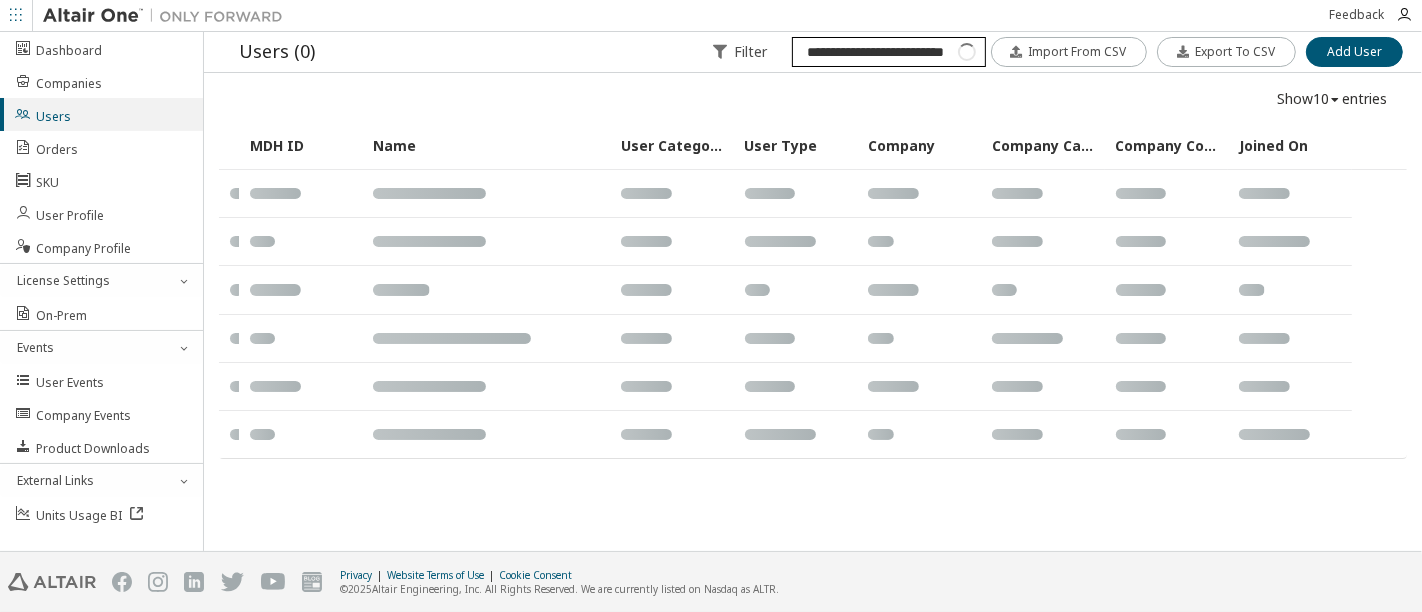 click on "**********" at bounding box center [888, 52] 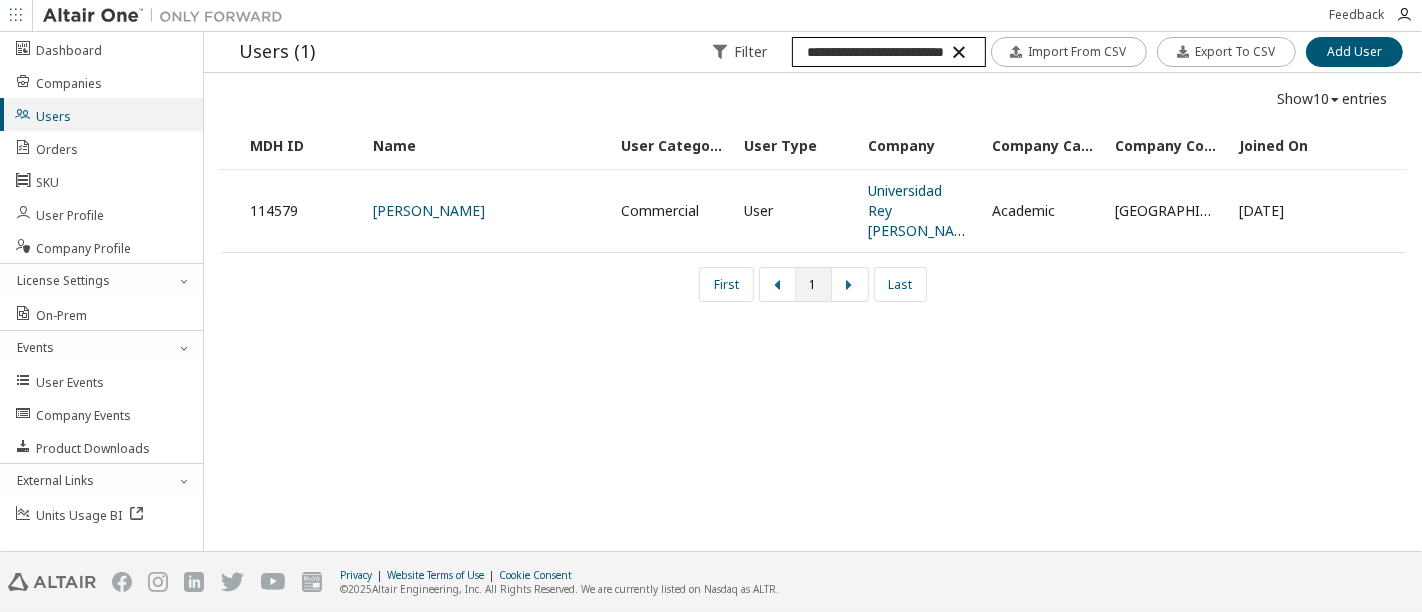 click on "**********" at bounding box center (888, 52) 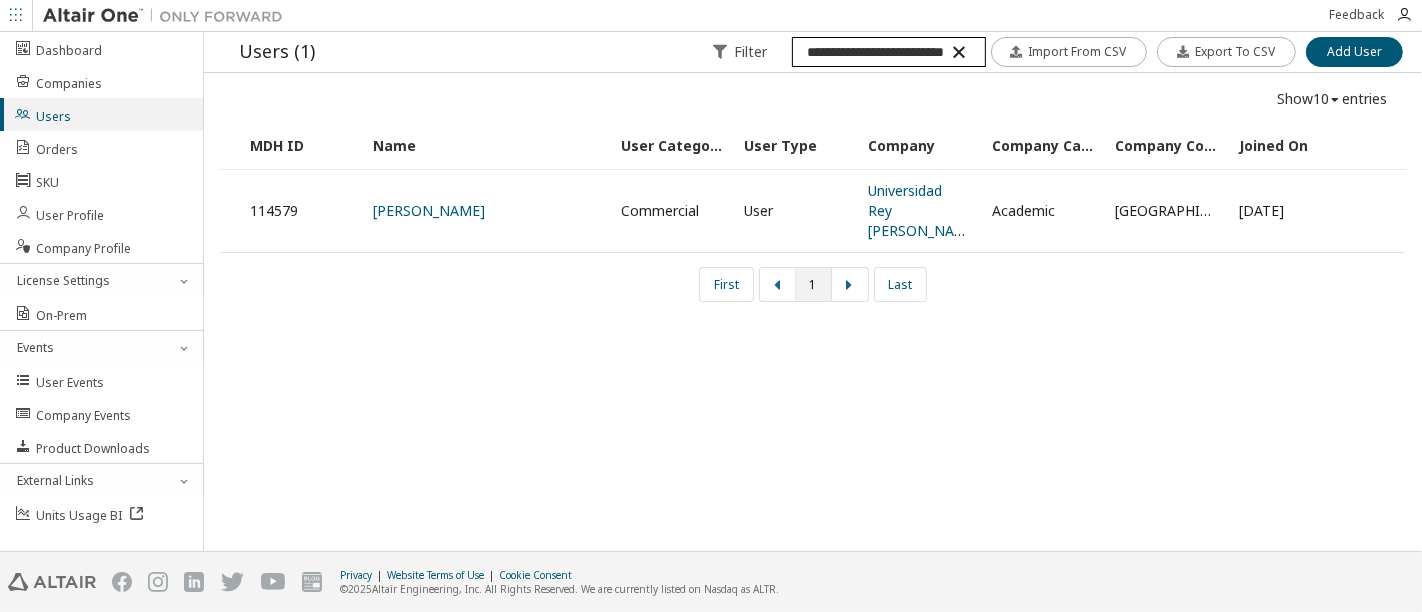 paste on "******" 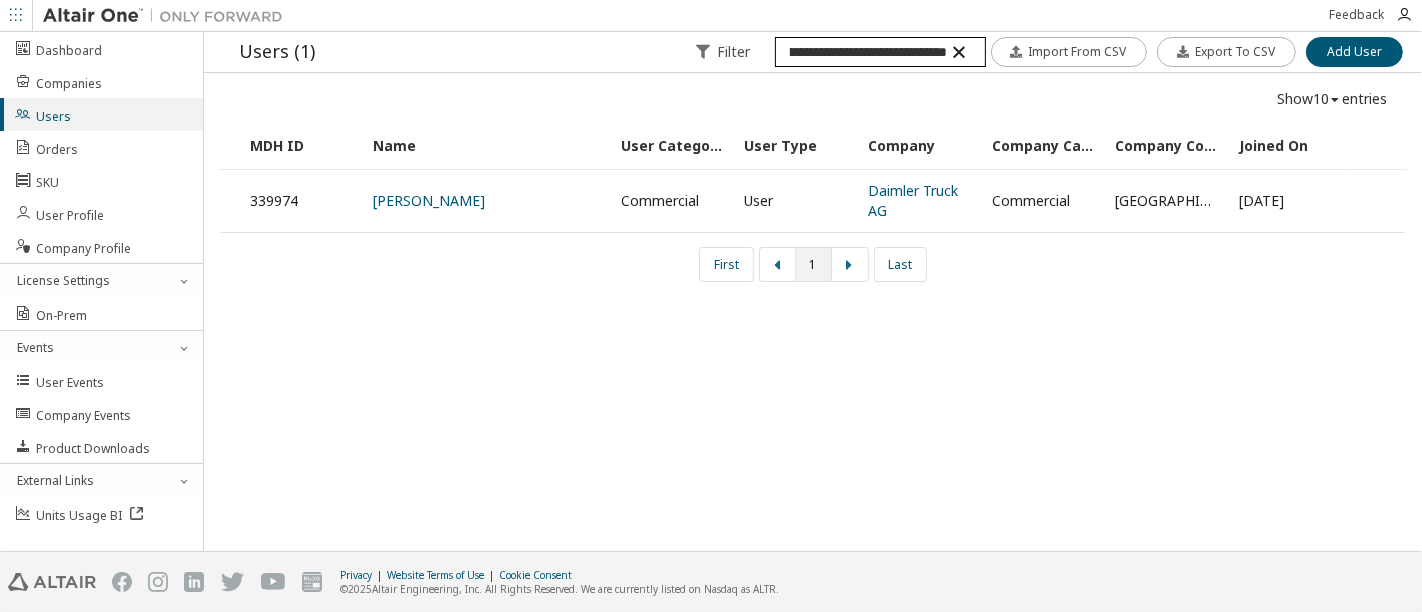 scroll, scrollTop: 0, scrollLeft: 0, axis: both 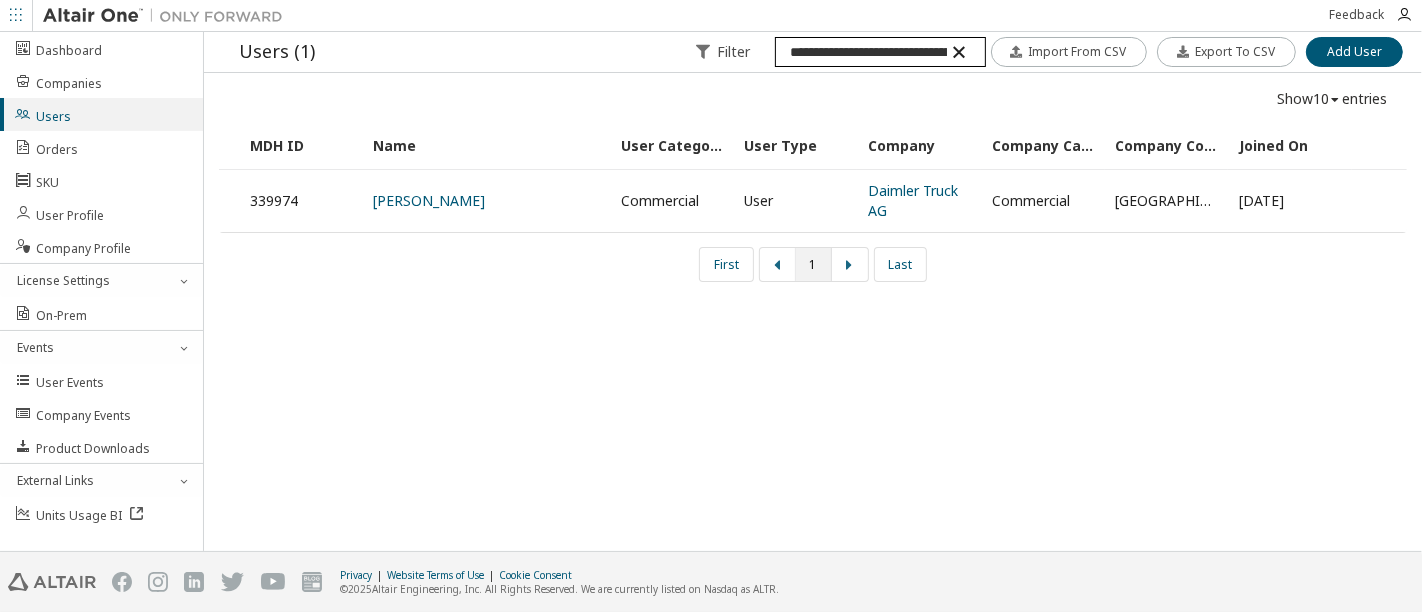 type on "**********" 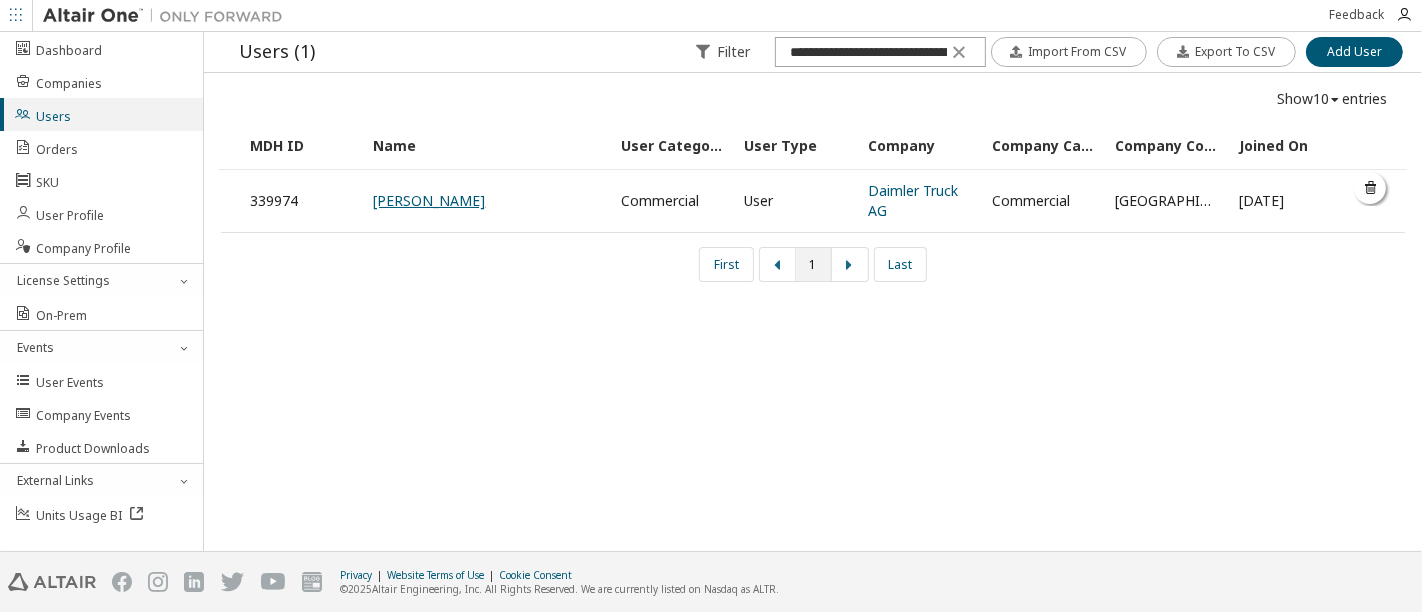 click on "[PERSON_NAME]" at bounding box center (429, 200) 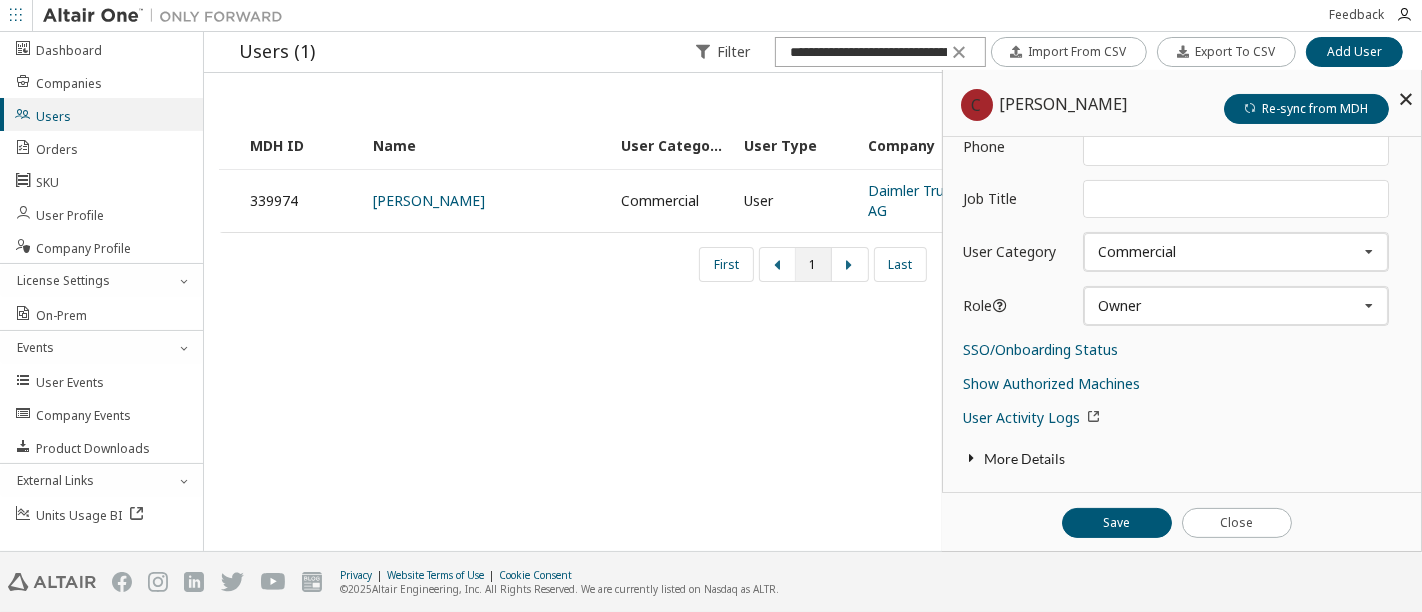 scroll, scrollTop: 245, scrollLeft: 0, axis: vertical 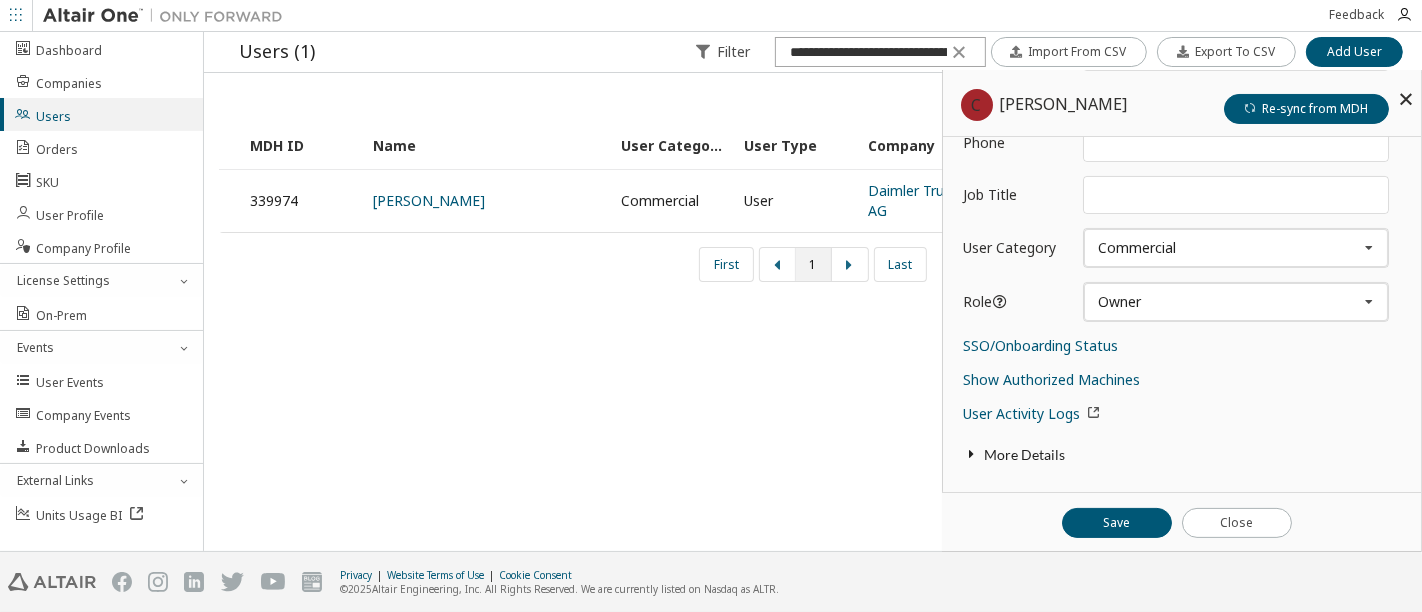 click on "Daimler Truck AG" at bounding box center (919, 201) 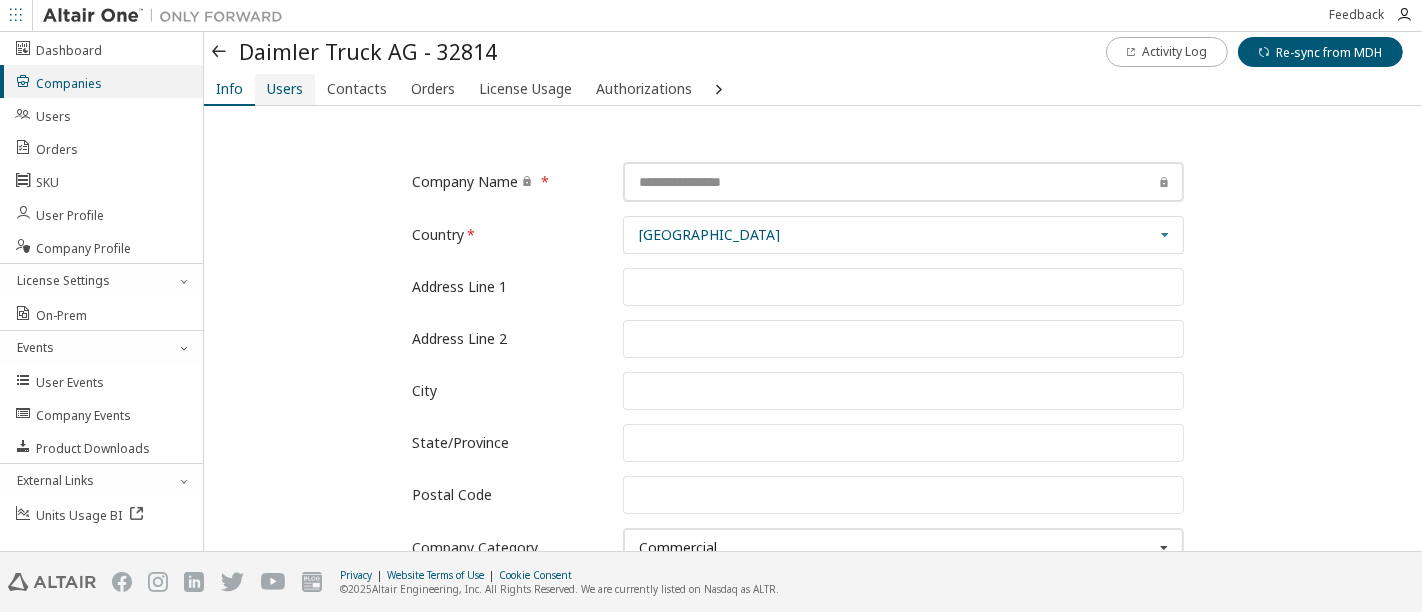 click on "Users" at bounding box center [285, 89] 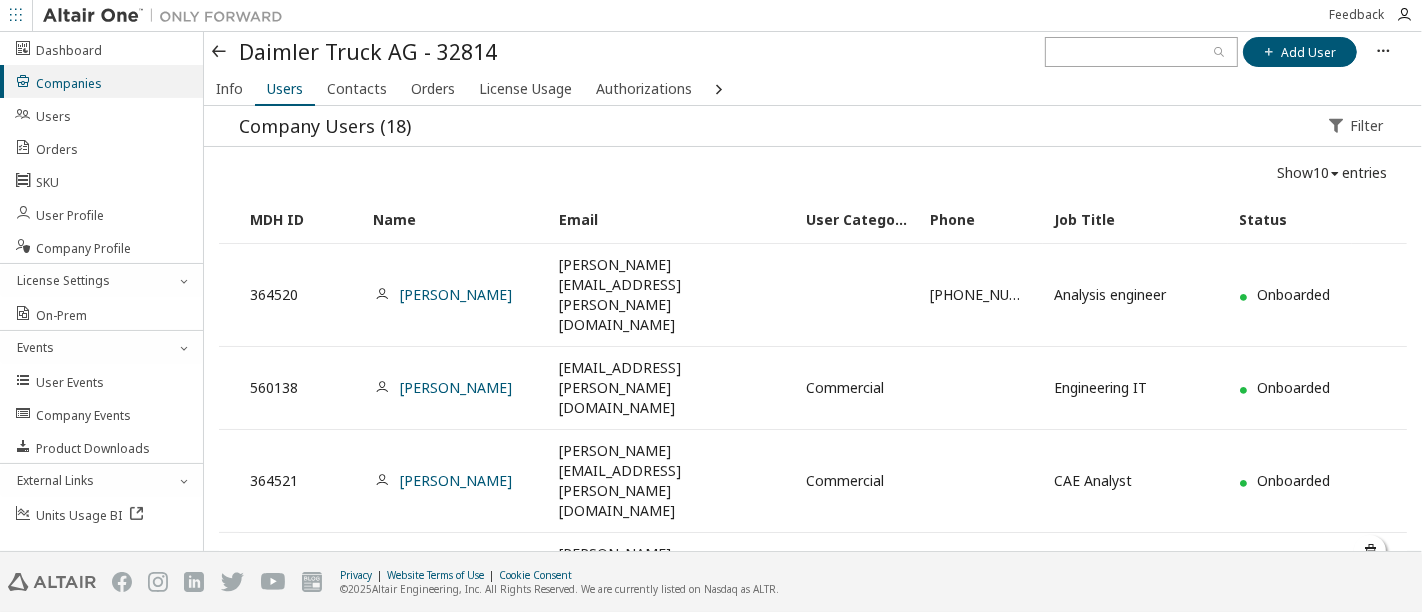 click on "[PERSON_NAME]" at bounding box center (456, 583) 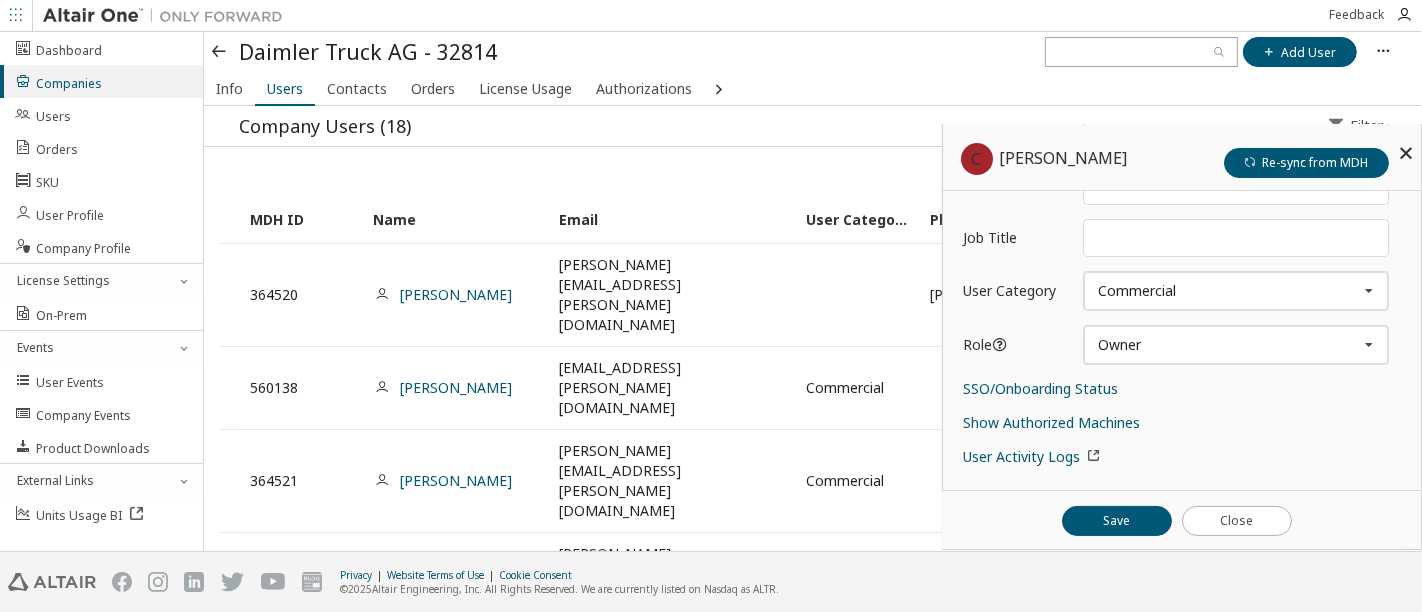 scroll, scrollTop: 302, scrollLeft: 0, axis: vertical 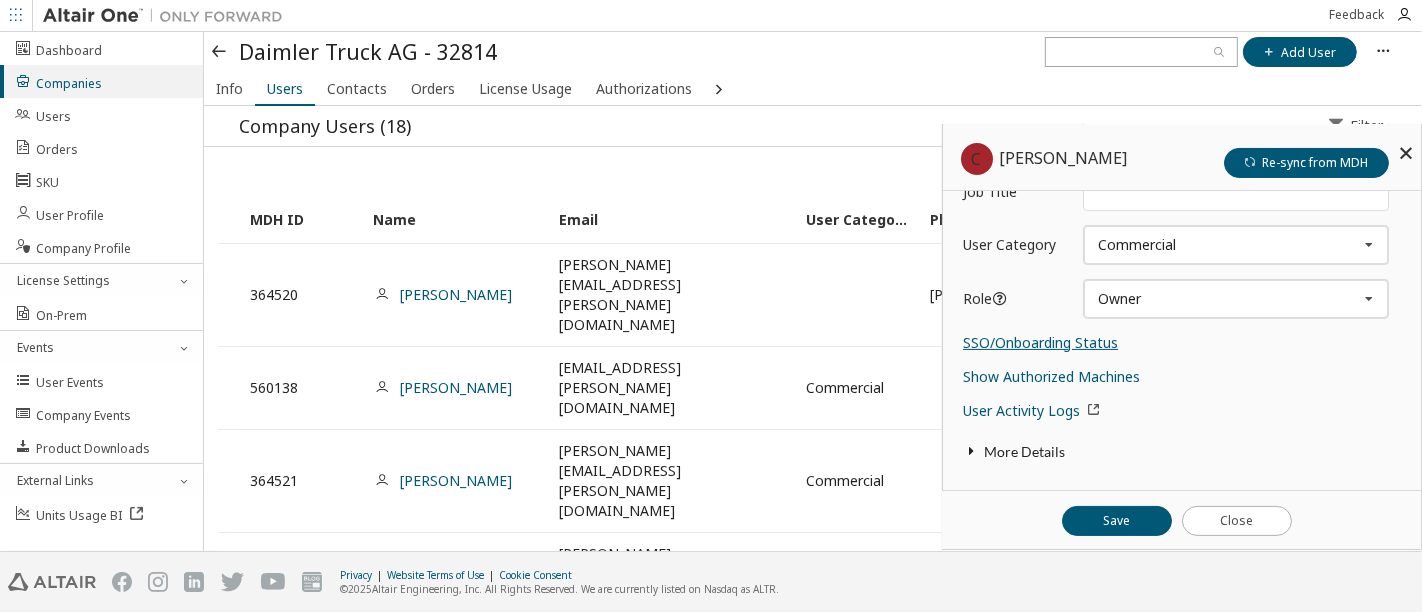 click on "SSO/Onboarding Status" at bounding box center (1040, 342) 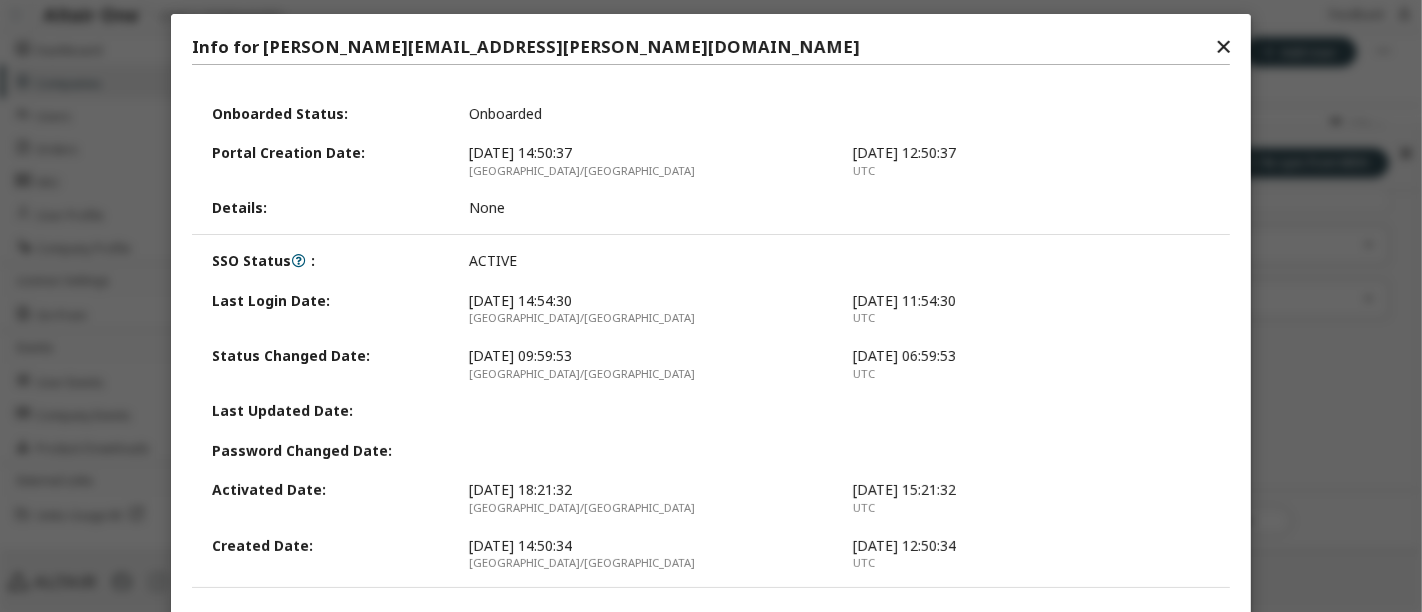 scroll, scrollTop: 34, scrollLeft: 0, axis: vertical 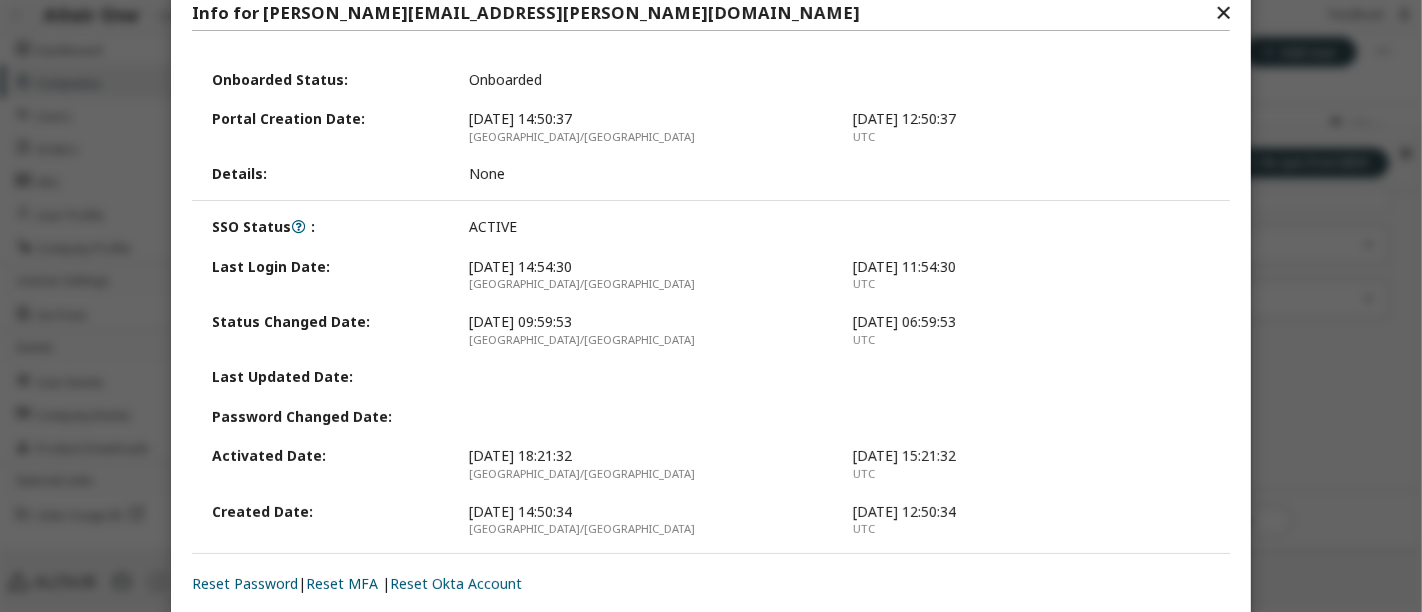 click on "✕" at bounding box center (1223, 13) 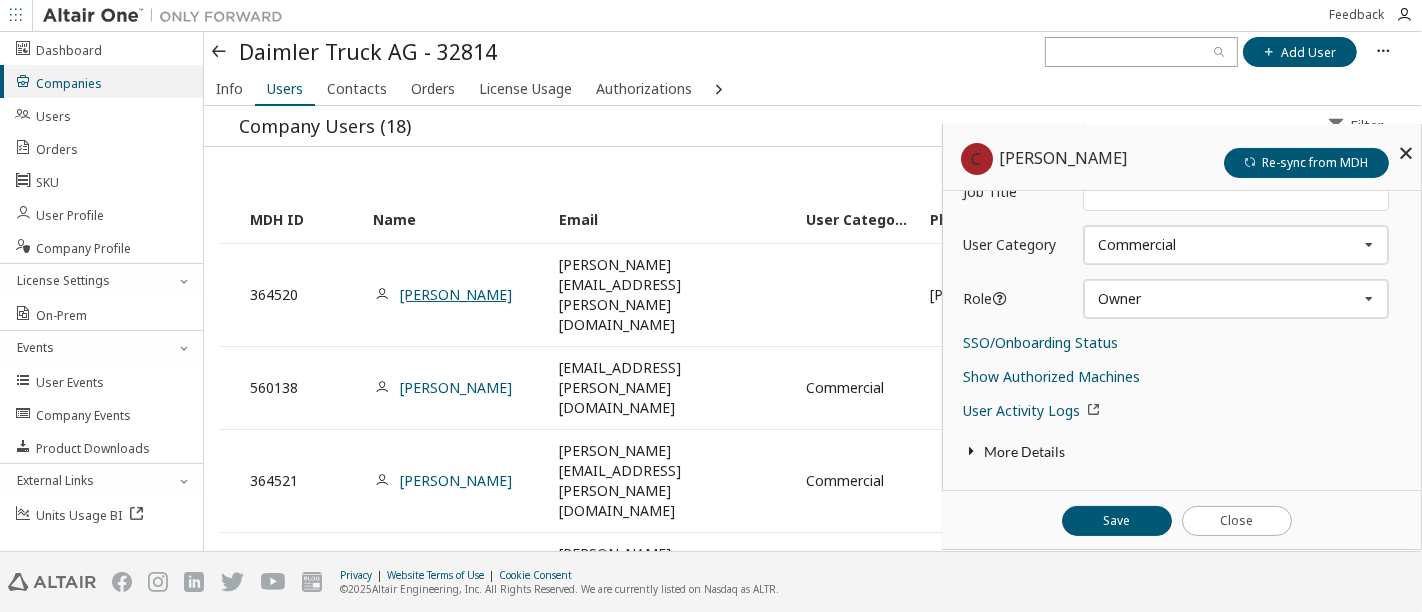 click on "Carmen Kohnle" at bounding box center (456, 294) 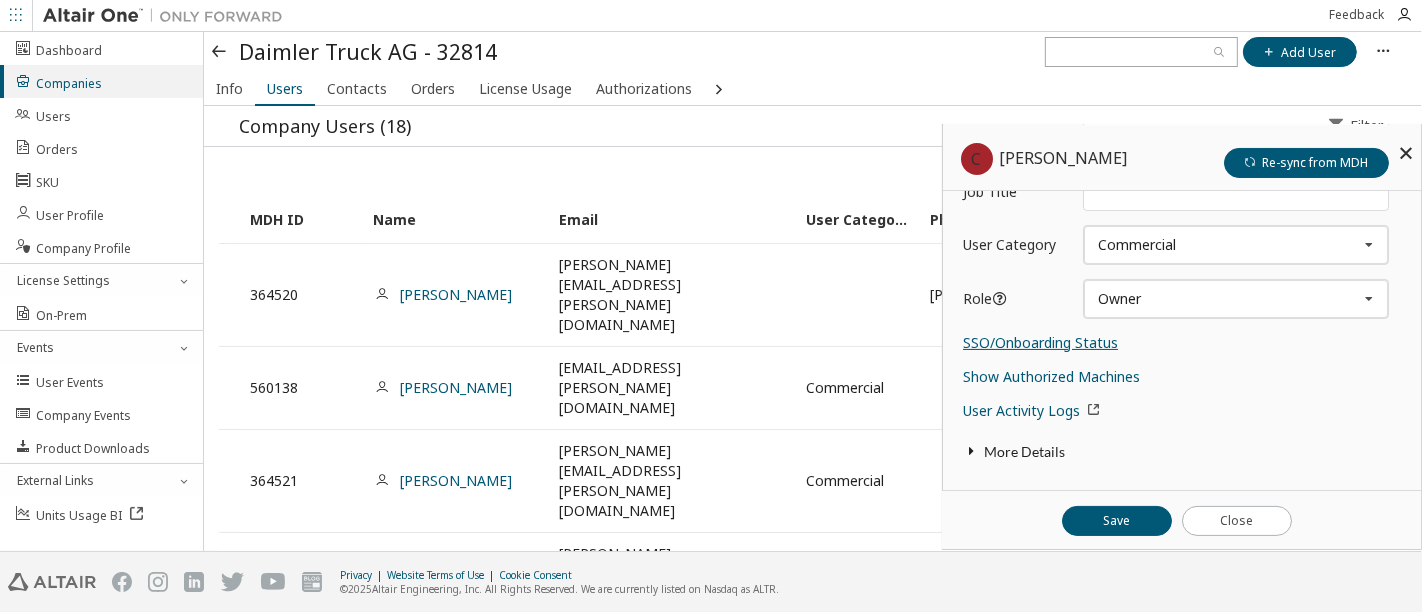 click on "SSO/Onboarding Status" at bounding box center [1040, 342] 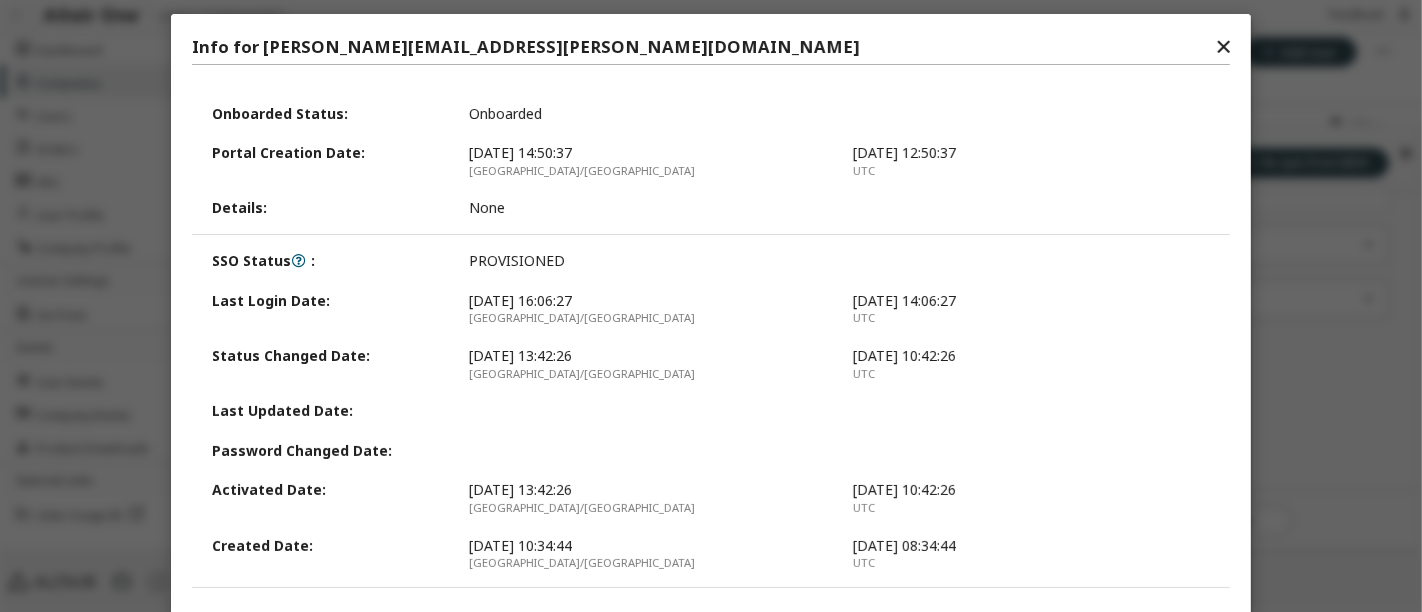 type on "******" 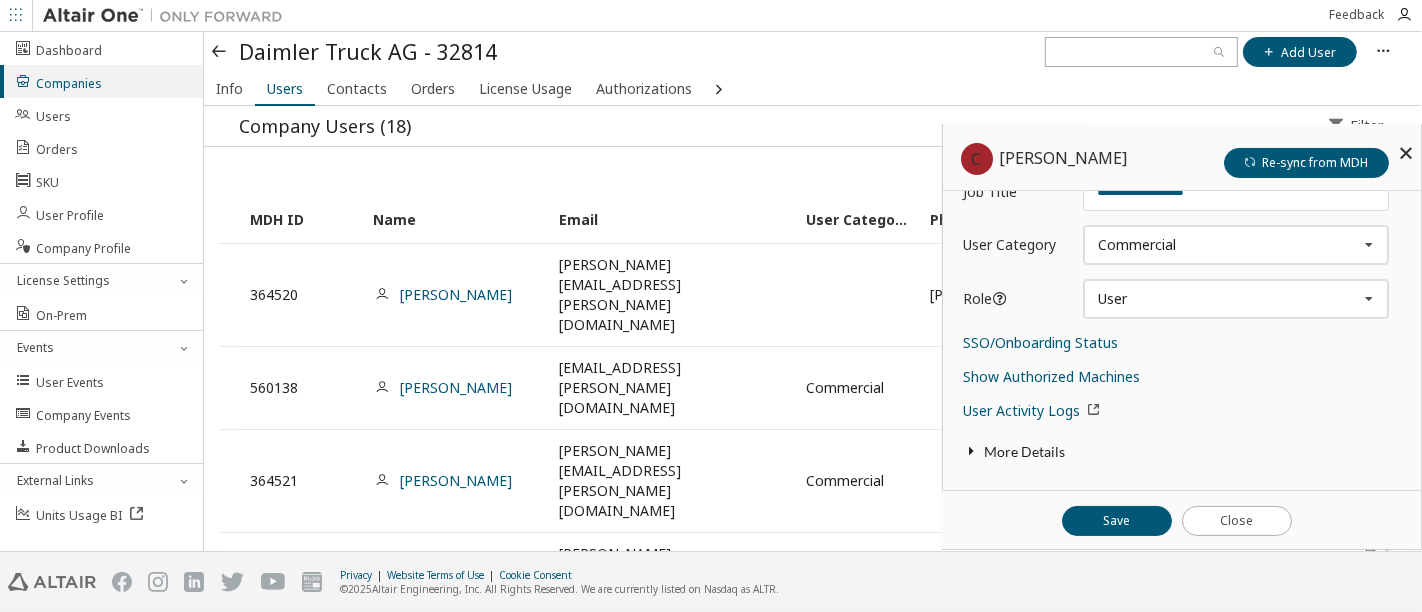 click on "[PERSON_NAME]" at bounding box center (456, 583) 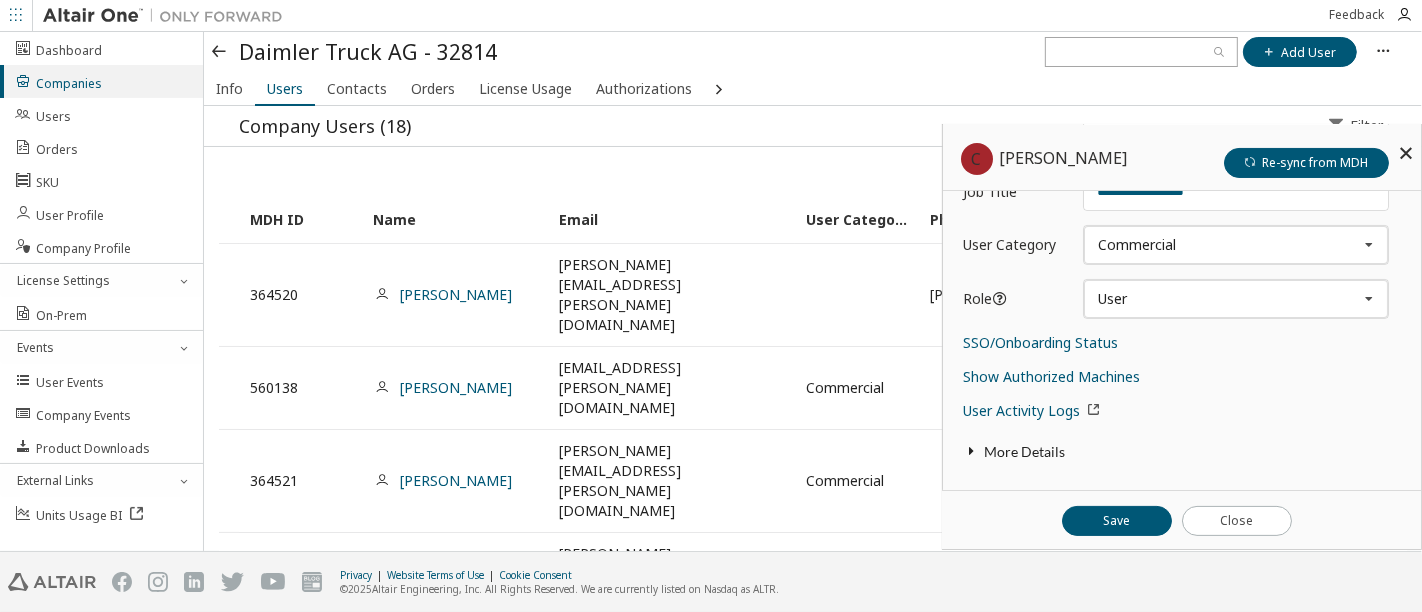 type on "********" 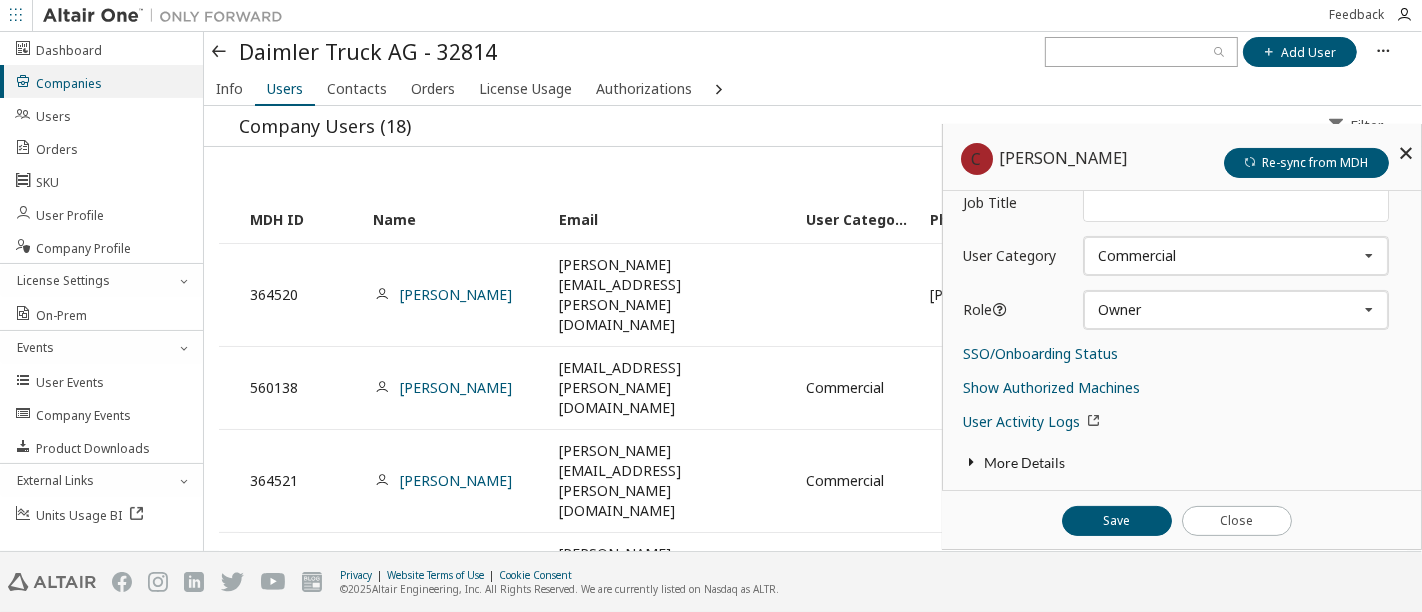 scroll, scrollTop: 302, scrollLeft: 0, axis: vertical 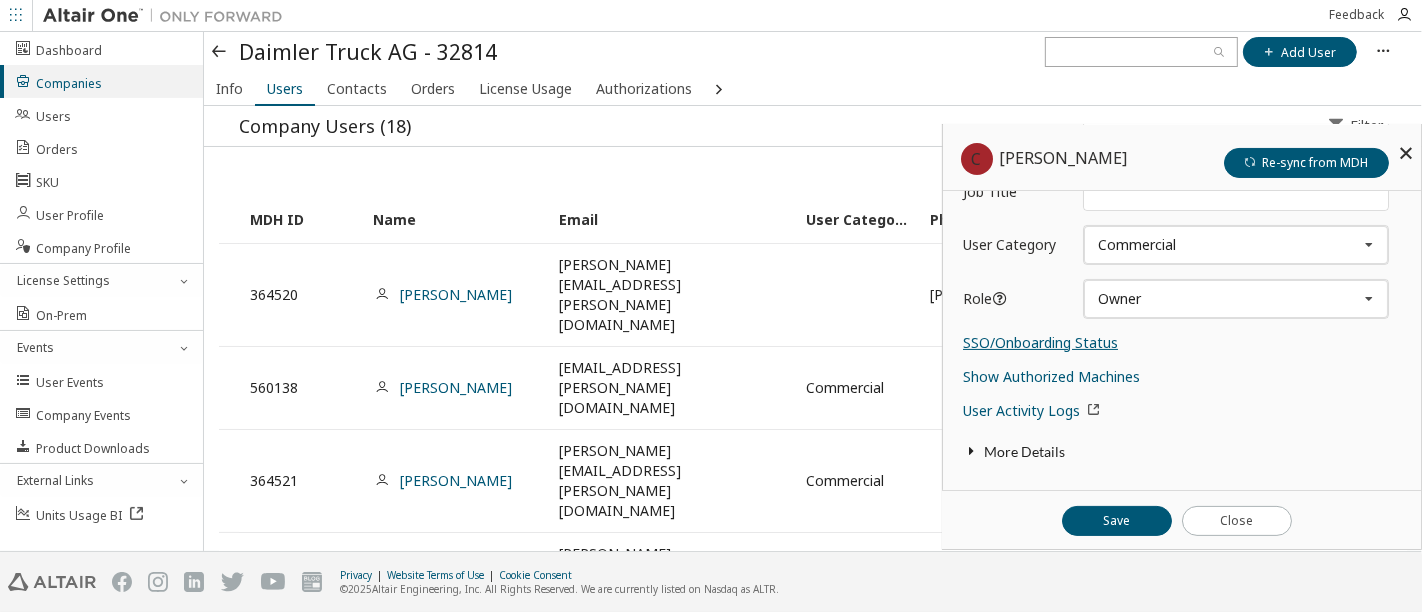 click on "SSO/Onboarding Status" at bounding box center [1040, 342] 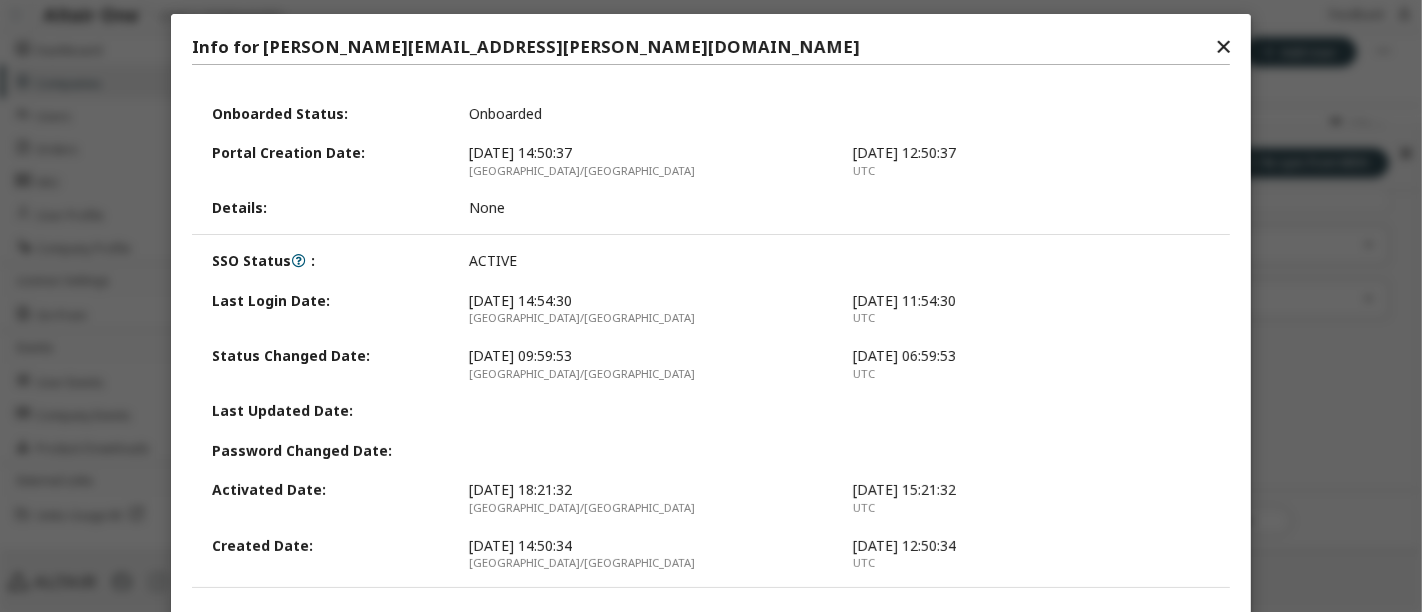 click on "✕" at bounding box center (1223, 47) 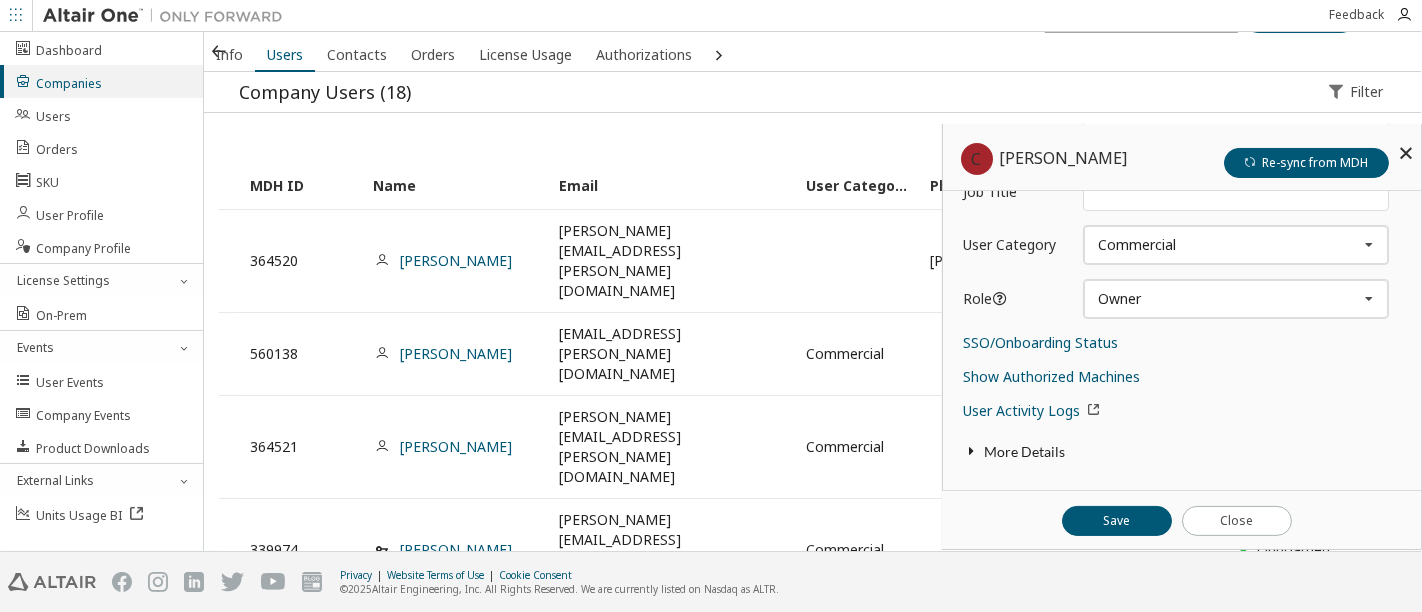 scroll, scrollTop: 20, scrollLeft: 0, axis: vertical 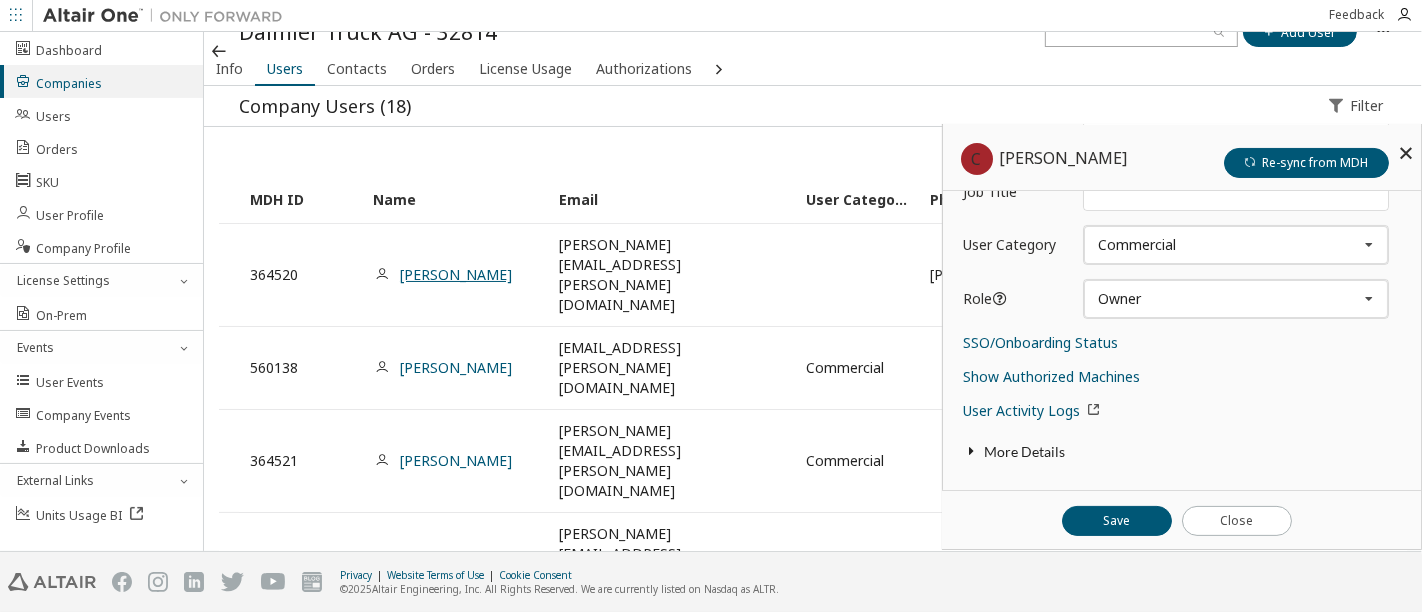click on "Carmen Kohnle" at bounding box center (456, 274) 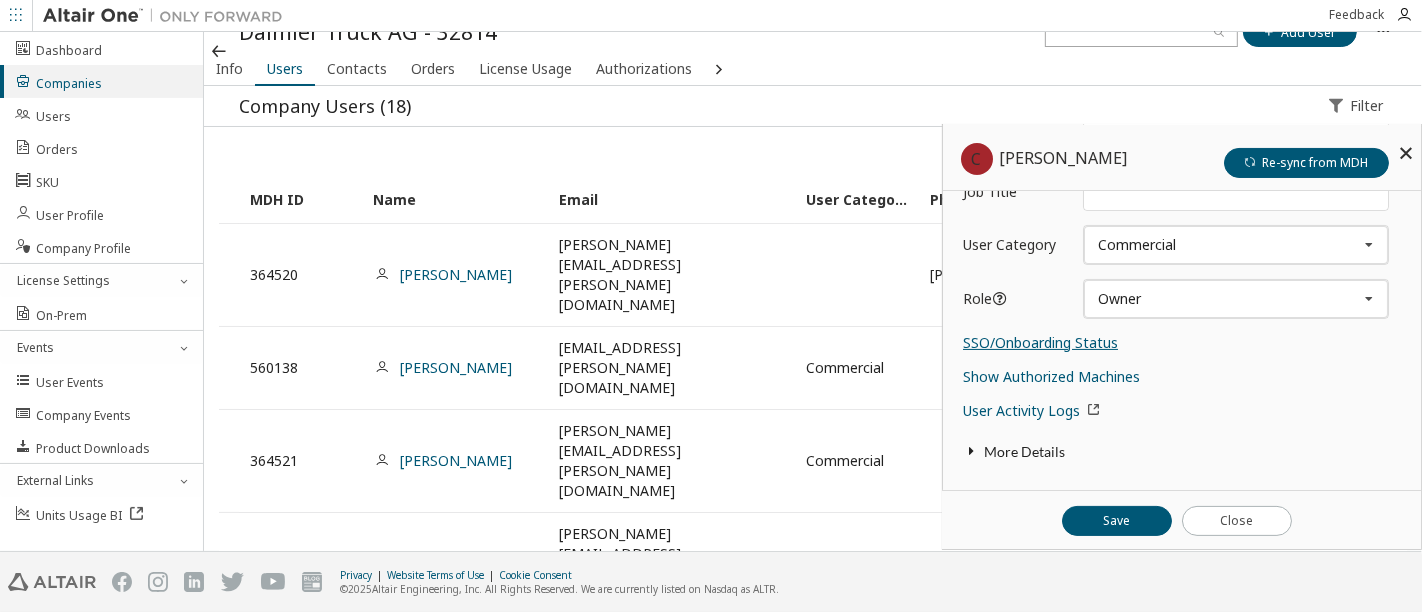 type on "******" 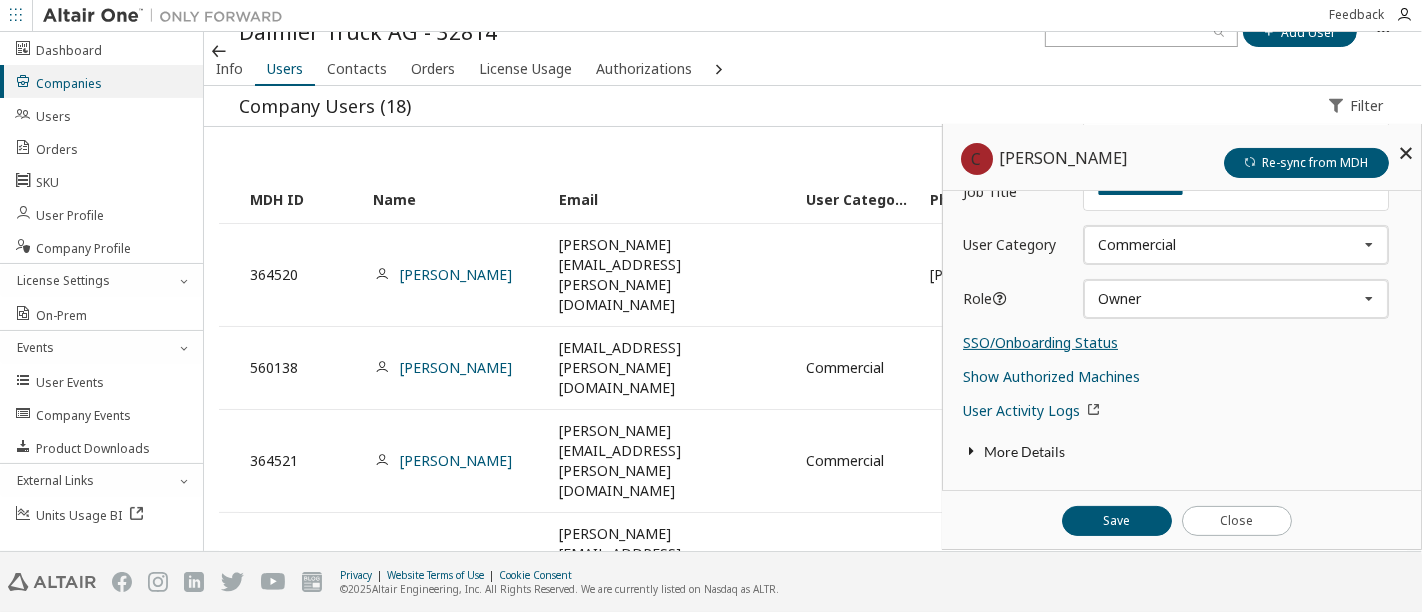click on "SSO/Onboarding Status" at bounding box center (1040, 342) 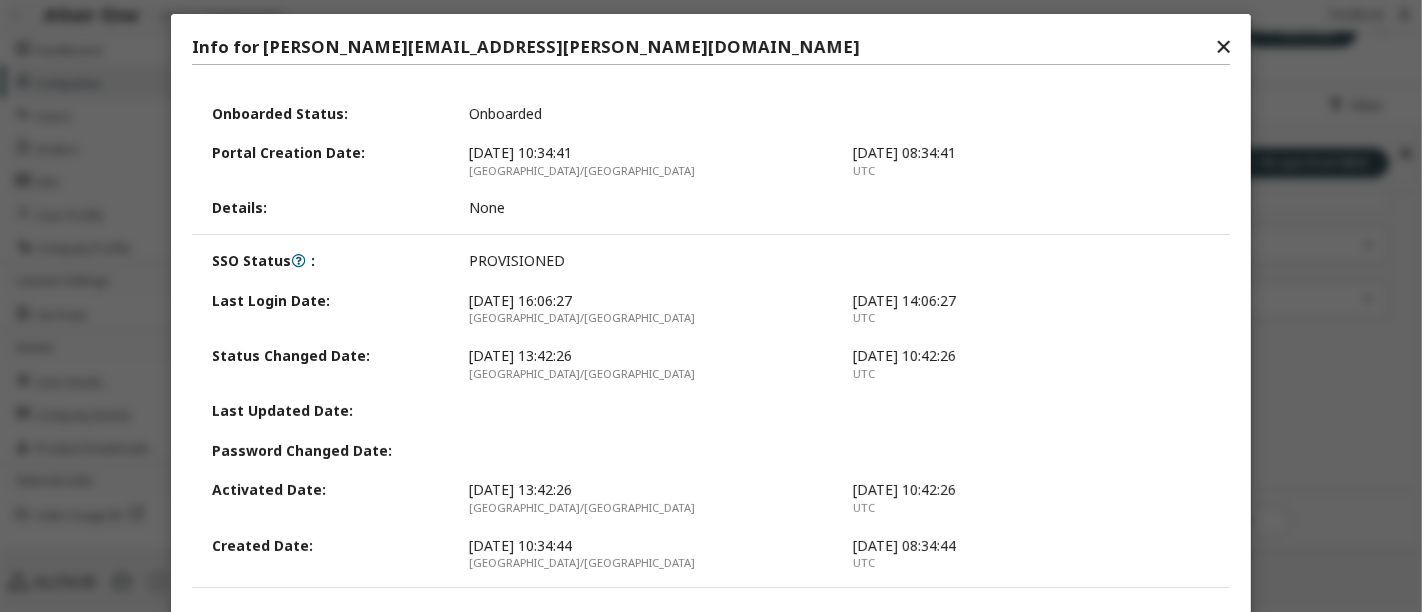drag, startPoint x: 1216, startPoint y: 43, endPoint x: 1297, endPoint y: 100, distance: 99.04544 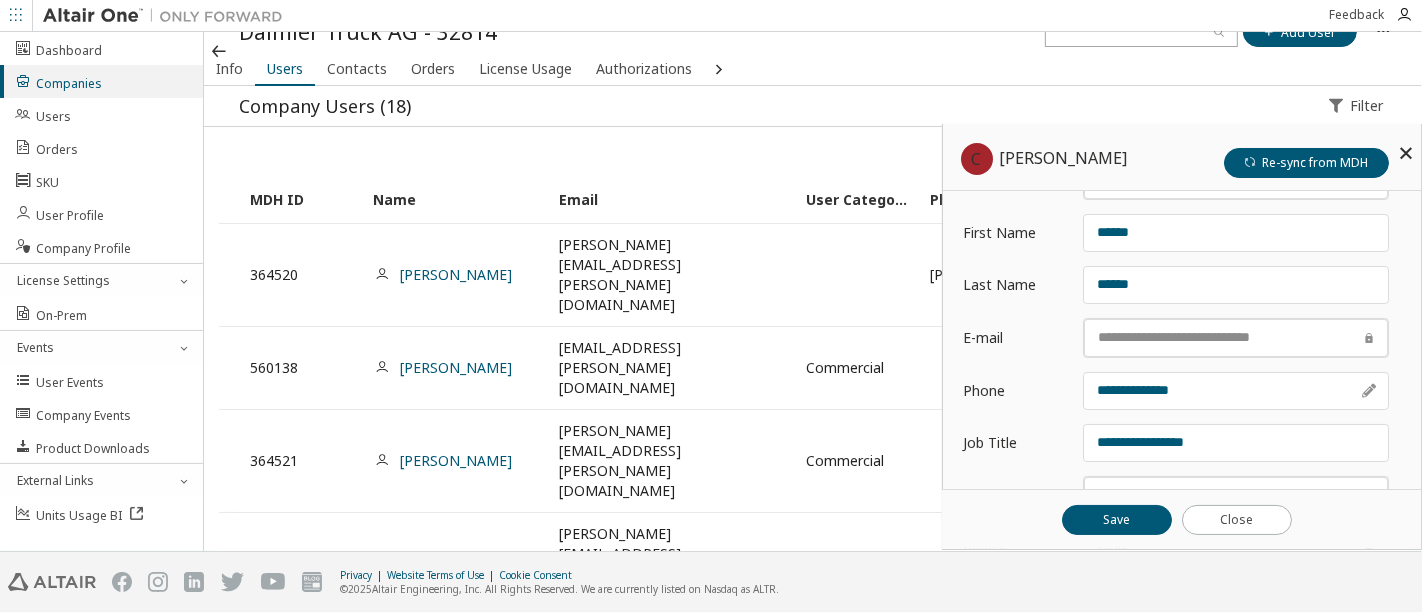 scroll, scrollTop: 0, scrollLeft: 0, axis: both 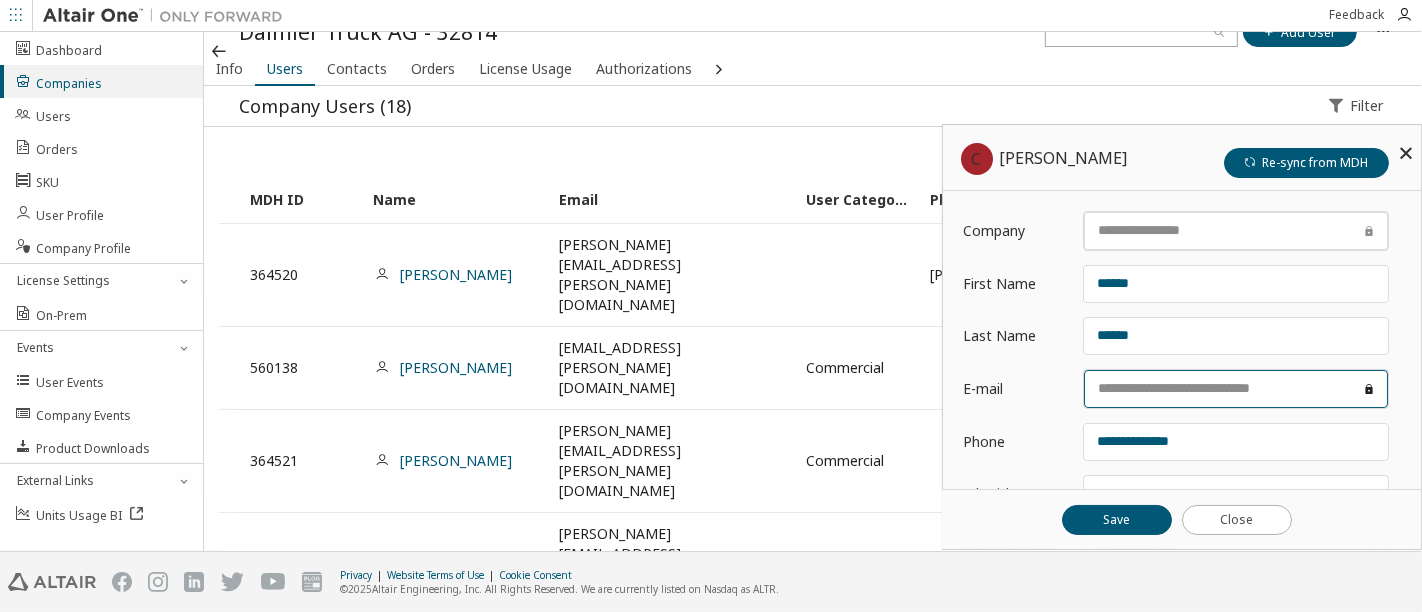 click at bounding box center [1236, 389] 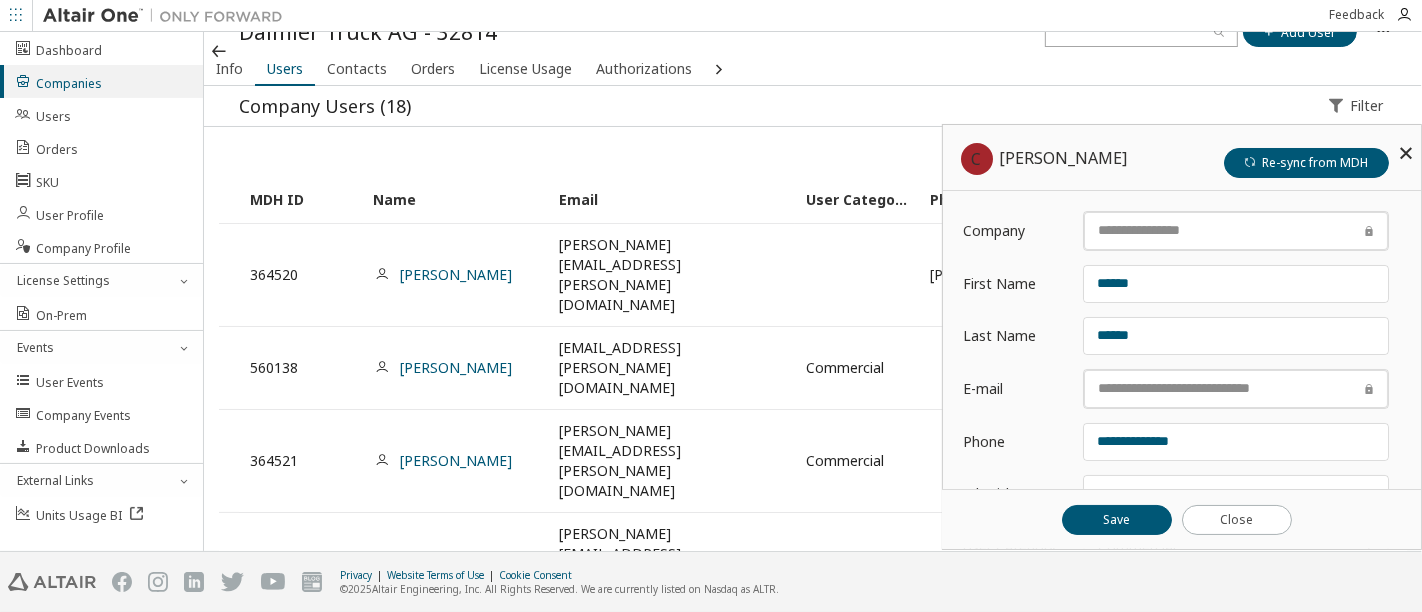 click on "[PERSON_NAME]" at bounding box center [456, 563] 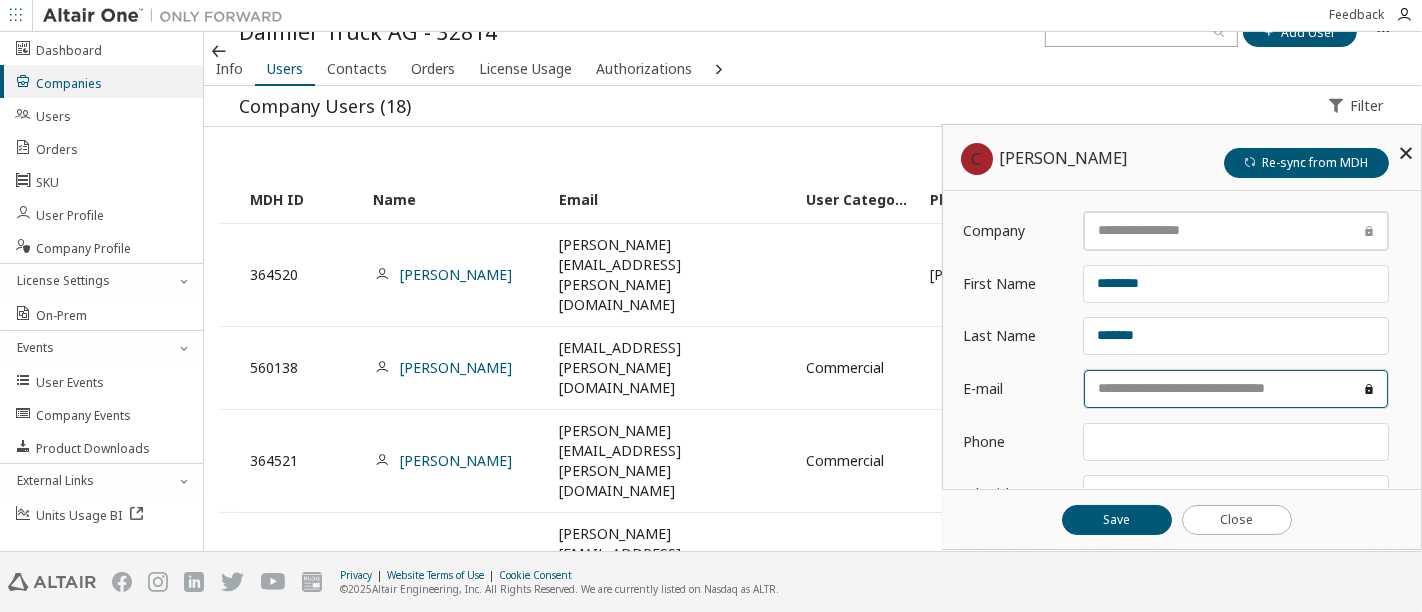 click at bounding box center (1236, 389) 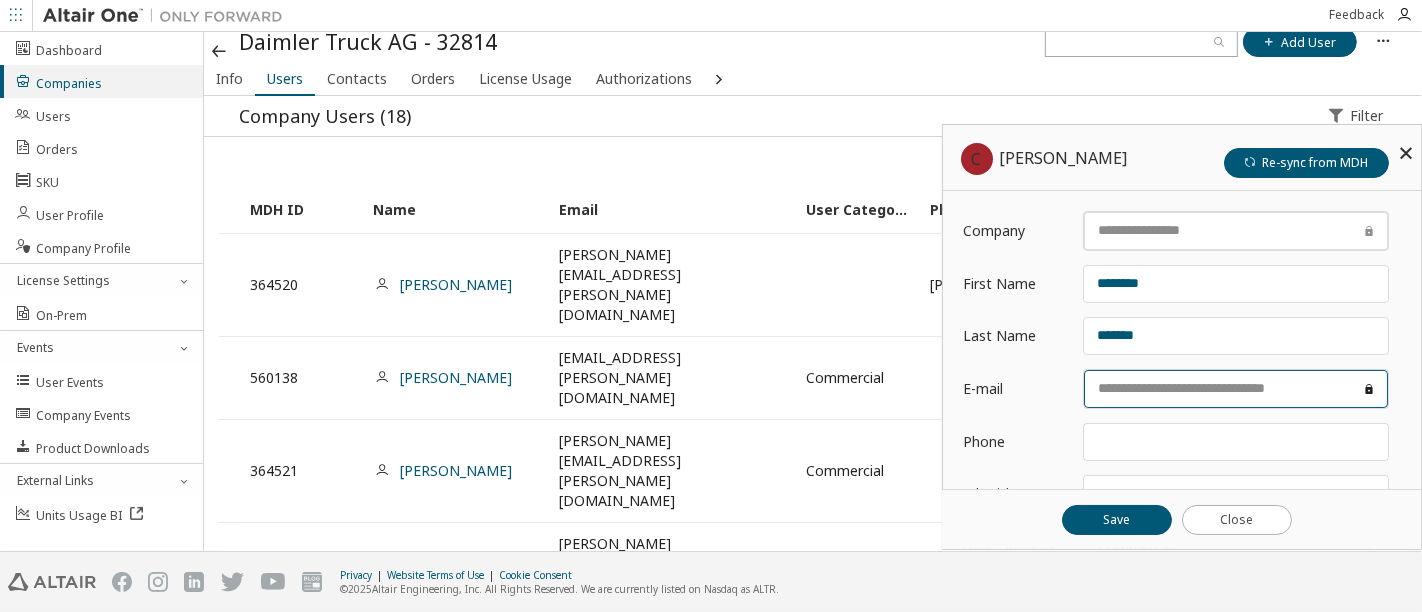 scroll, scrollTop: 0, scrollLeft: 0, axis: both 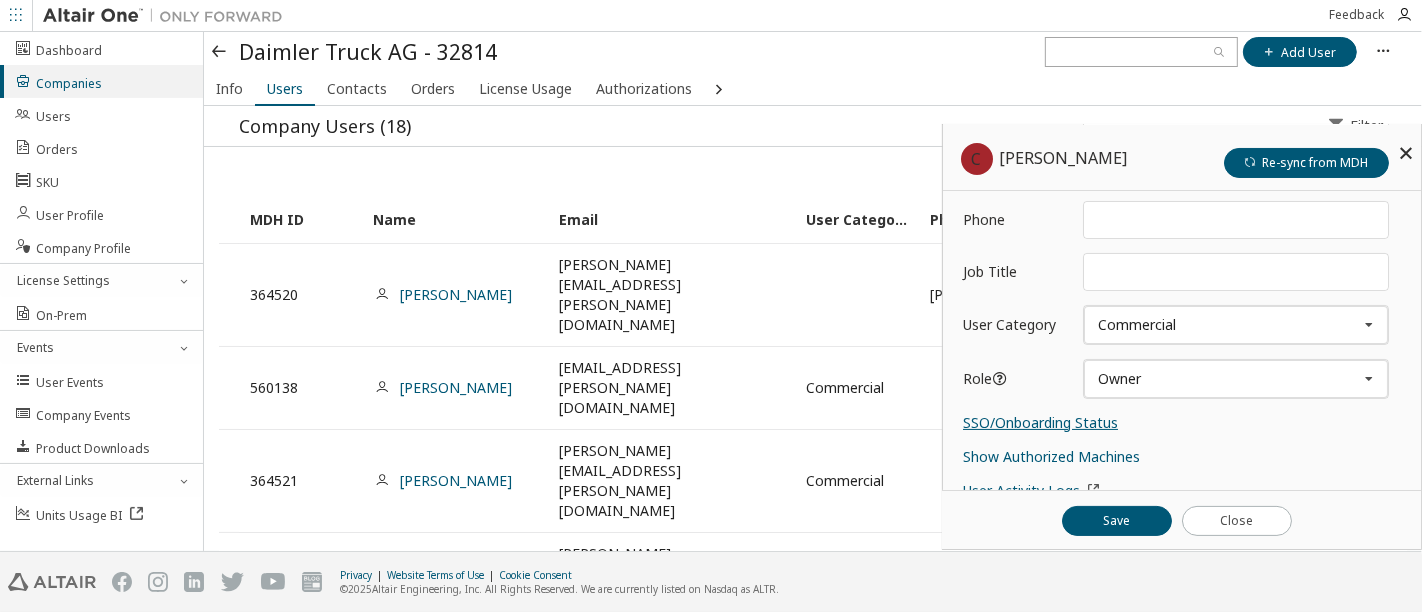 click on "SSO/Onboarding Status" at bounding box center (1040, 422) 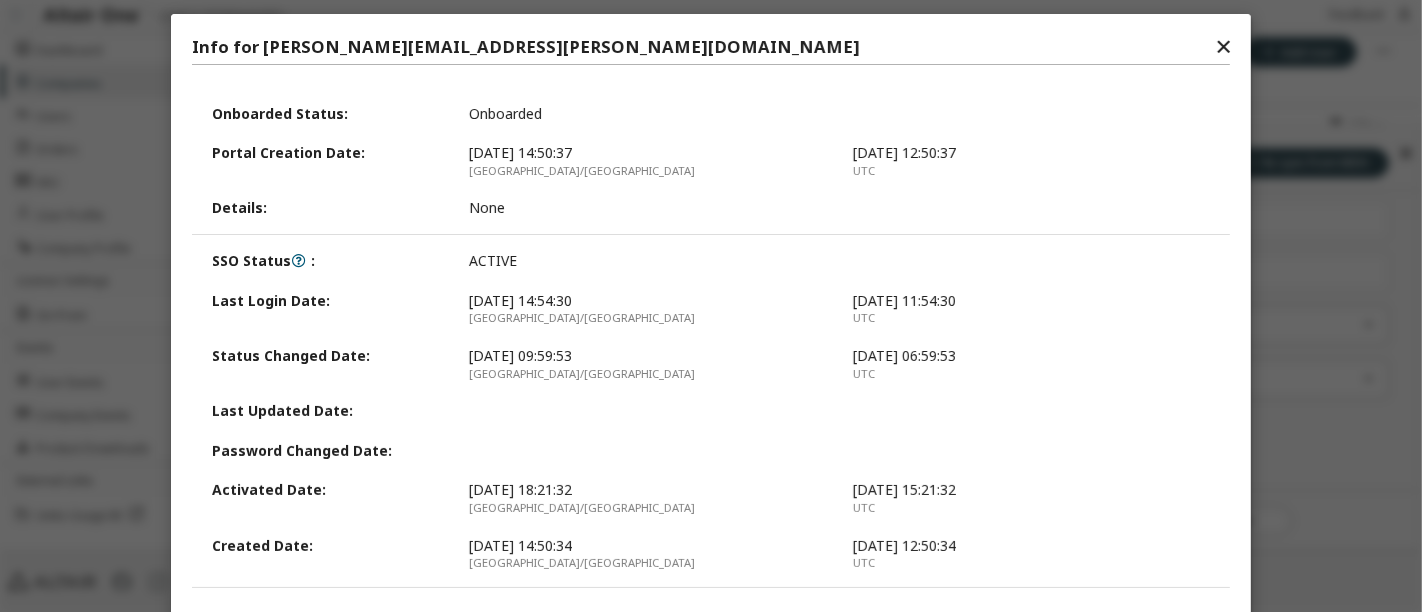 click on "Info for caroline.buerkle@daimlertruck.com ✕ Onboarded Status : Onboarded Portal Creation Date : Jan 17, 2023, 14:50:37 Europe/Athens Jan 17, 2023, 12:50:37 UTC Details : None SSO Status  : ACTIVE Last Login Date : Jul 11, 2025, 14:54:30 Europe/Athens Jul 11, 2025, 11:54:30 UTC Status Changed Date : Jul 11, 2025, 09:59:53 Europe/Athens Jul 11, 2025, 06:59:53 UTC Last Updated Date : Password Changed Date : Activated Date : Jul 10, 2025, 18:21:32 Europe/Athens Jul 10, 2025, 15:21:32 UTC Created Date : Jan 17, 2023, 14:50:34 Europe/Athens Jan 17, 2023, 12:50:34 UTC Reset Password  |  Reset MFA    |  Reset Okta Account   Close" at bounding box center (711, 331) 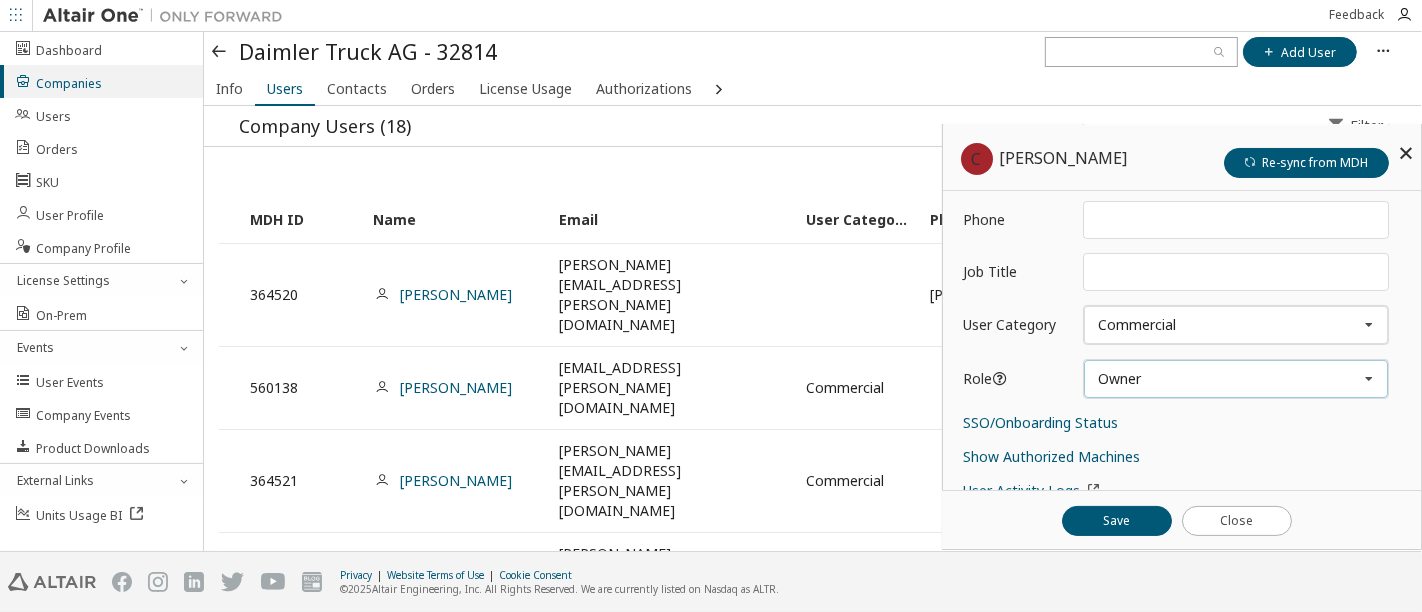 click on "Owner User Admin Owner" at bounding box center [1236, 379] 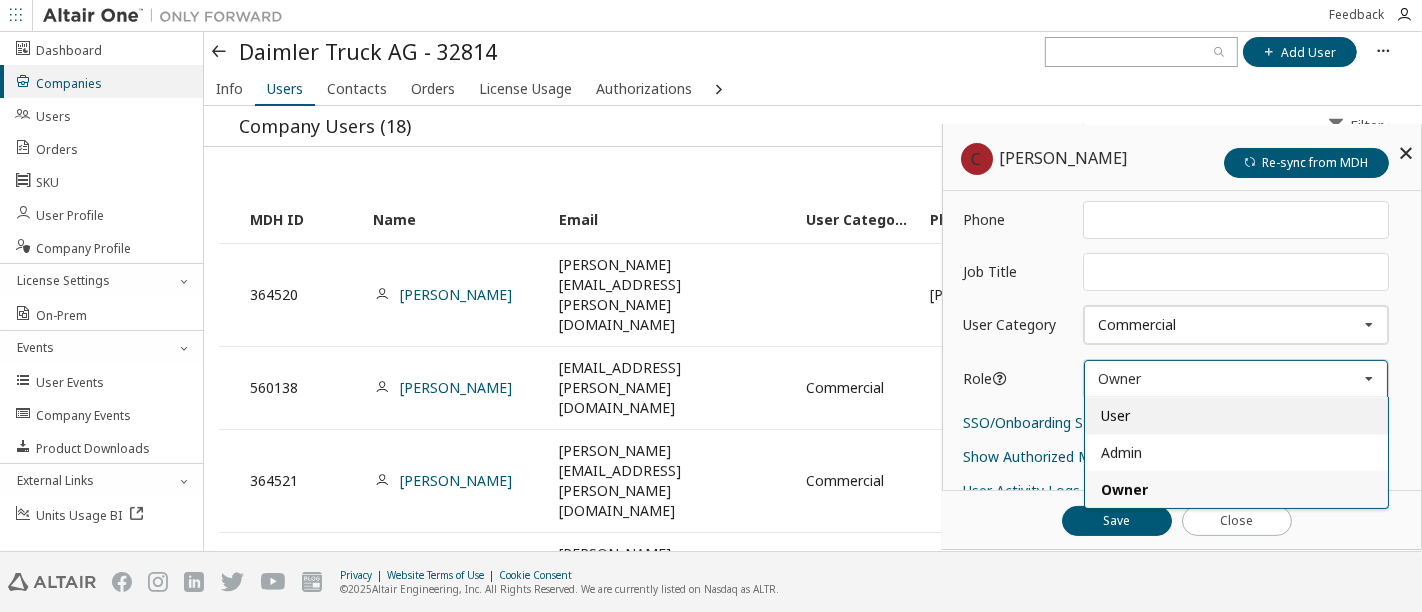 scroll, scrollTop: 0, scrollLeft: 0, axis: both 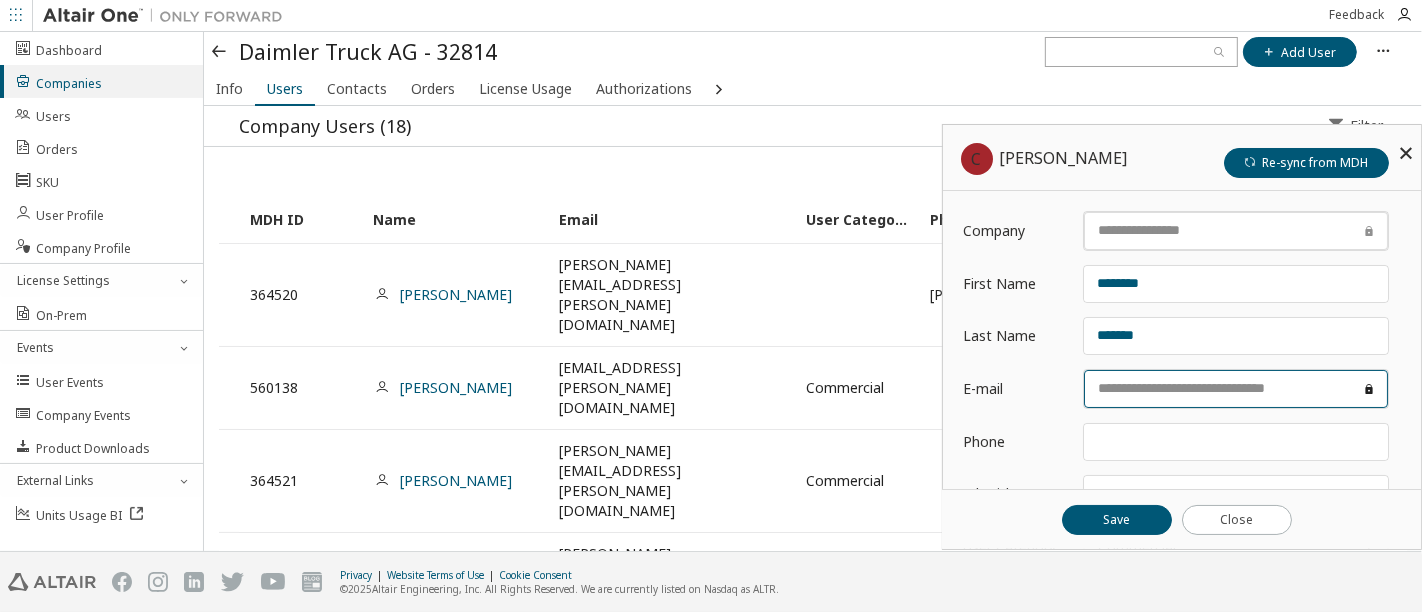 click at bounding box center [1236, 389] 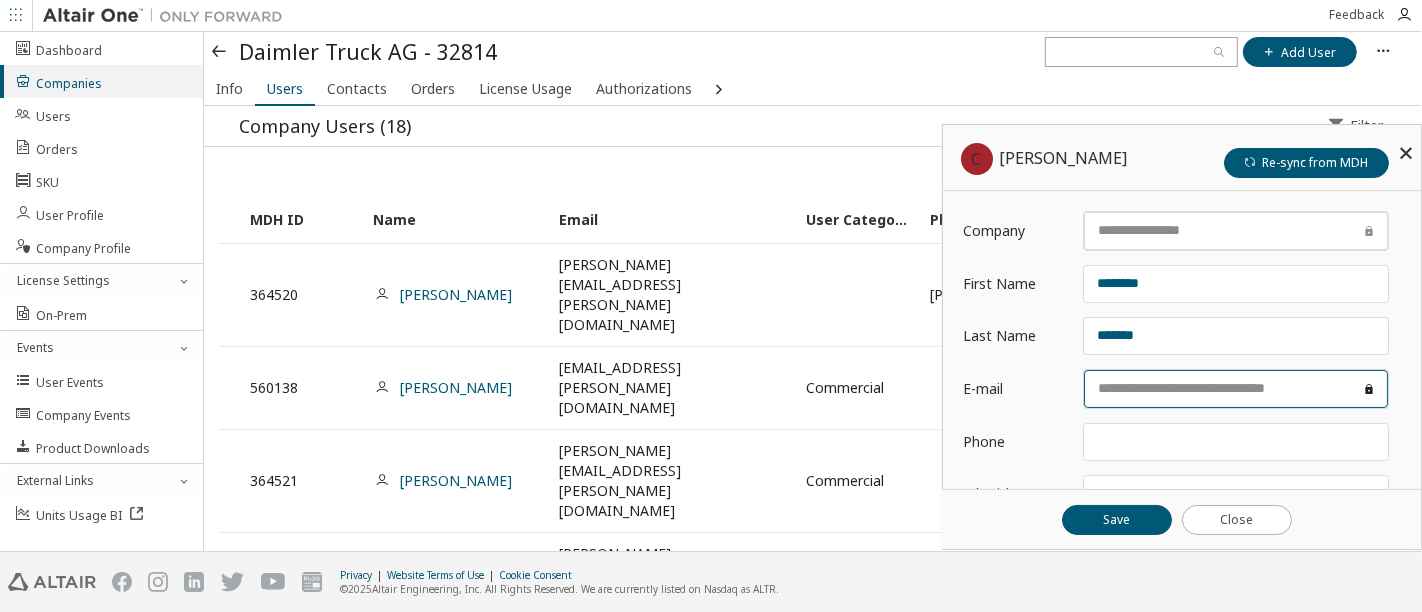 click at bounding box center [1236, 389] 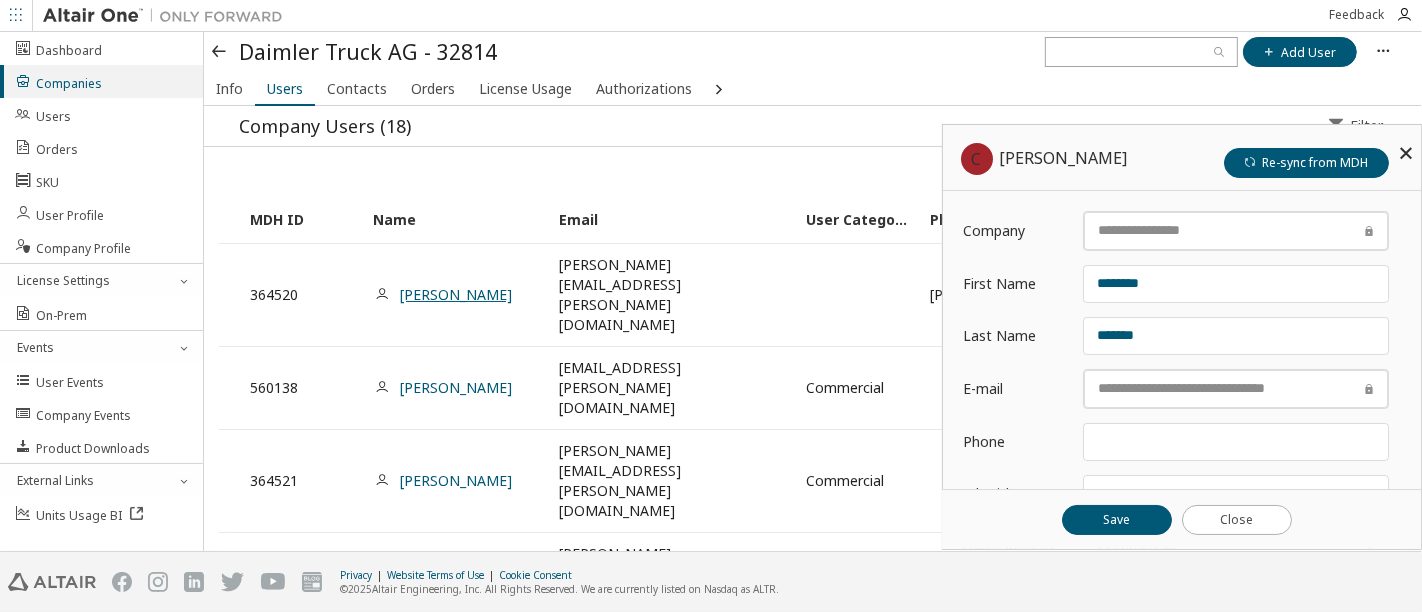 click on "Carmen Kohnle" at bounding box center (456, 294) 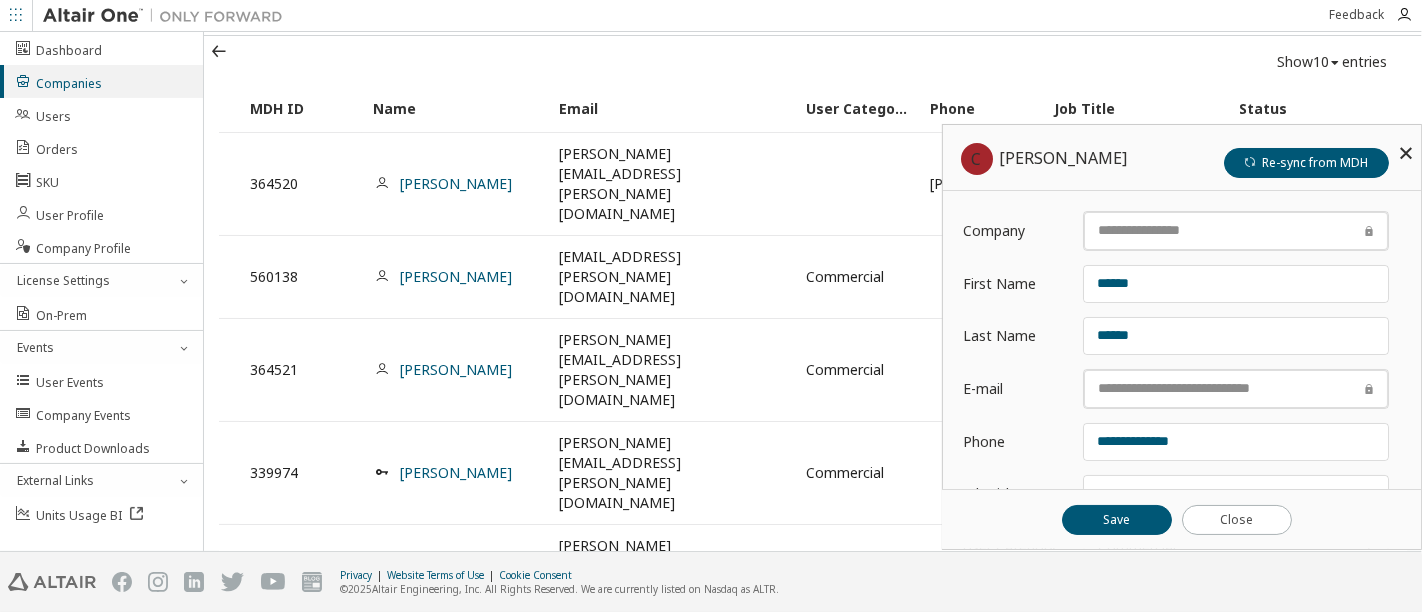 scroll, scrollTop: 222, scrollLeft: 0, axis: vertical 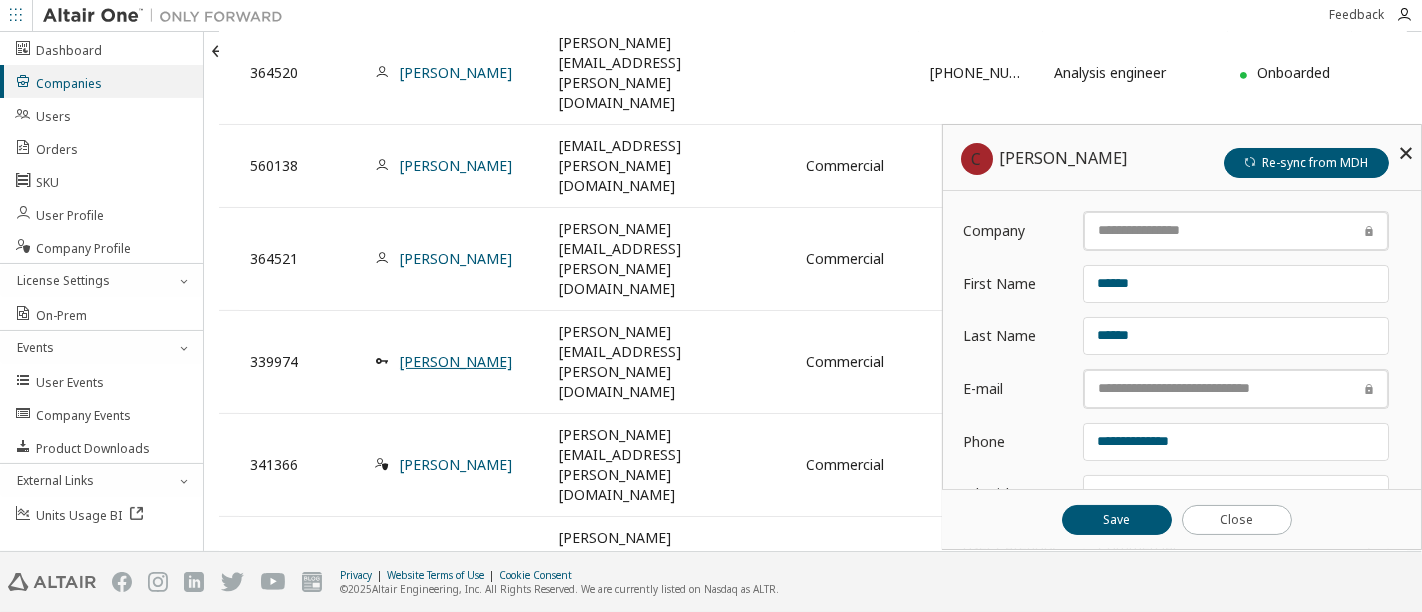 click on "[PERSON_NAME]" at bounding box center [456, 361] 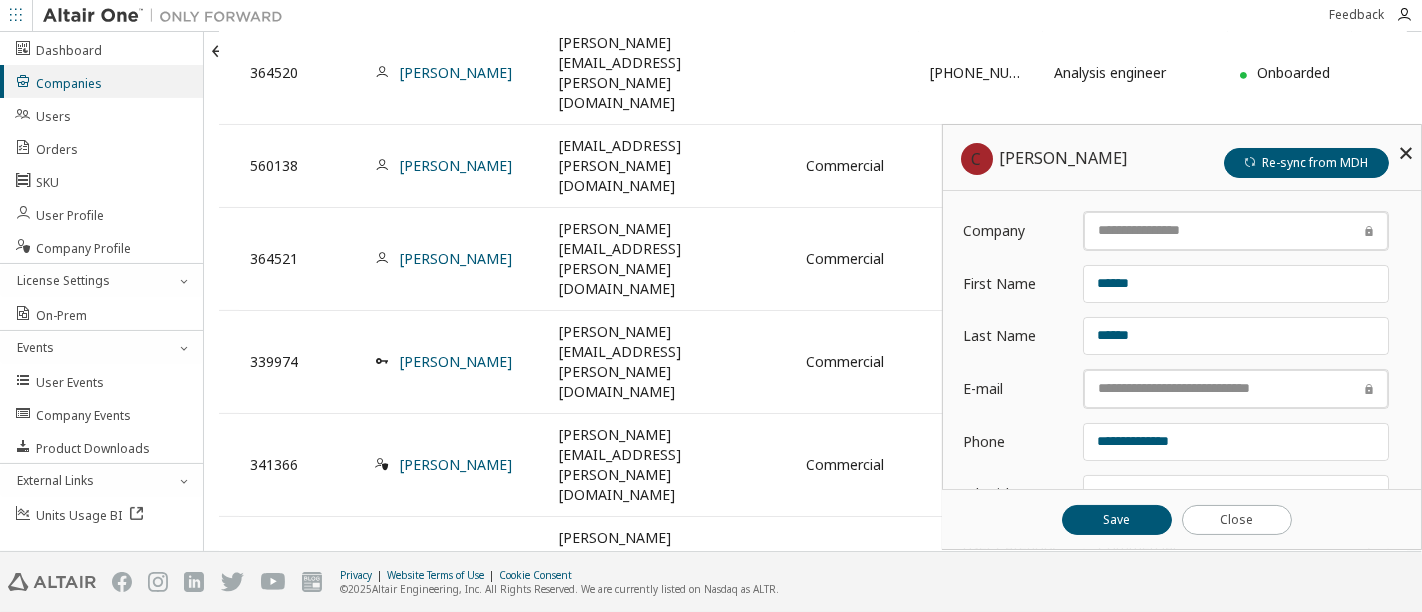 type on "********" 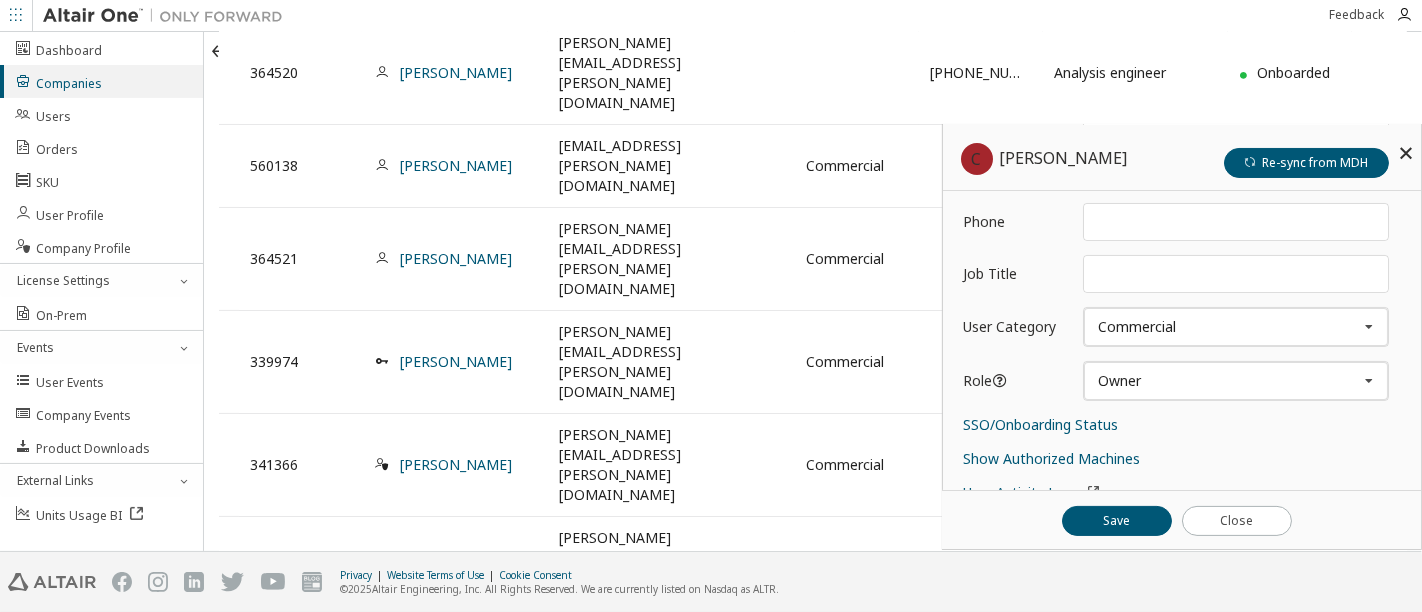 scroll, scrollTop: 222, scrollLeft: 0, axis: vertical 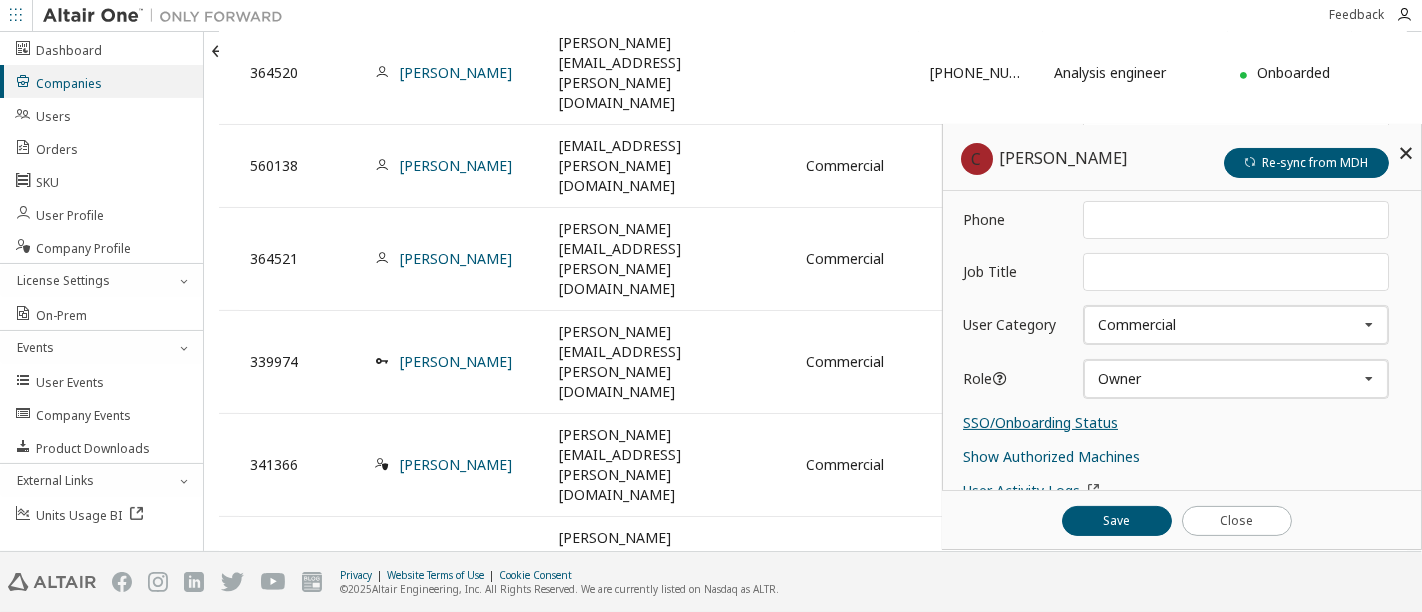 click on "SSO/Onboarding Status" at bounding box center [1040, 422] 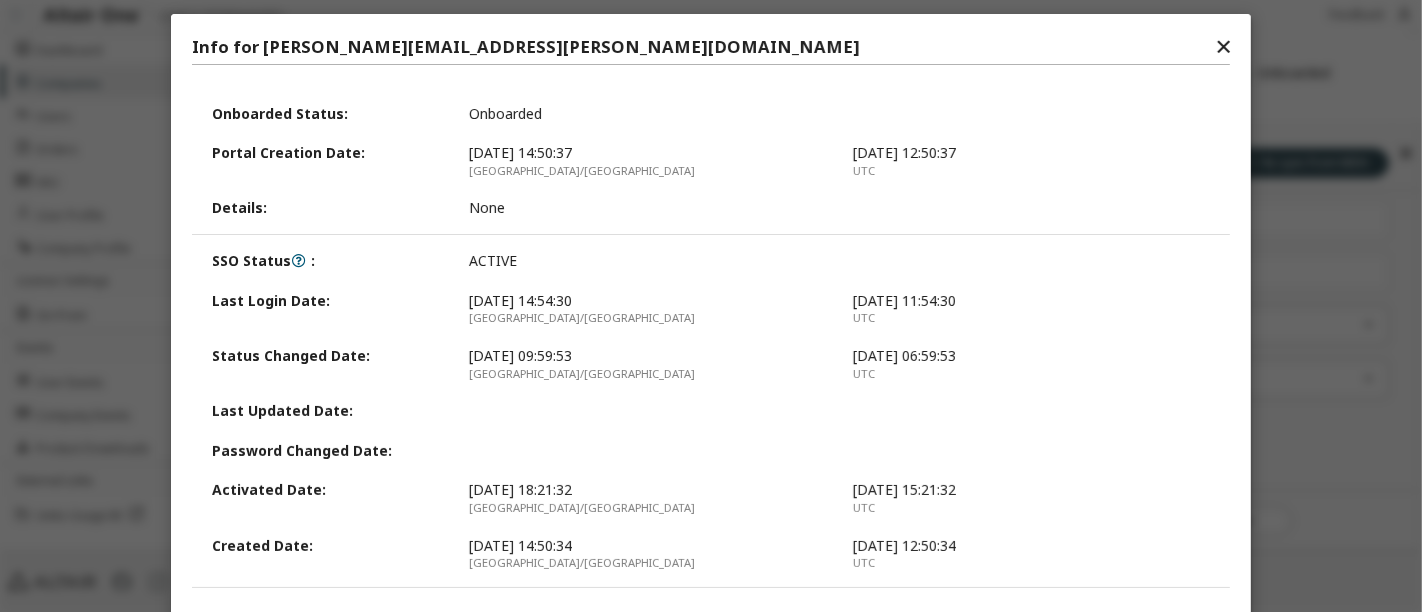 click on "✕" at bounding box center [1223, 47] 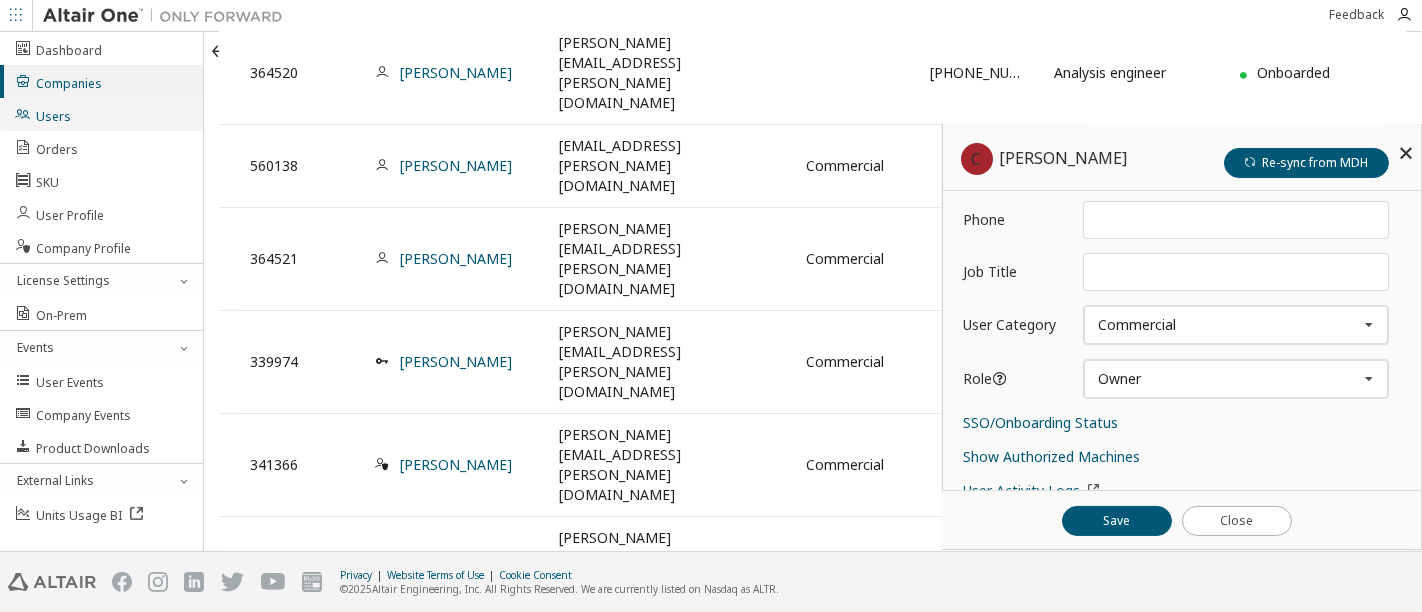 click on "Users" at bounding box center [101, 114] 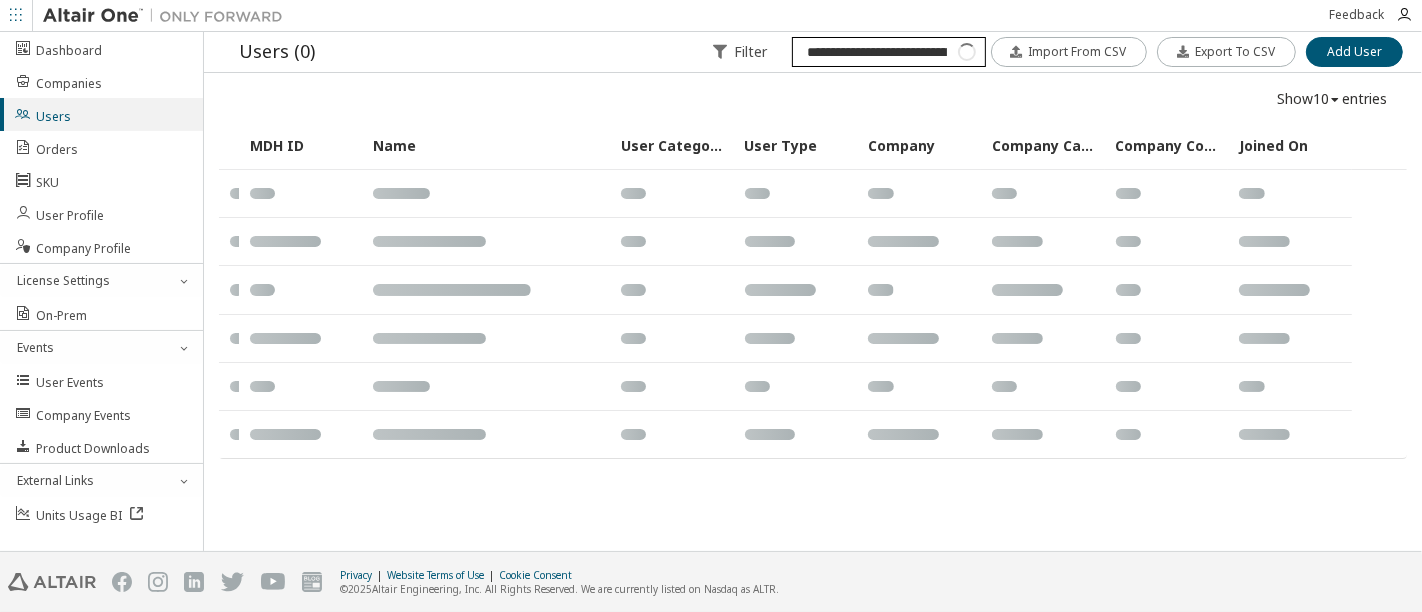 click on "**********" at bounding box center [888, 52] 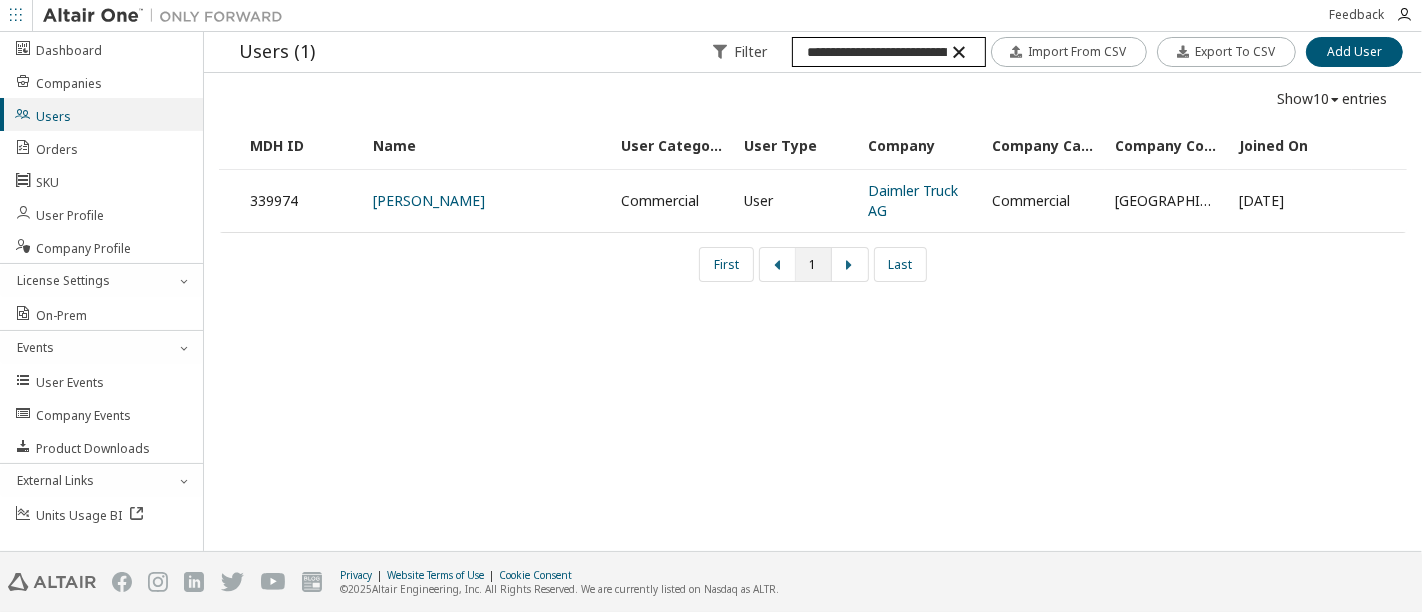 click on "**********" at bounding box center (888, 52) 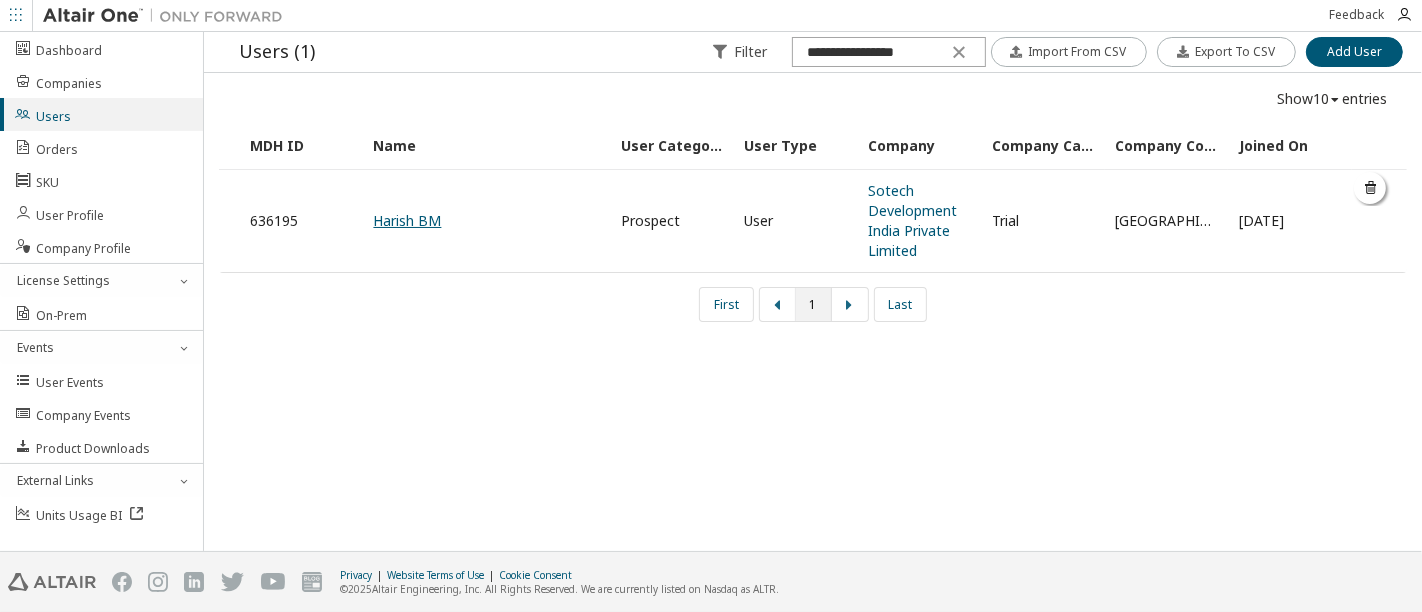 click on "Harish BM" at bounding box center [407, 220] 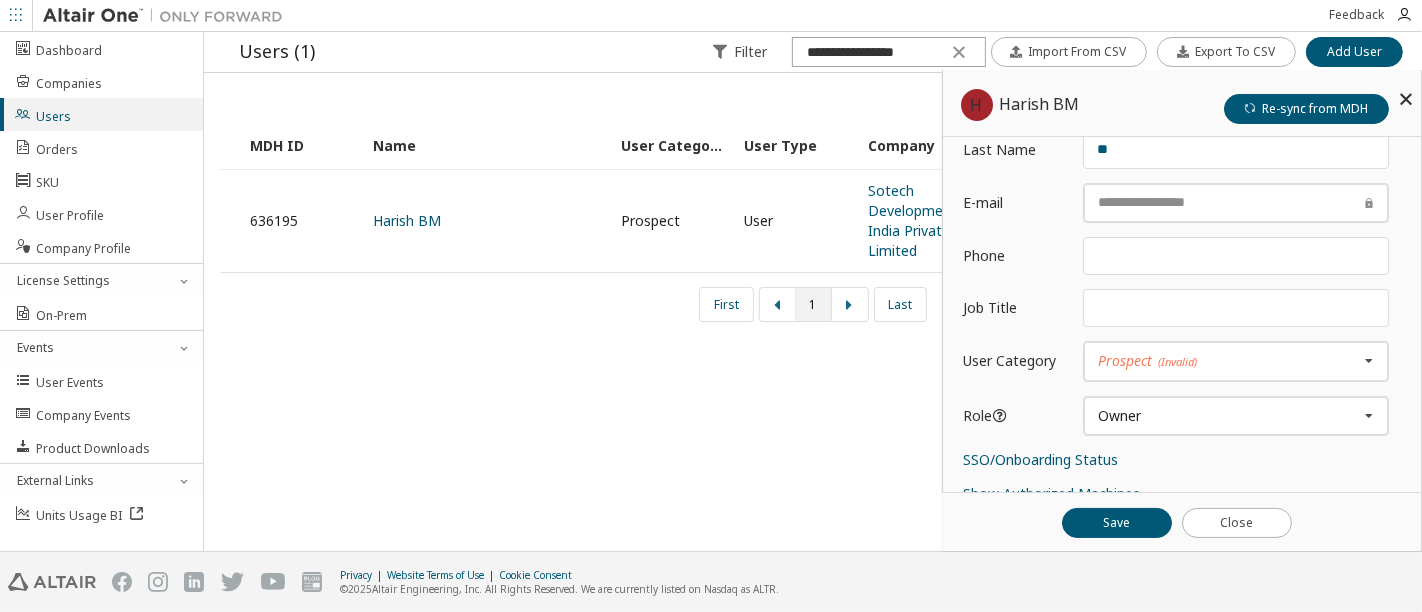 scroll, scrollTop: 245, scrollLeft: 0, axis: vertical 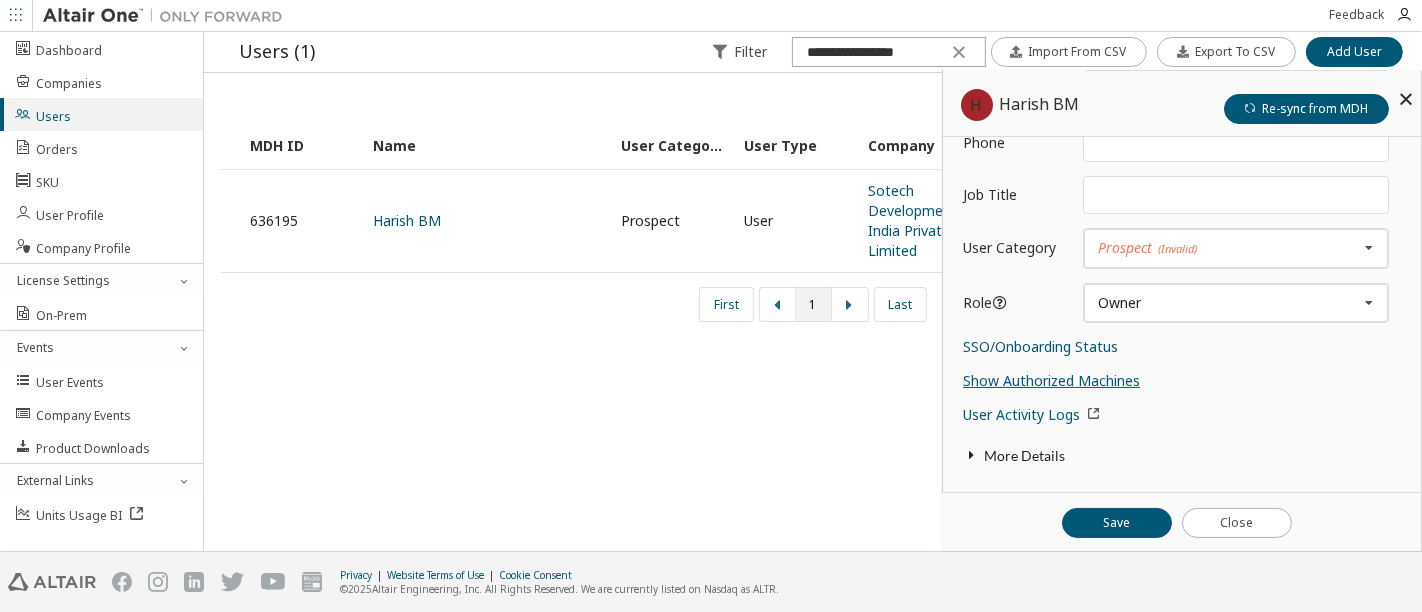 click on "Show Authorized Machines" at bounding box center (1051, 380) 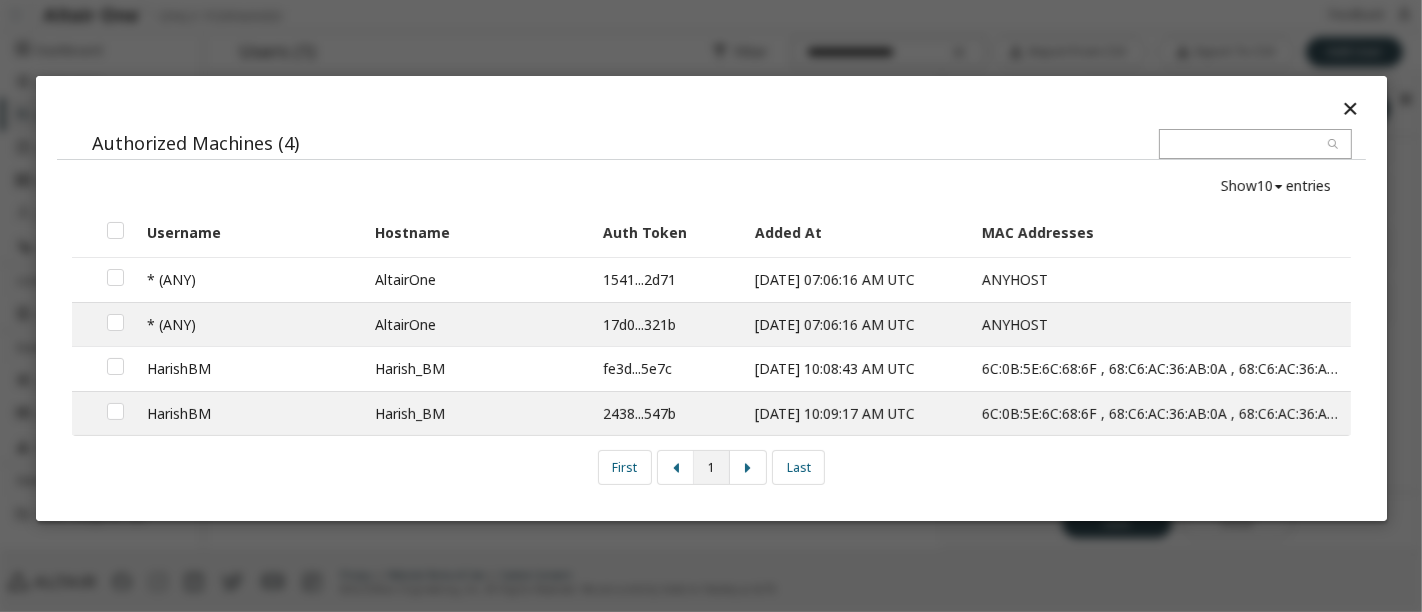 click at bounding box center [1349, 108] 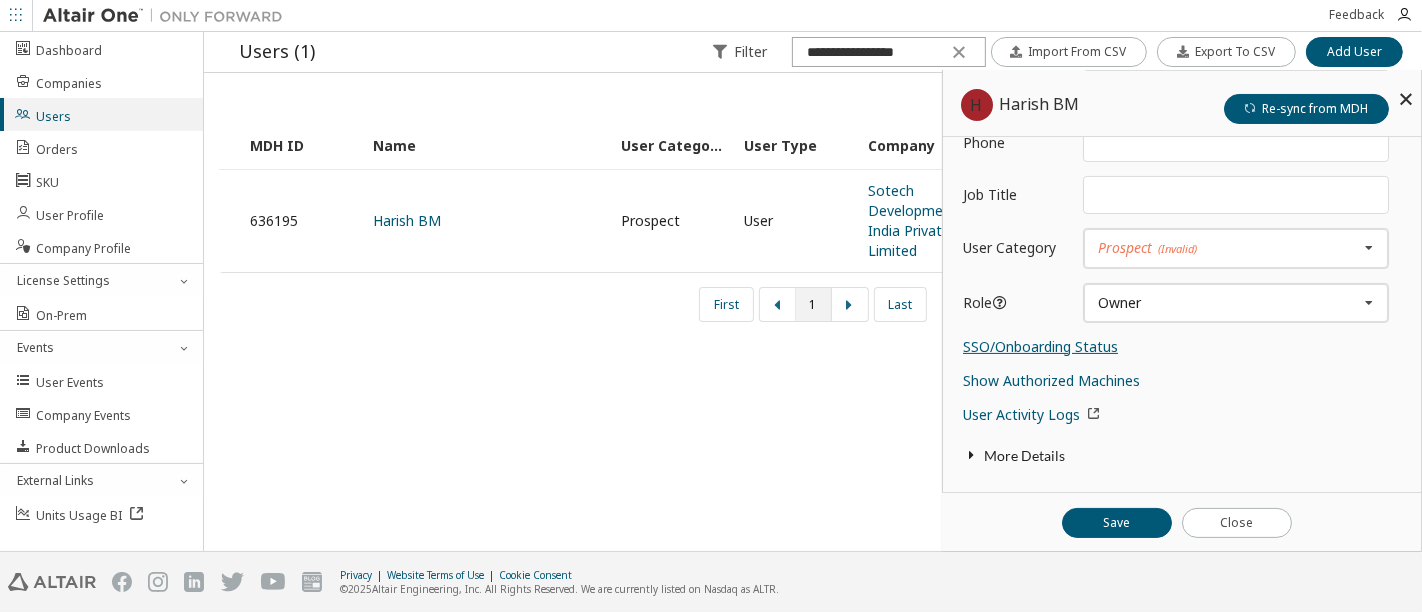 click on "SSO/Onboarding Status" at bounding box center [1040, 346] 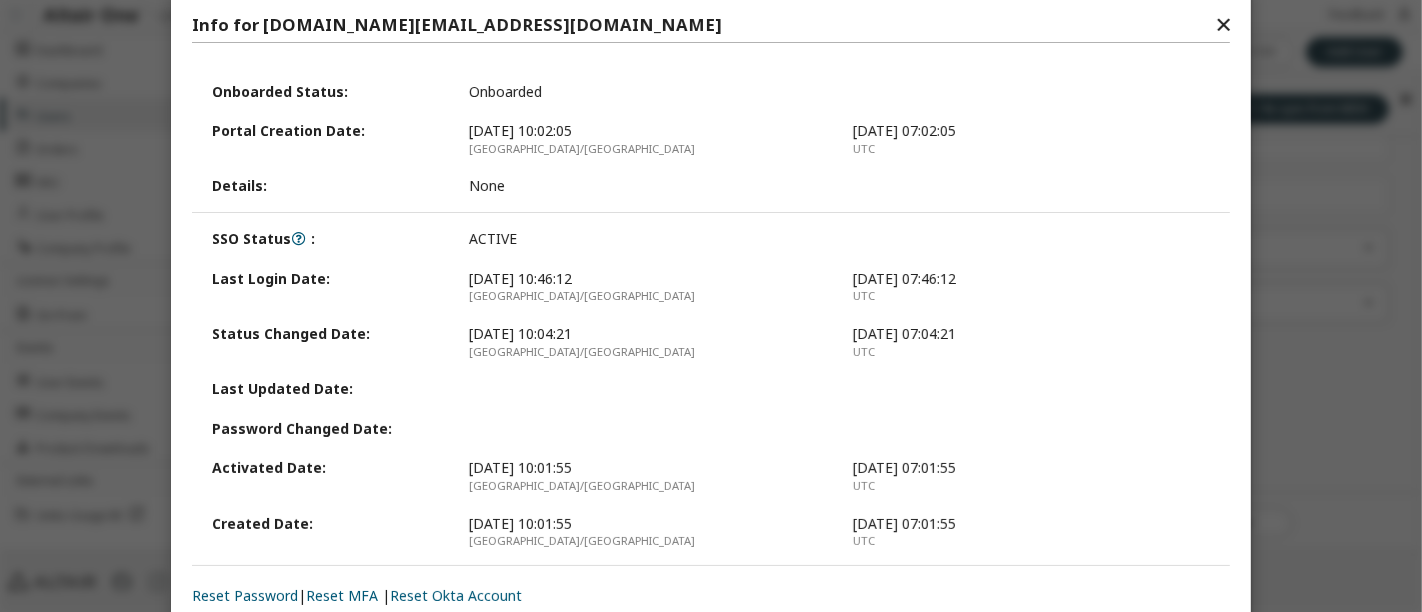 scroll, scrollTop: 34, scrollLeft: 0, axis: vertical 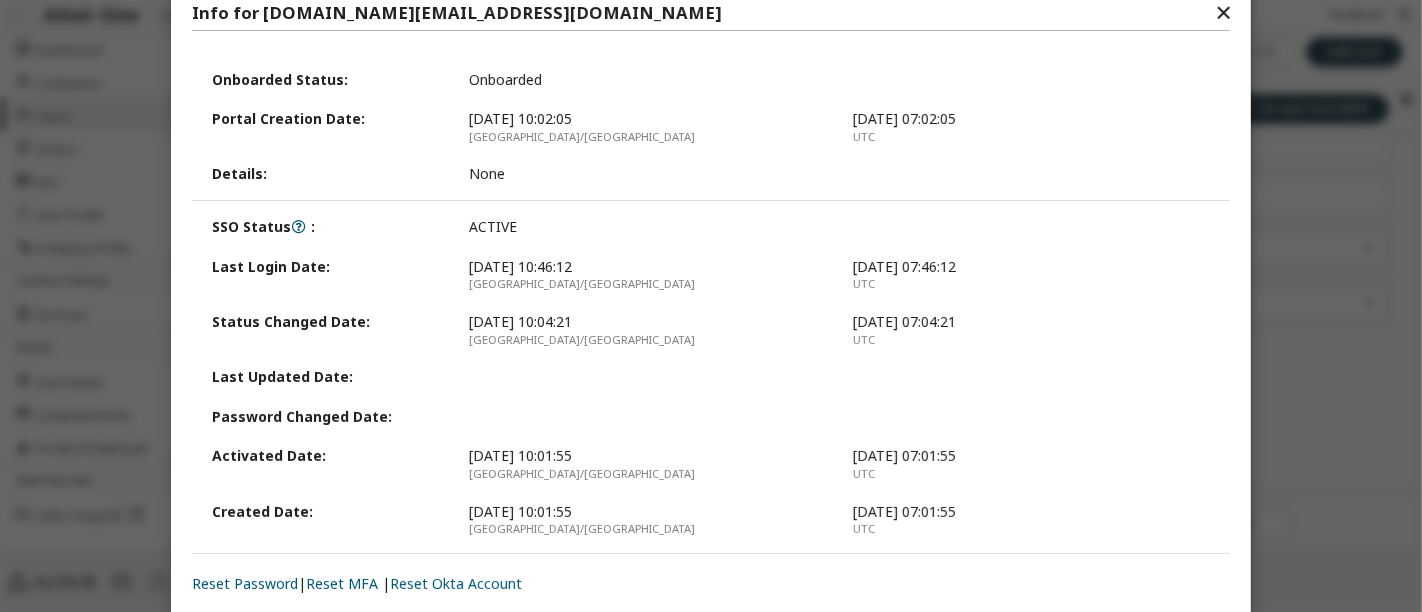 click on "✕" at bounding box center (1223, 13) 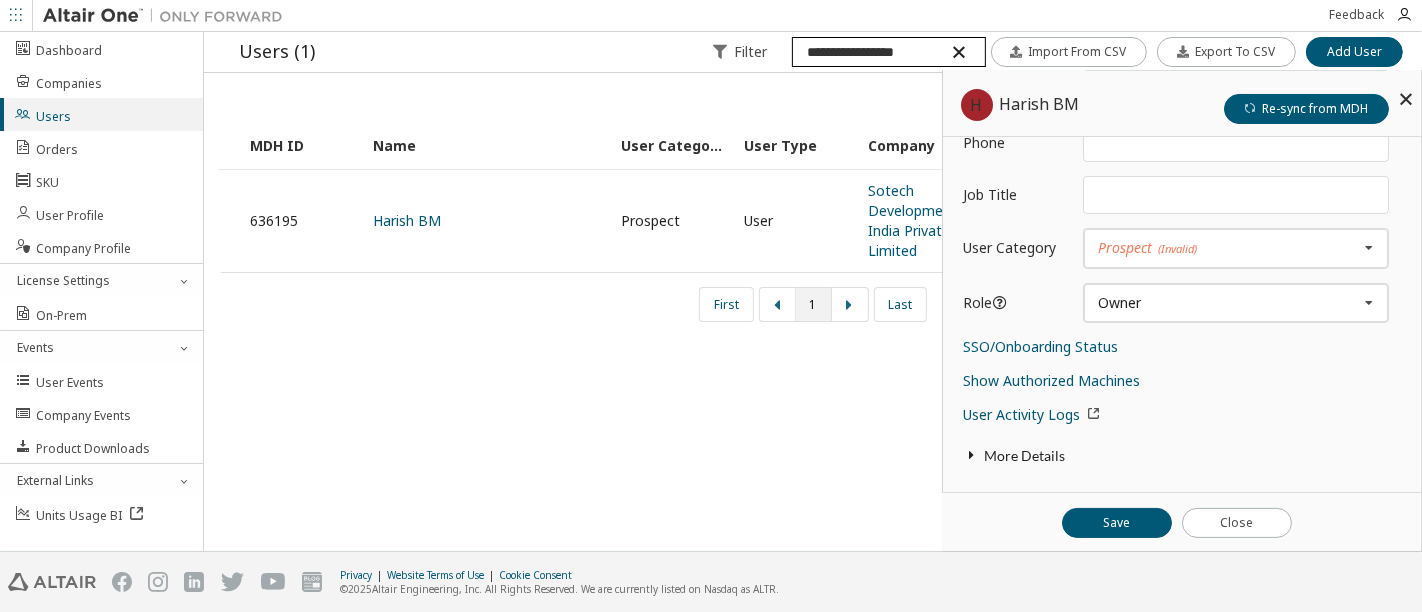 click on "**********" at bounding box center [888, 52] 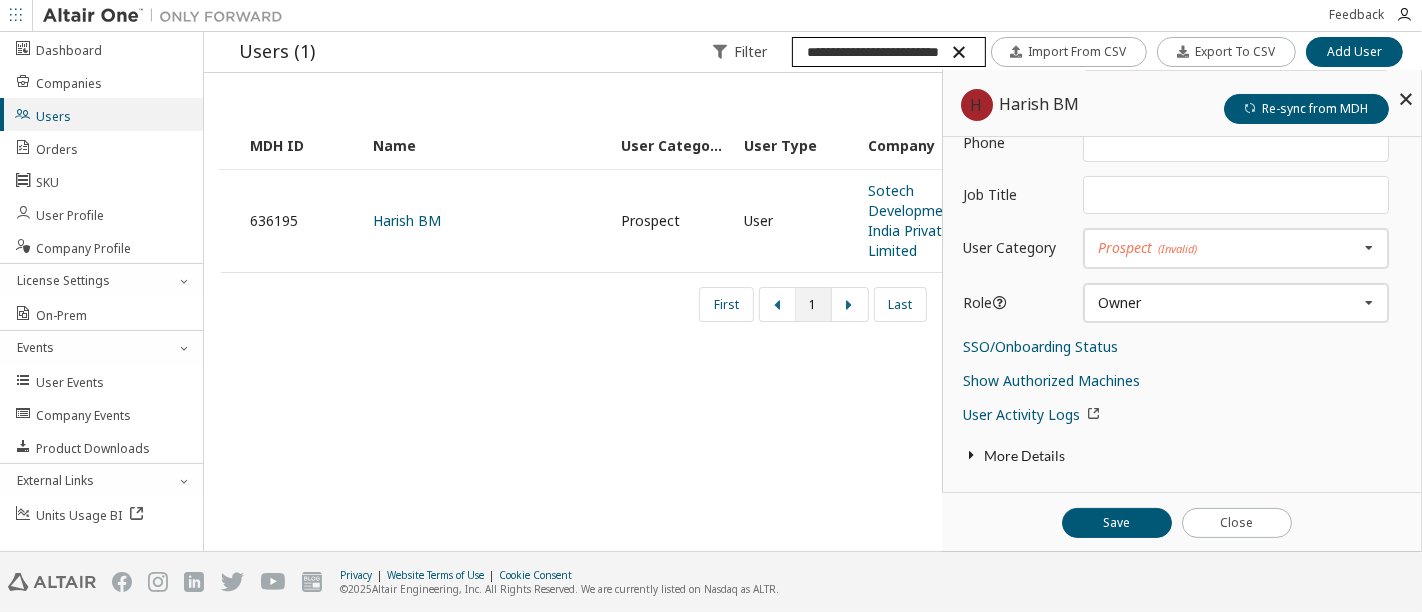 scroll, scrollTop: 0, scrollLeft: 34, axis: horizontal 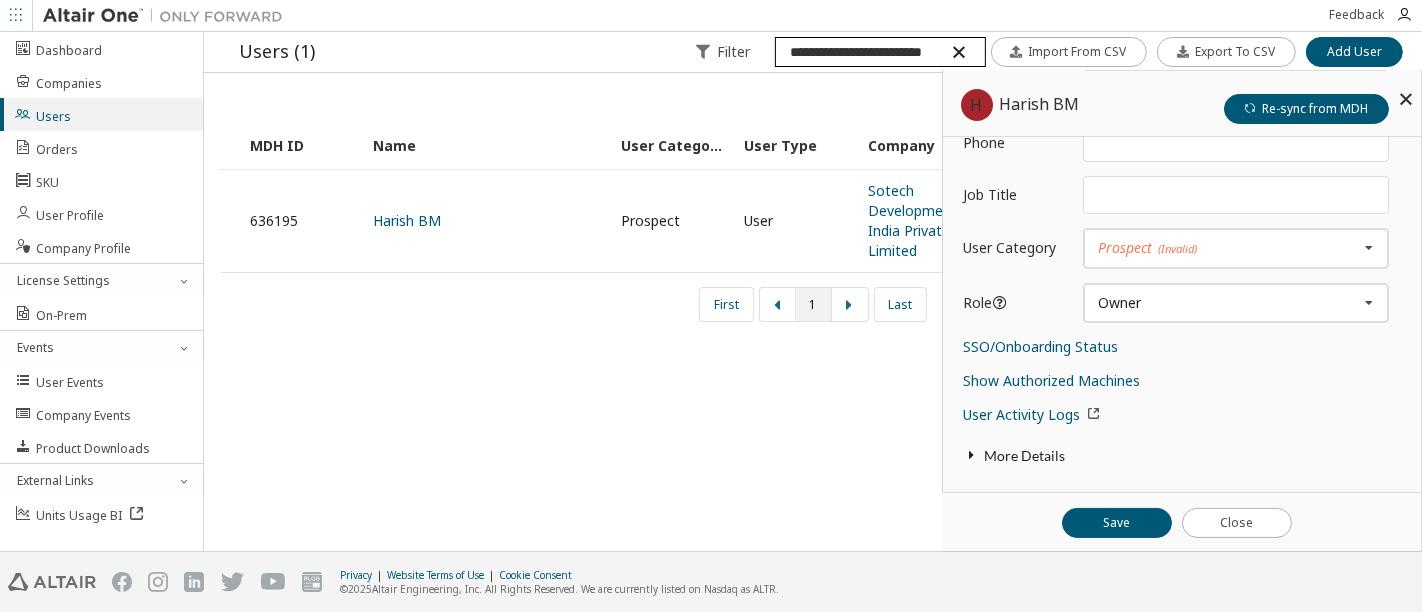 type on "**********" 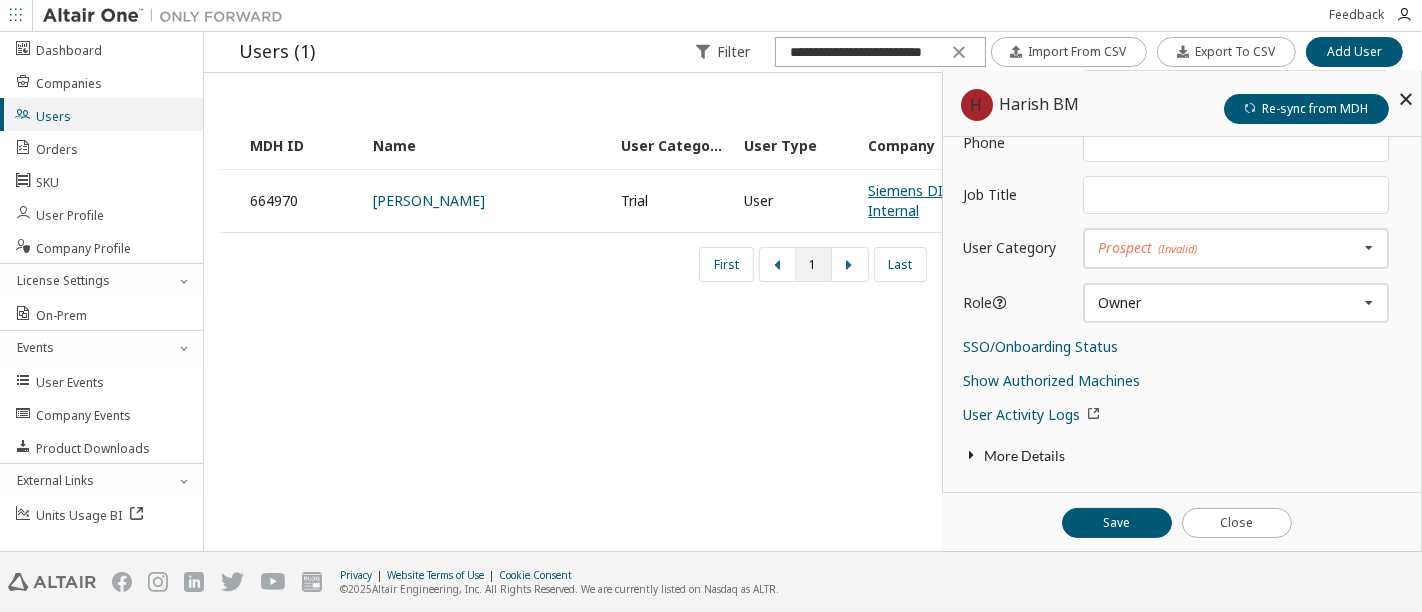 click on "Siemens DISW- Internal" at bounding box center [918, 200] 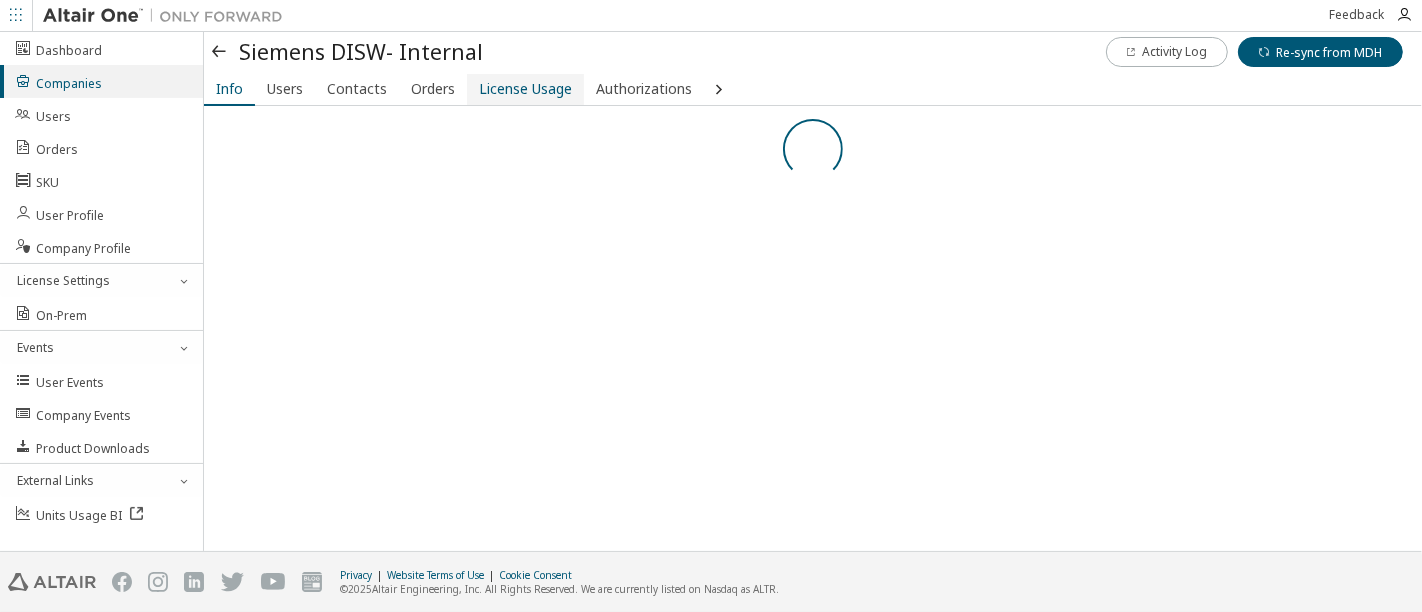click on "License Usage" at bounding box center (525, 89) 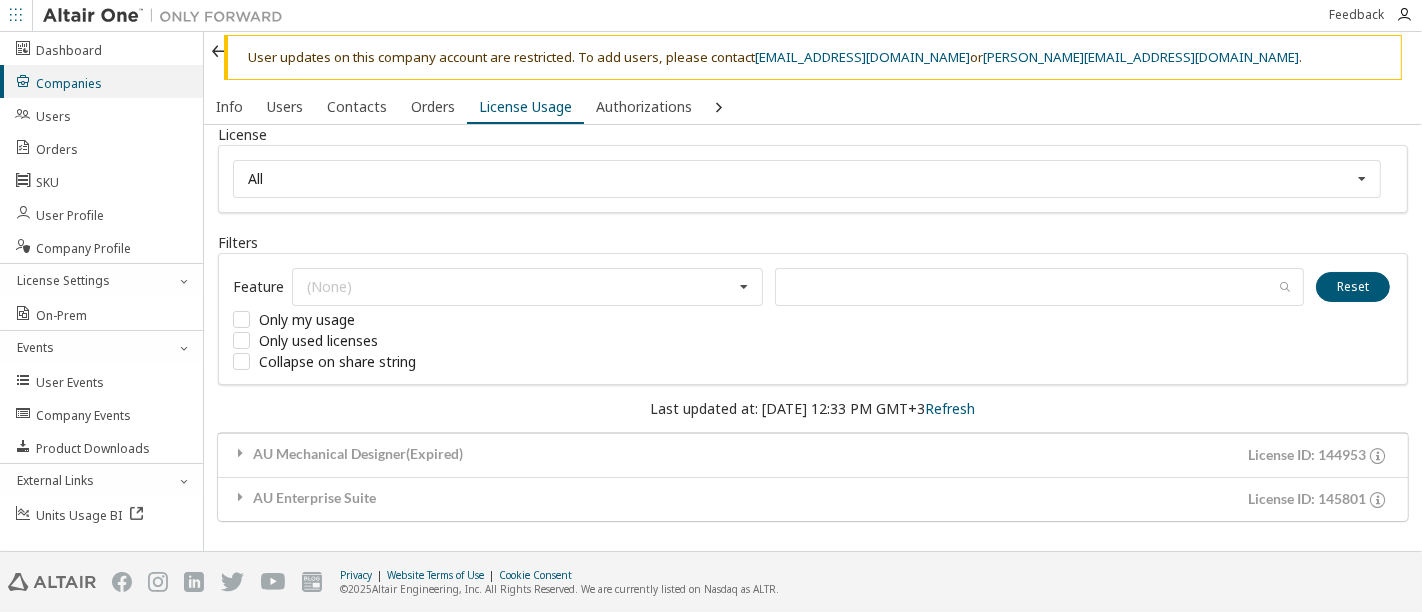 scroll, scrollTop: 0, scrollLeft: 0, axis: both 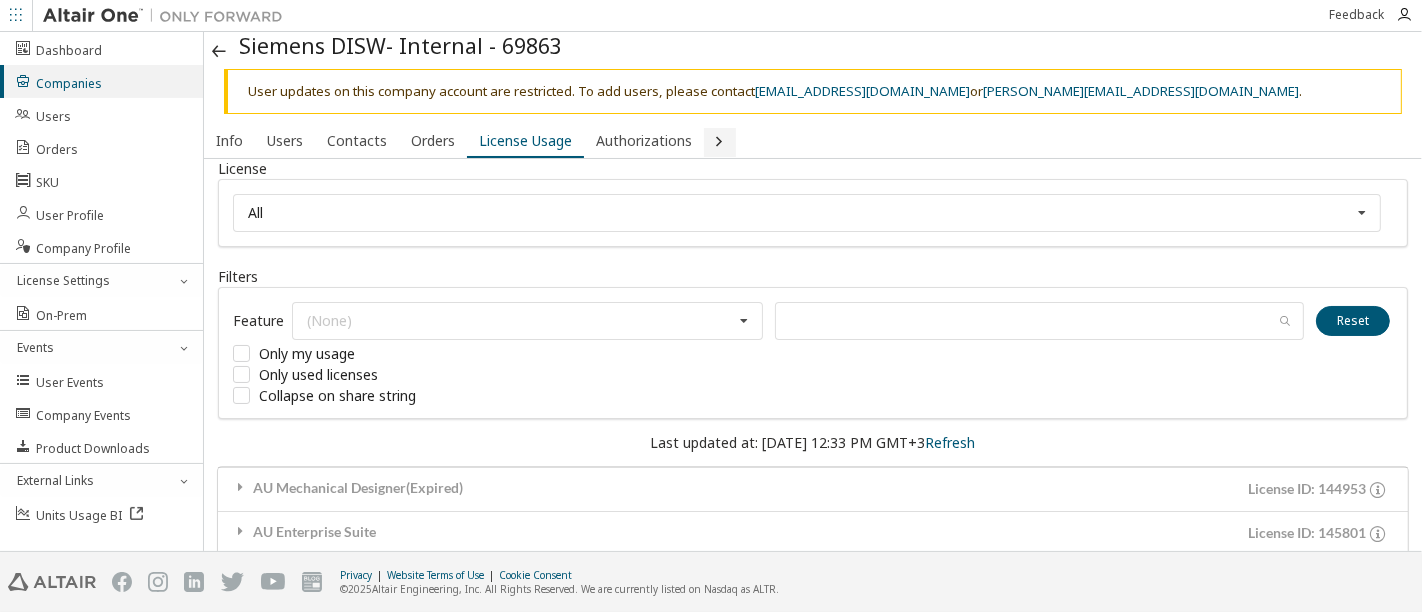 click at bounding box center [718, 140] 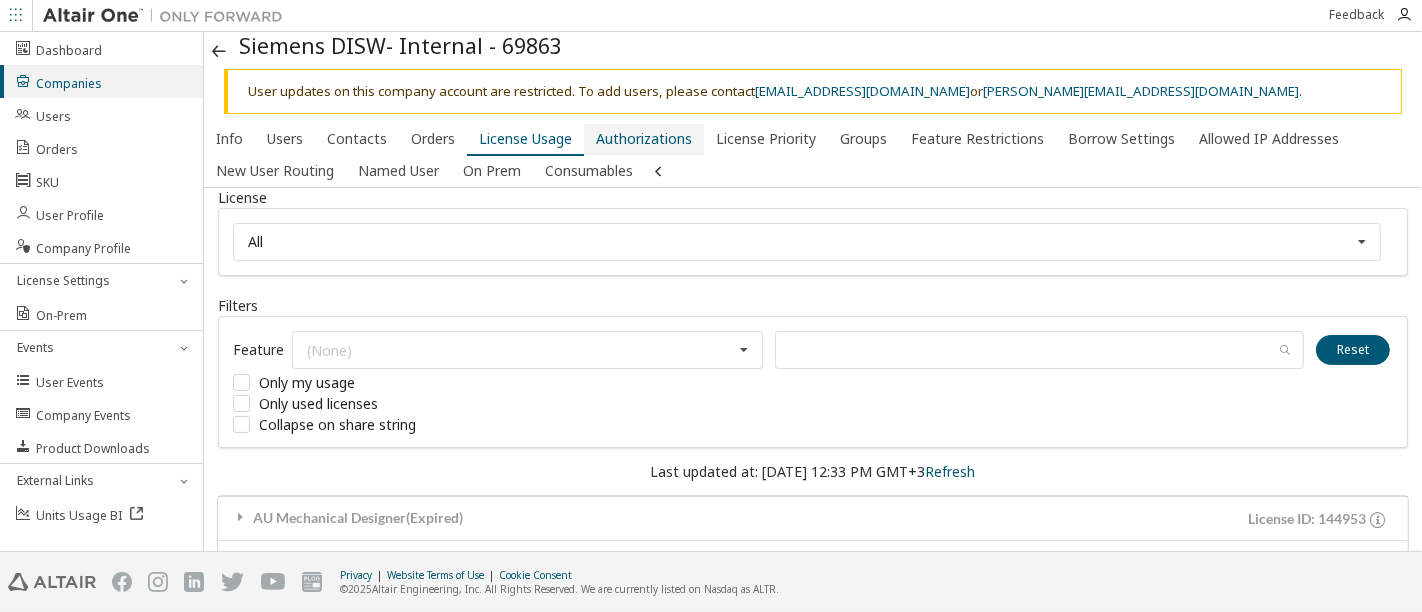 click on "Authorizations" at bounding box center [644, 139] 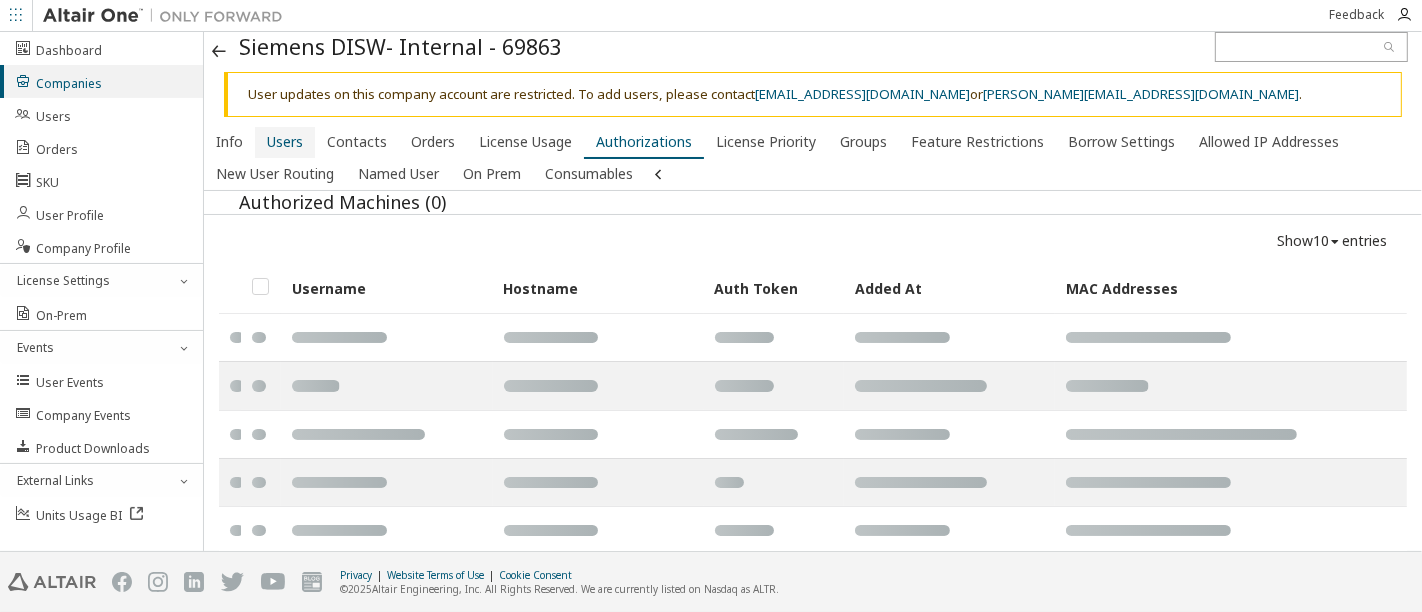 click on "Users" at bounding box center (285, 142) 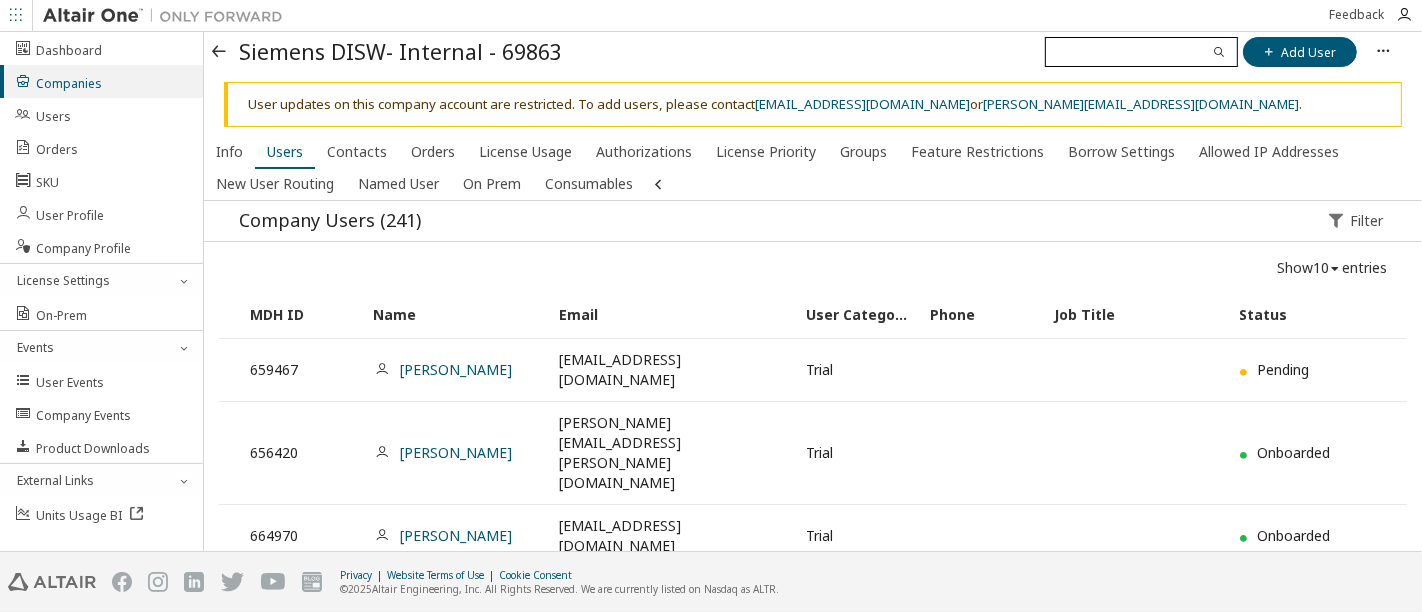 click at bounding box center [1141, 52] 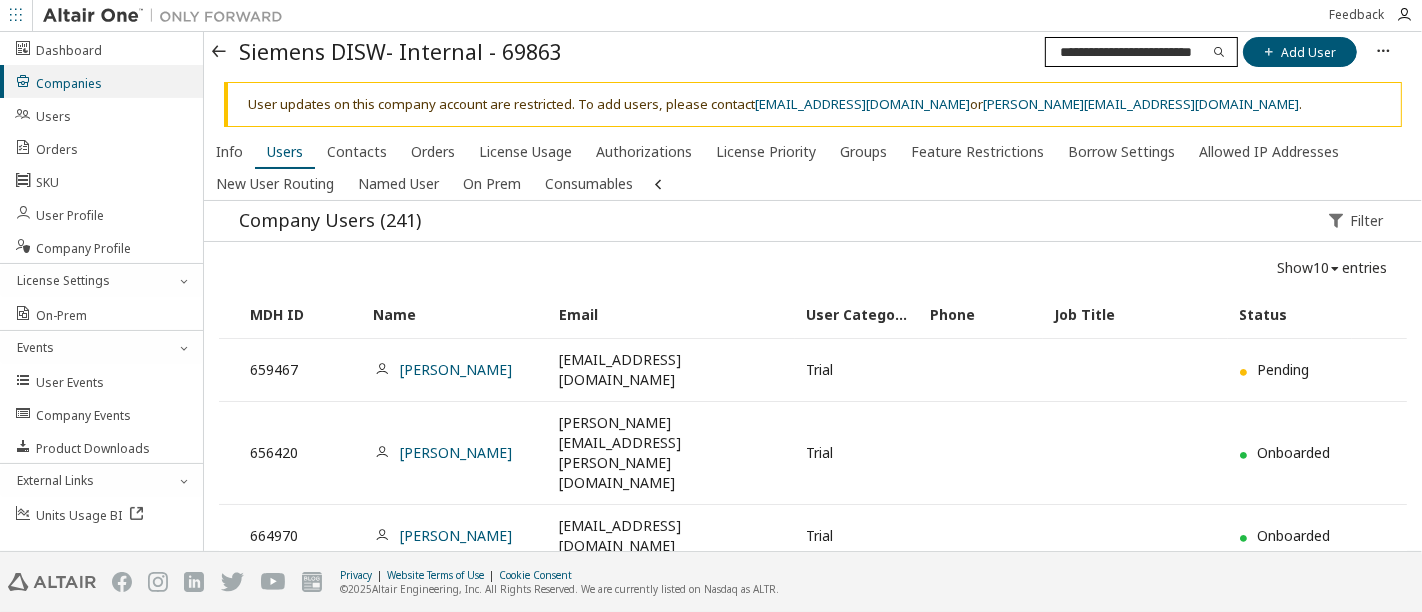 scroll, scrollTop: 0, scrollLeft: 34, axis: horizontal 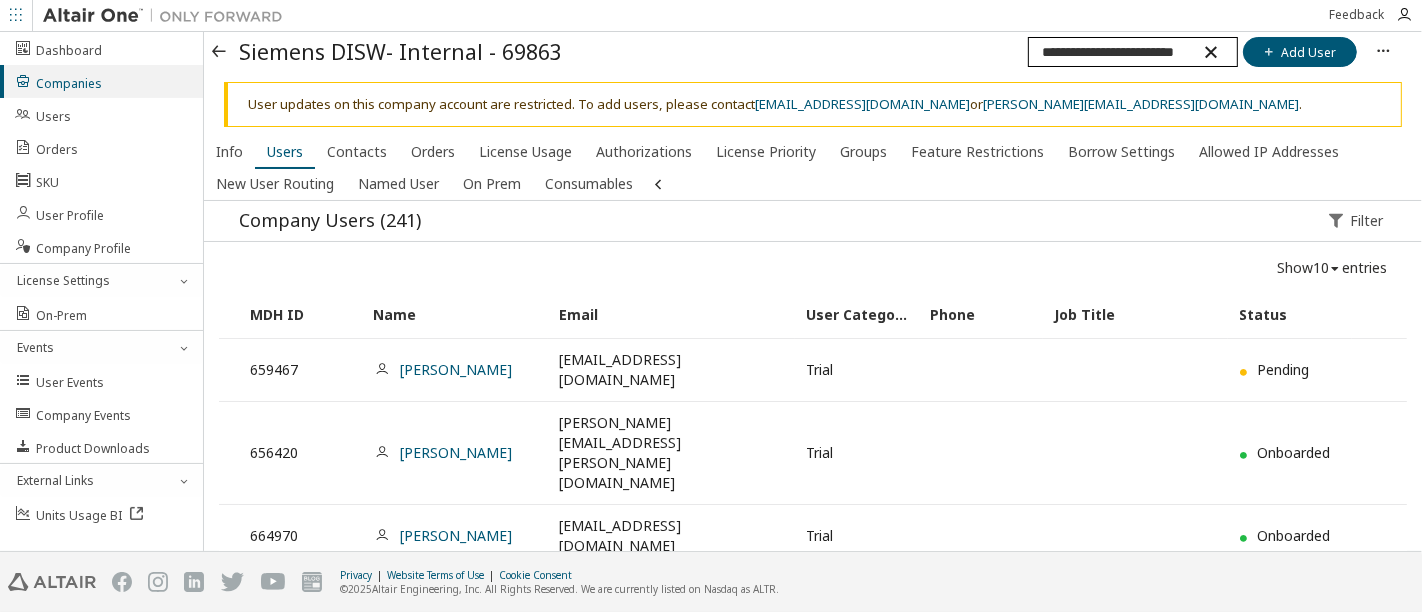 type on "**********" 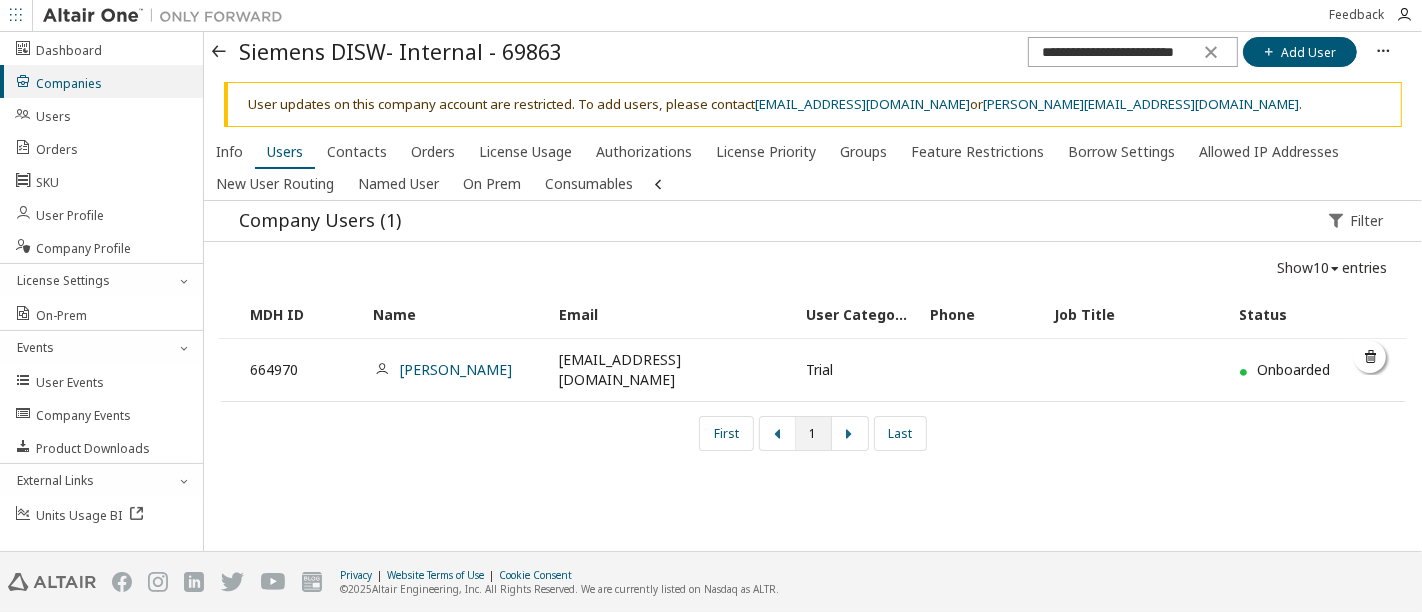 click on "Marc Brughmans" at bounding box center (455, 370) 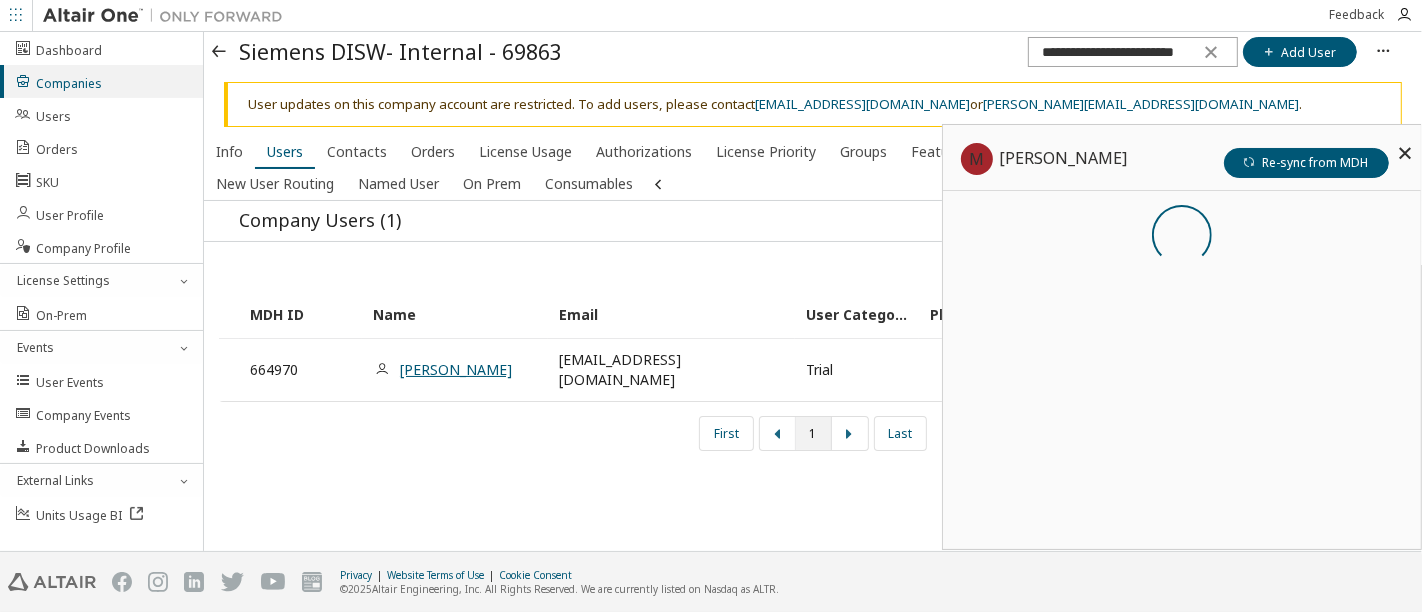 click on "Marc Brughmans" at bounding box center [456, 369] 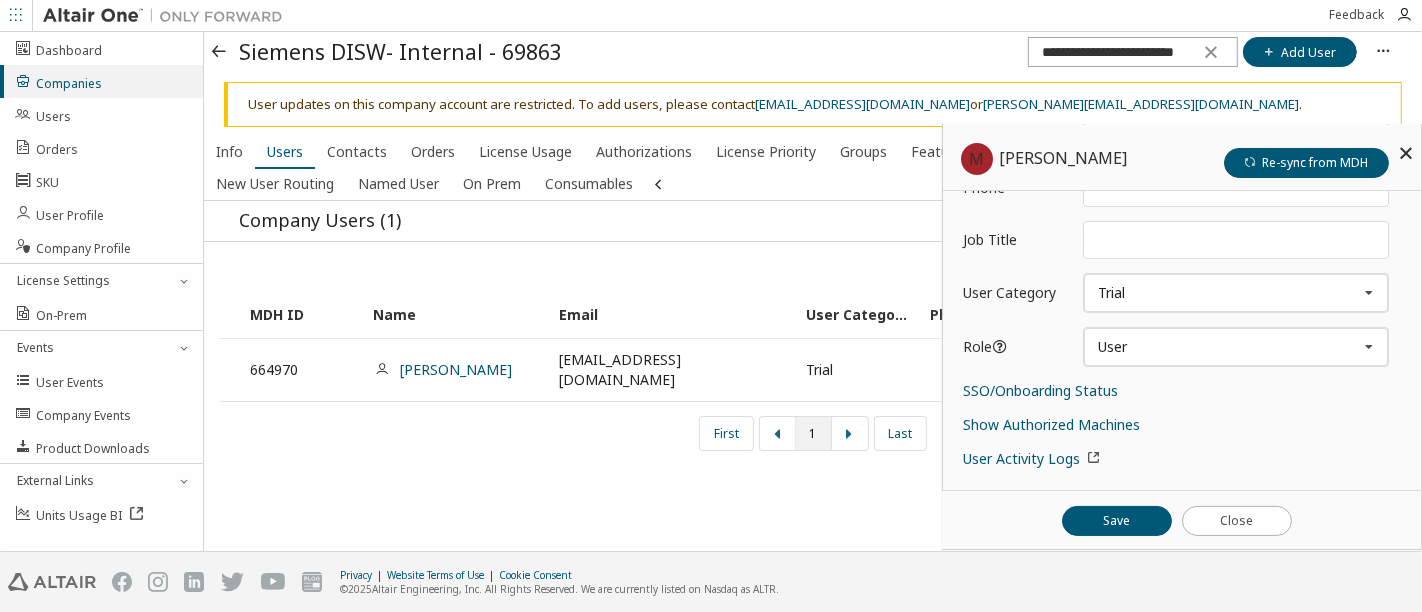 scroll, scrollTop: 302, scrollLeft: 0, axis: vertical 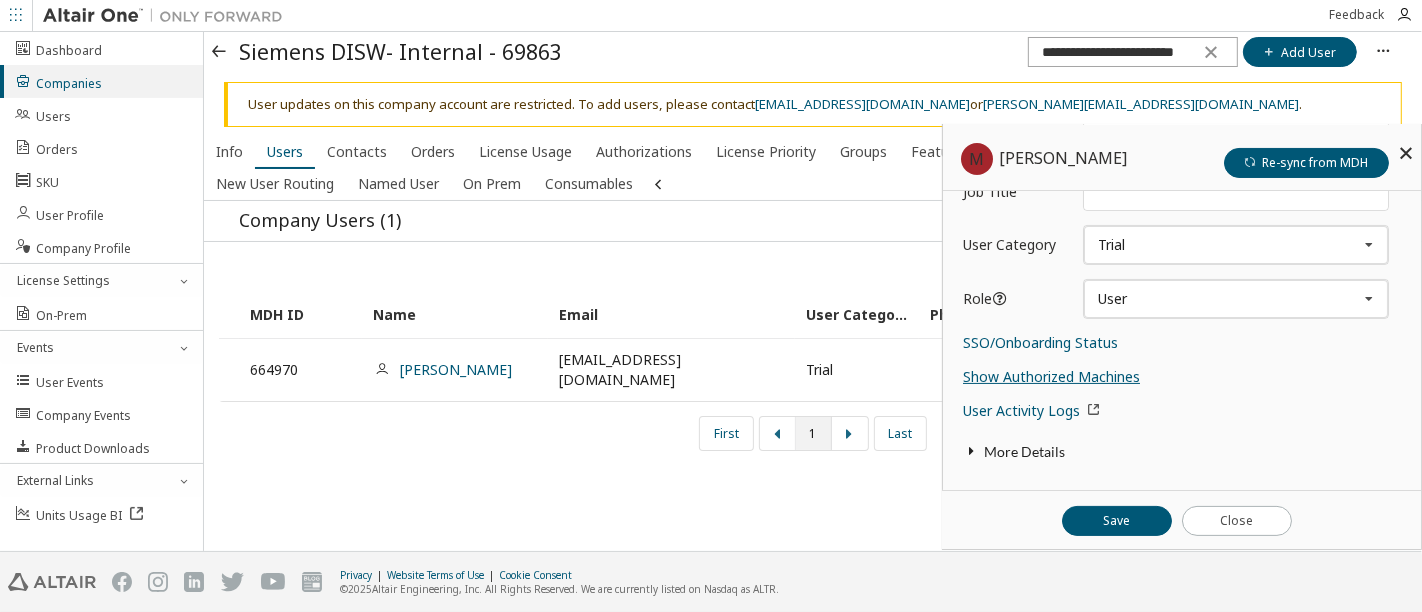 click on "Show Authorized Machines" at bounding box center (1051, 376) 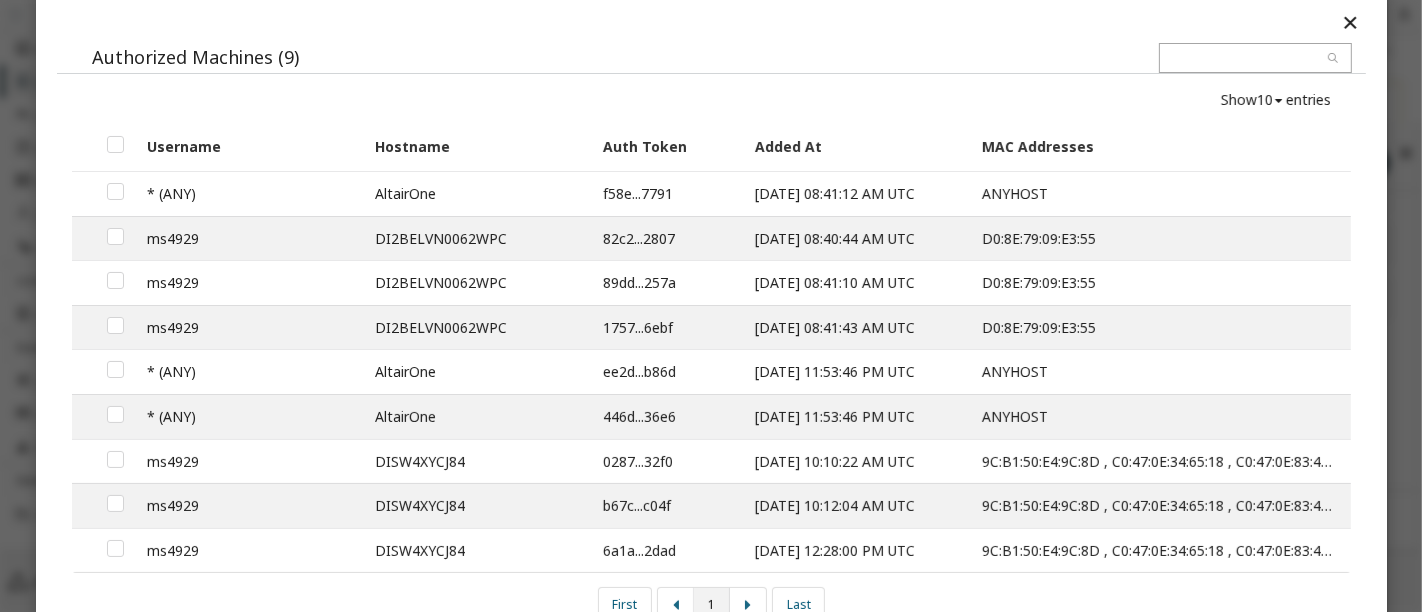 scroll, scrollTop: 0, scrollLeft: 0, axis: both 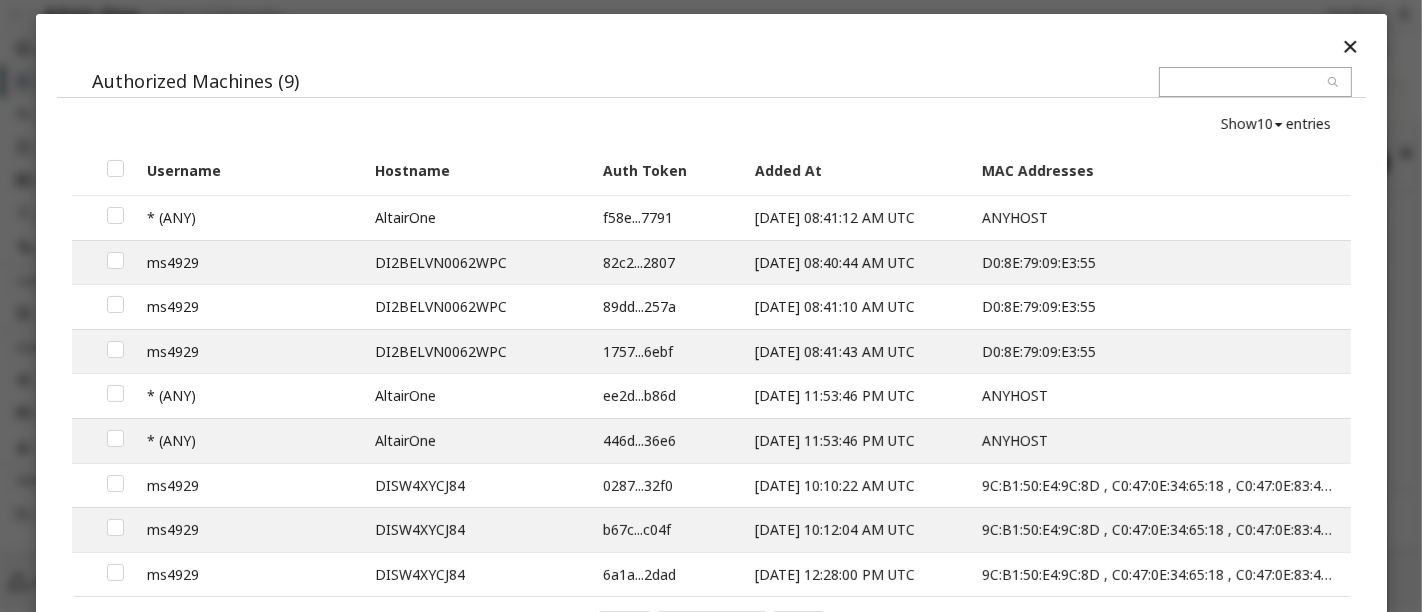 click at bounding box center (1349, 46) 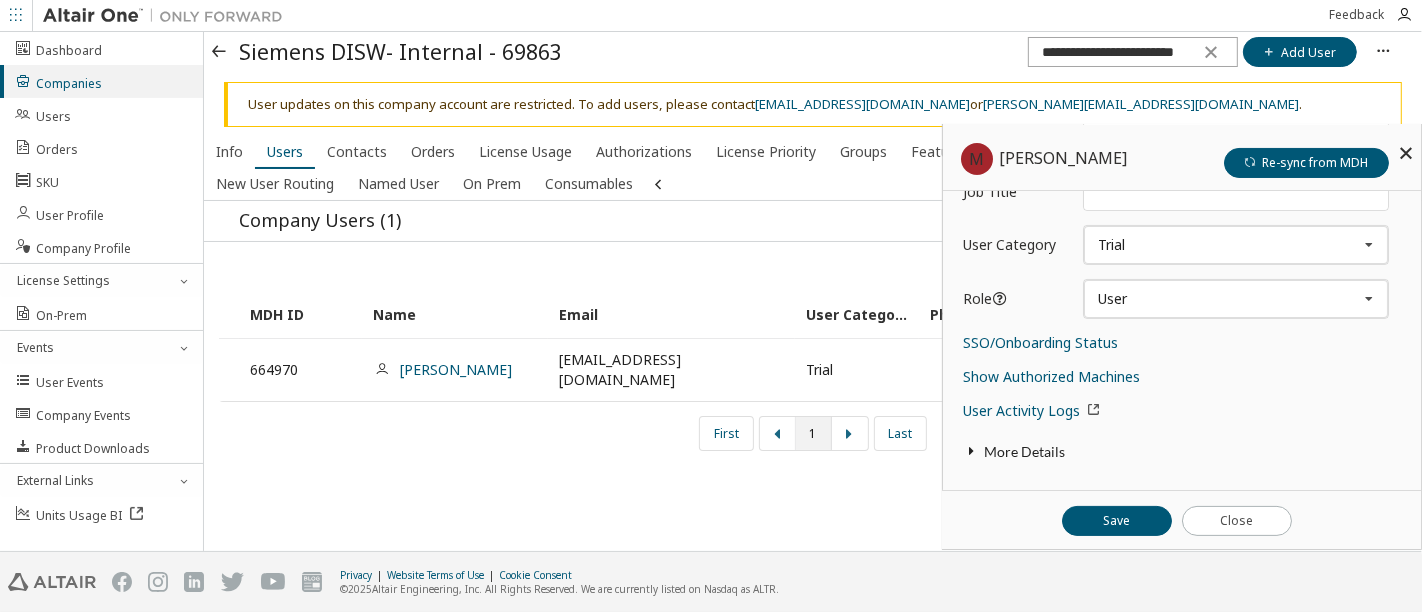 click at bounding box center [1406, 153] 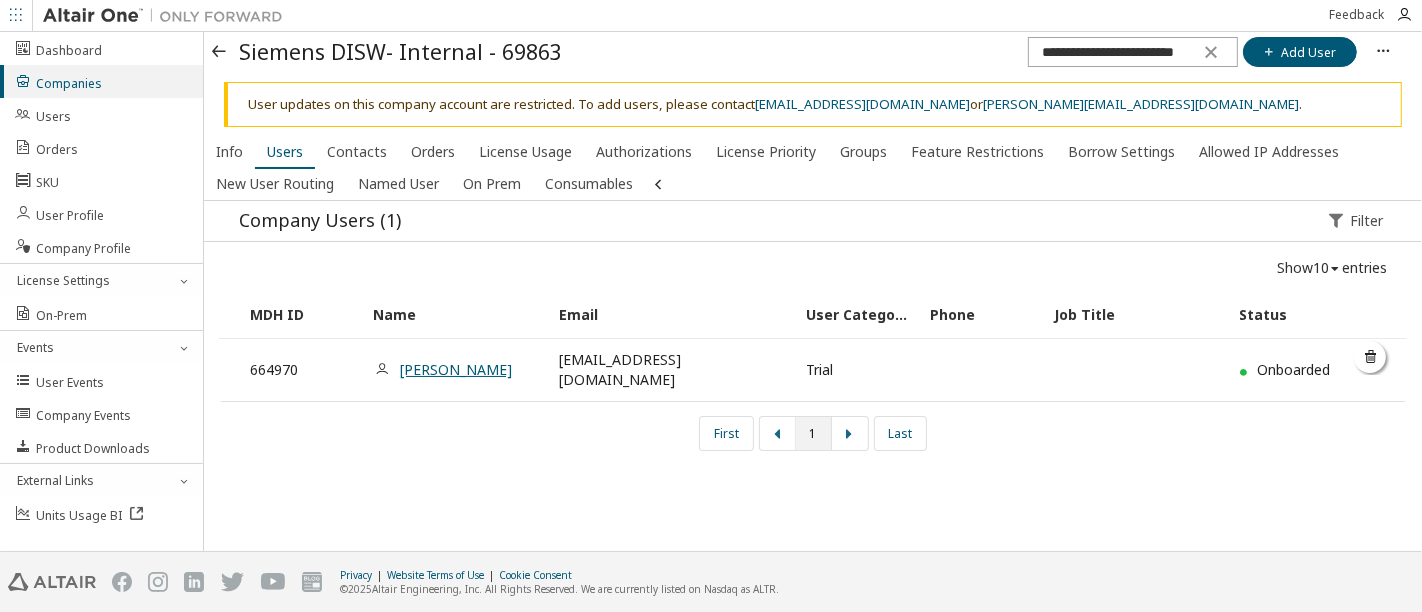 click on "Marc Brughmans" at bounding box center (456, 369) 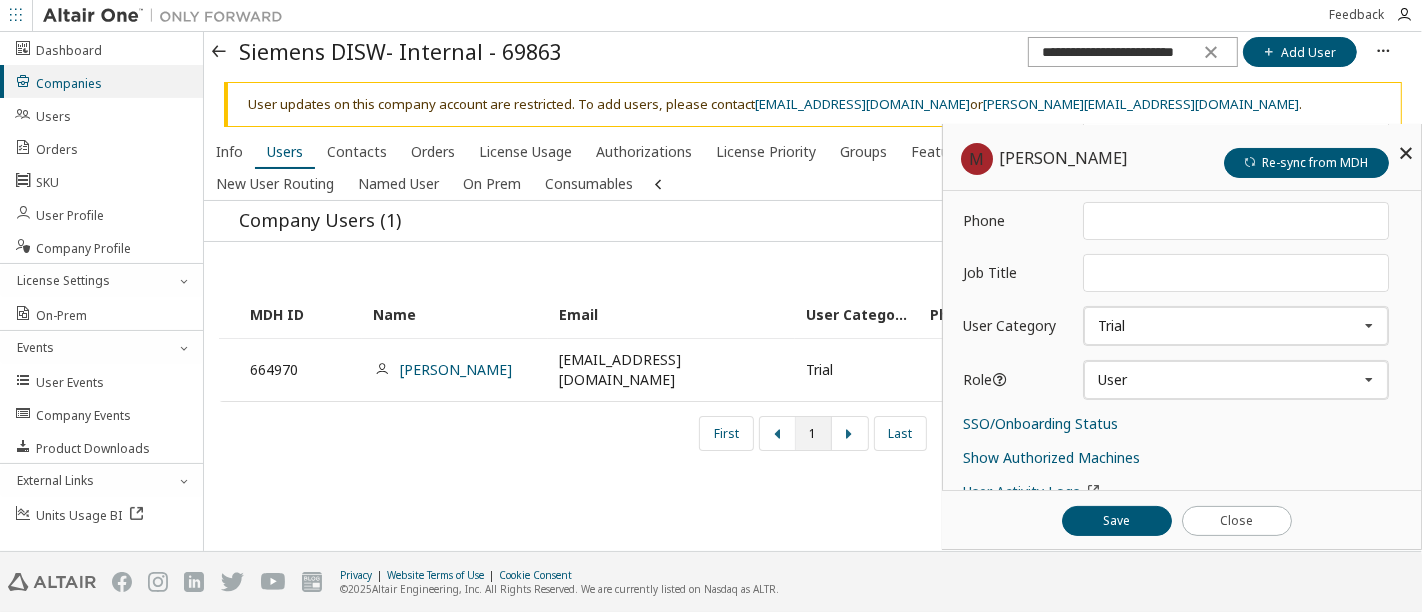scroll, scrollTop: 302, scrollLeft: 0, axis: vertical 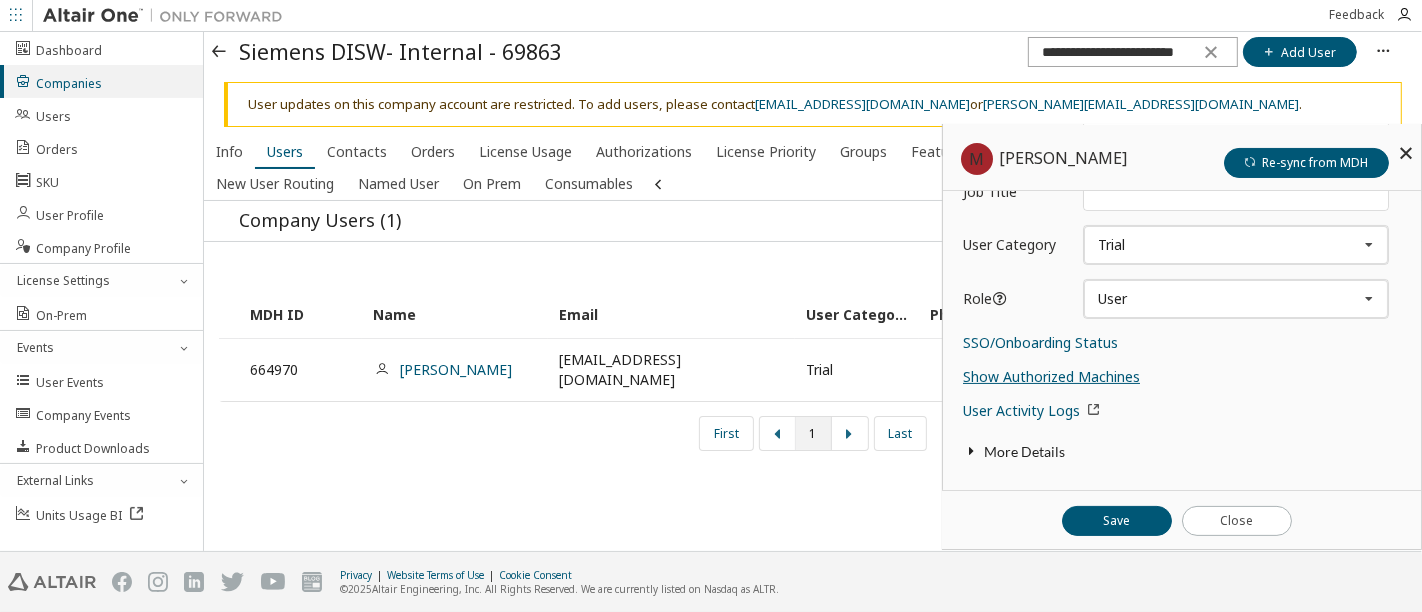 click on "Show Authorized Machines" at bounding box center (1051, 376) 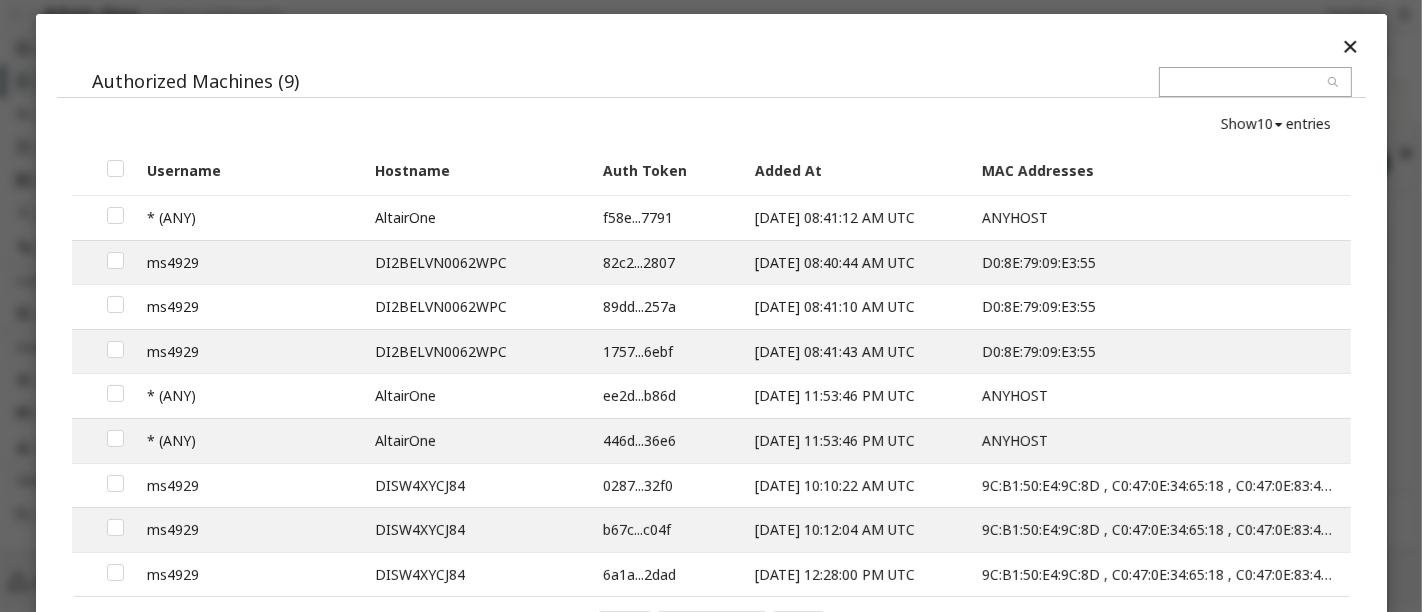 click at bounding box center [1349, 46] 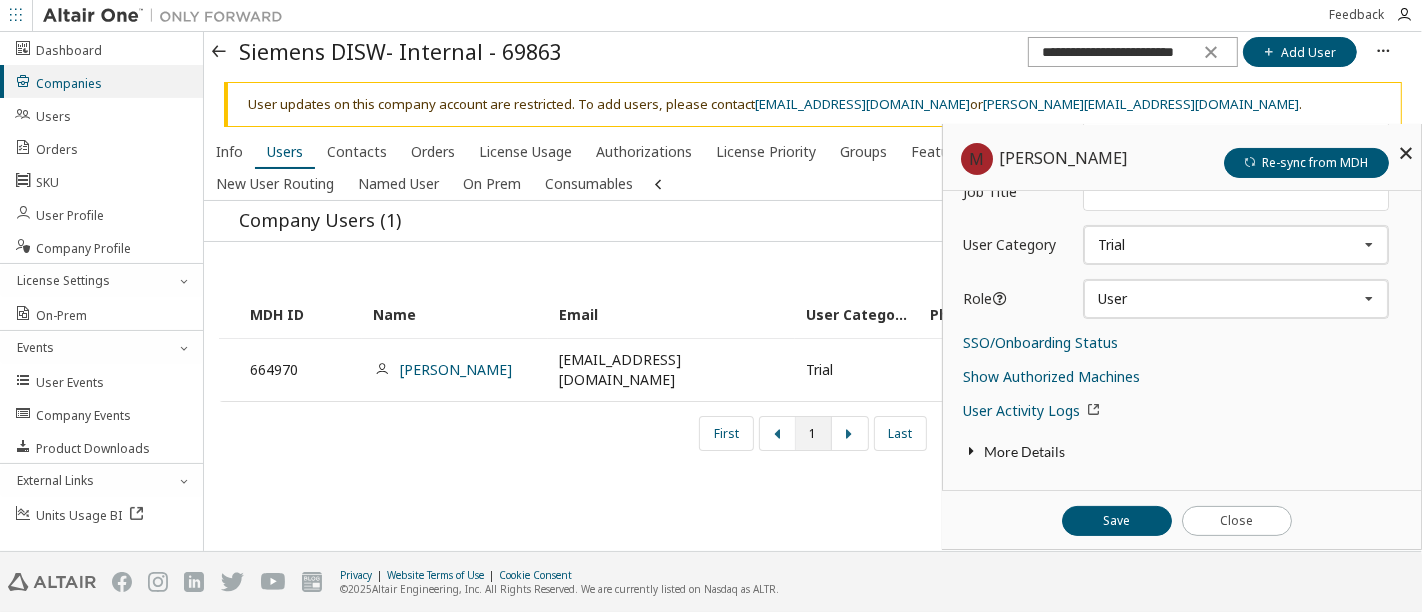 scroll, scrollTop: 80, scrollLeft: 0, axis: vertical 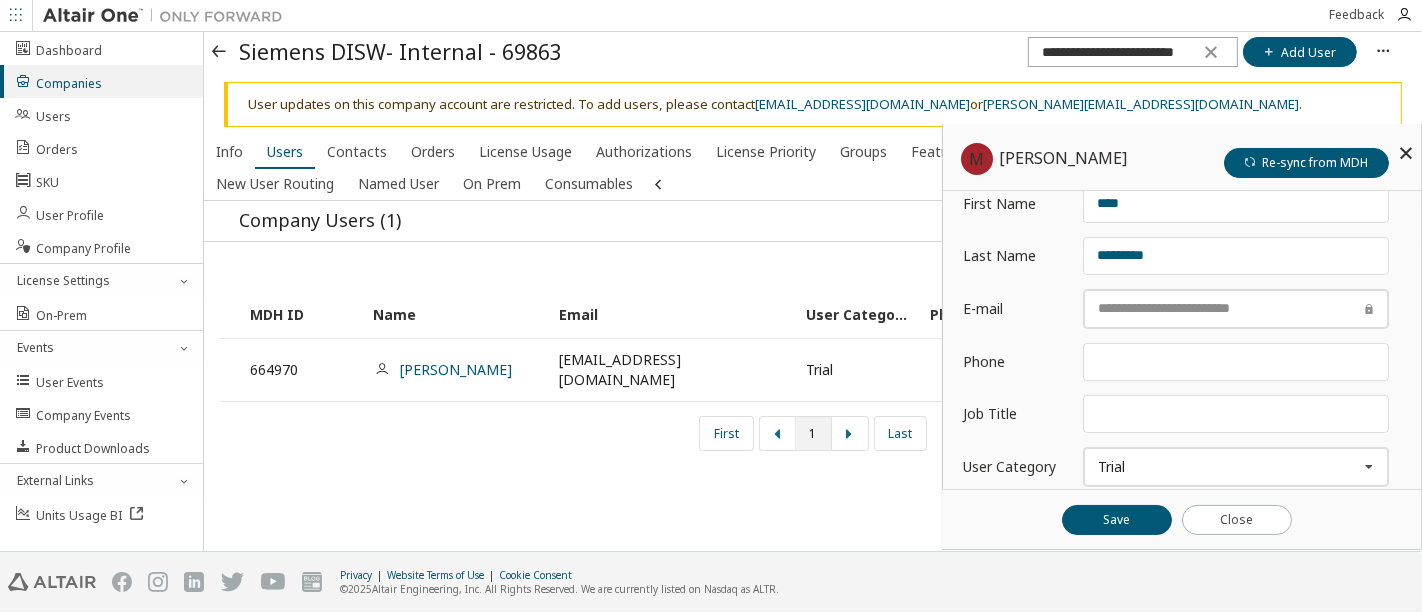 click at bounding box center (1406, 153) 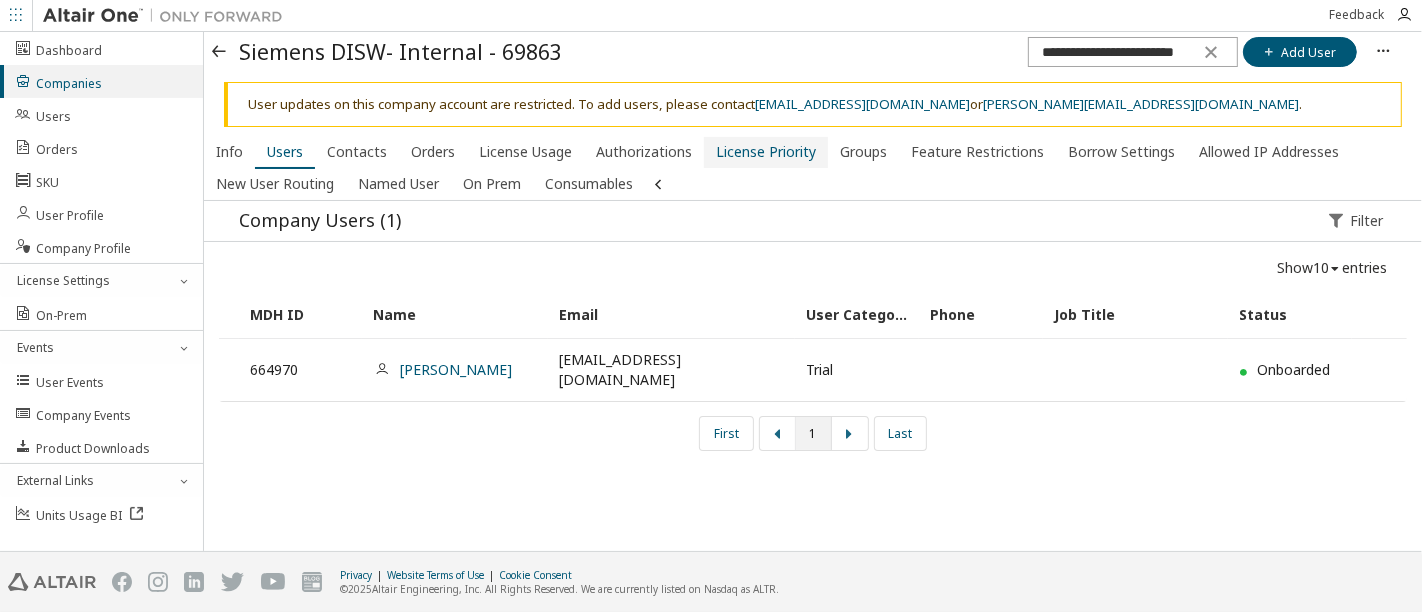 click on "License Priority" at bounding box center [766, 152] 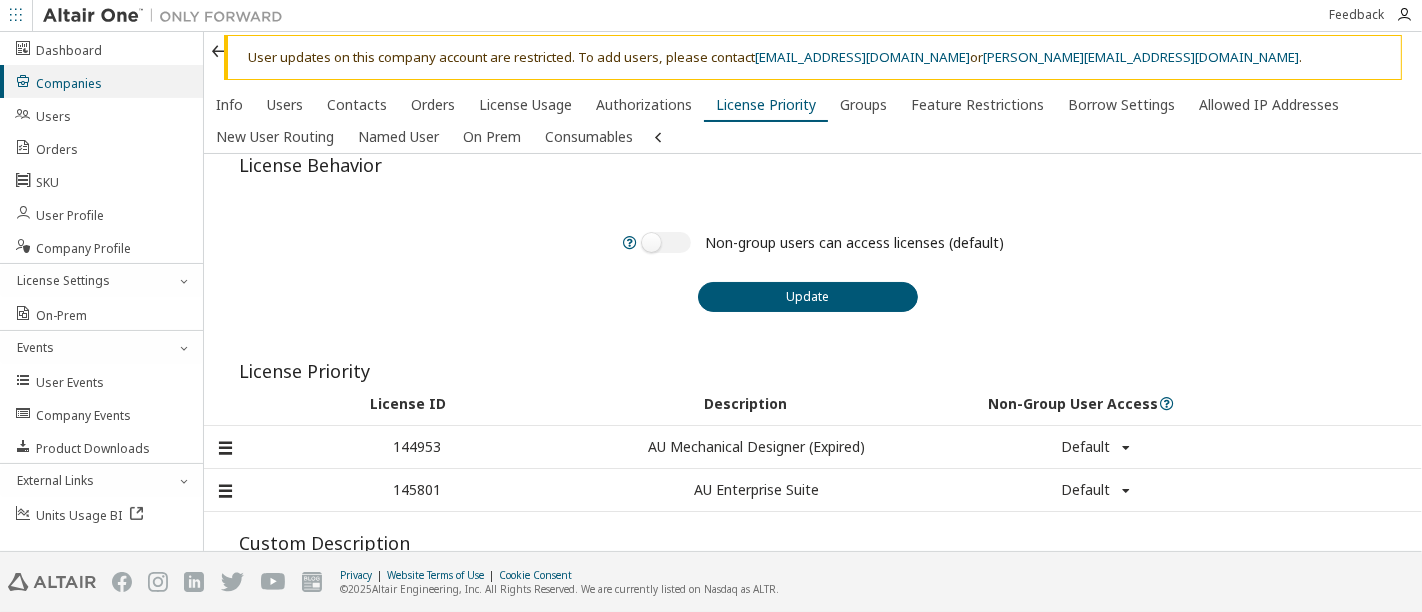 scroll, scrollTop: 0, scrollLeft: 0, axis: both 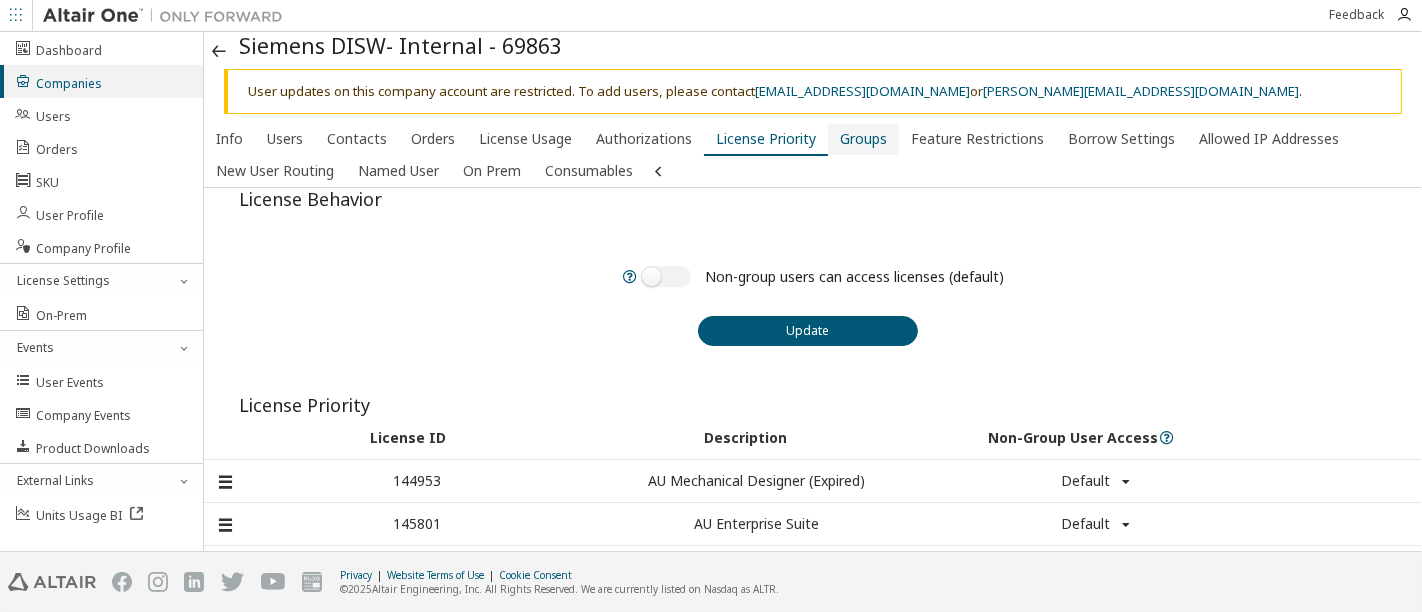 click on "Groups" at bounding box center (863, 139) 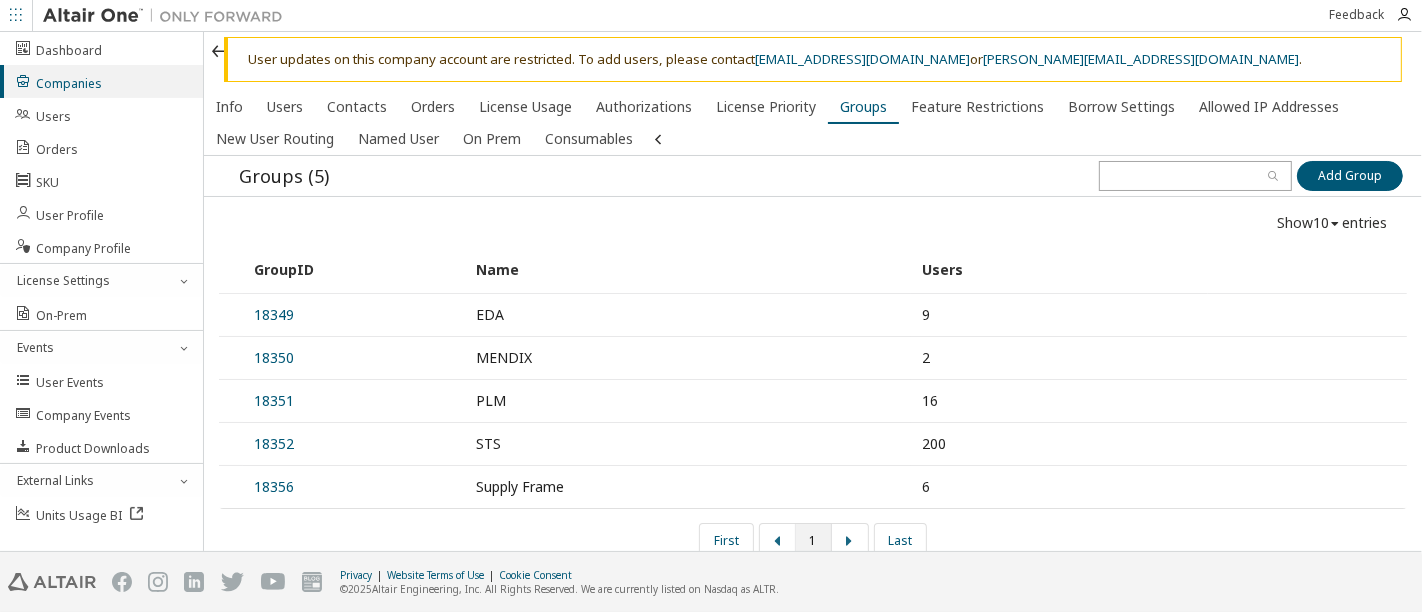 scroll, scrollTop: 50, scrollLeft: 0, axis: vertical 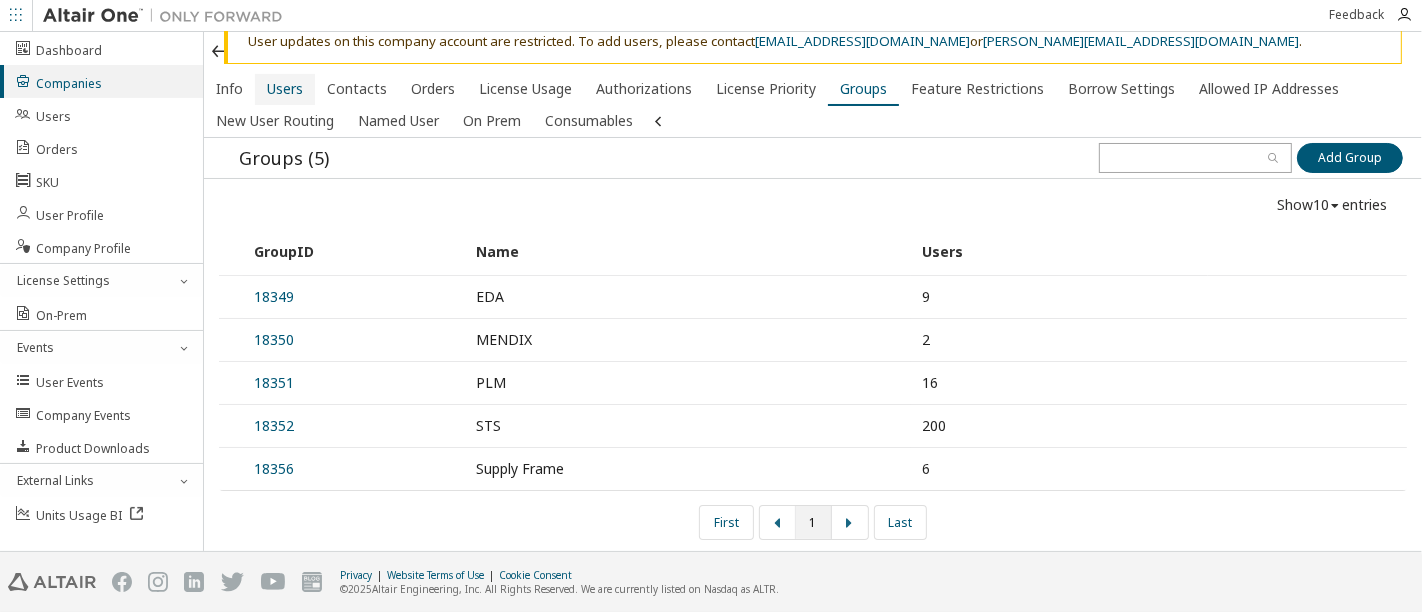 click on "Users" at bounding box center (285, 89) 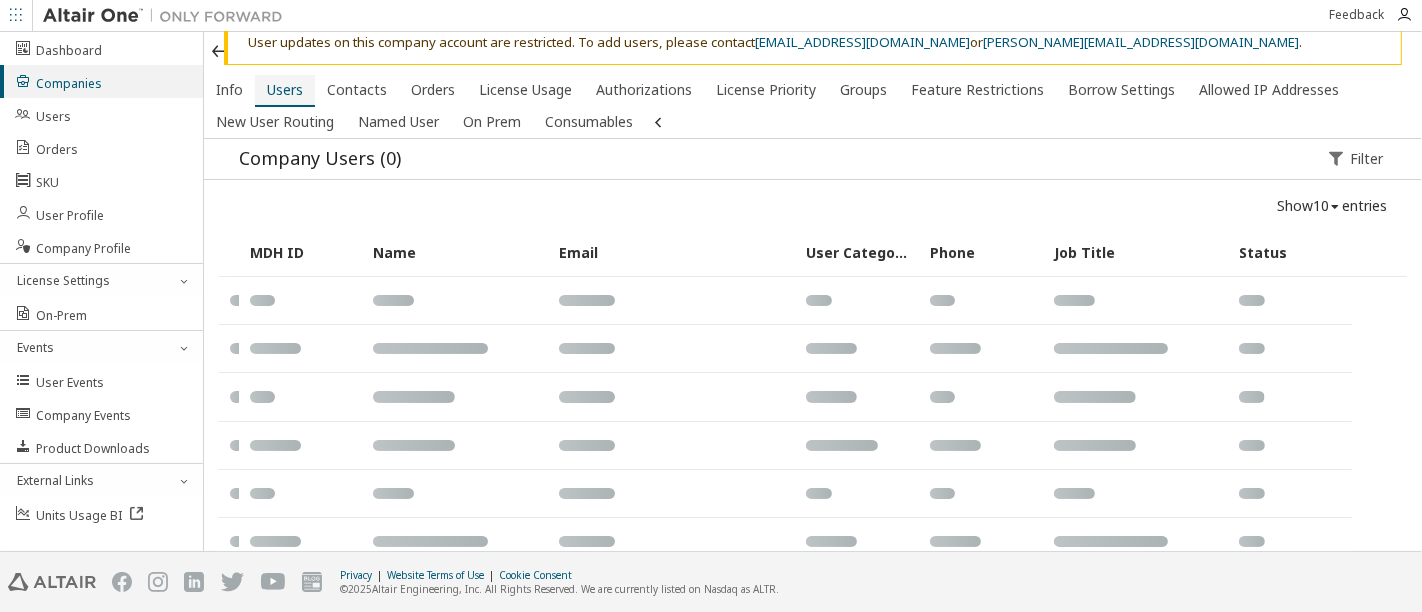 scroll, scrollTop: 0, scrollLeft: 0, axis: both 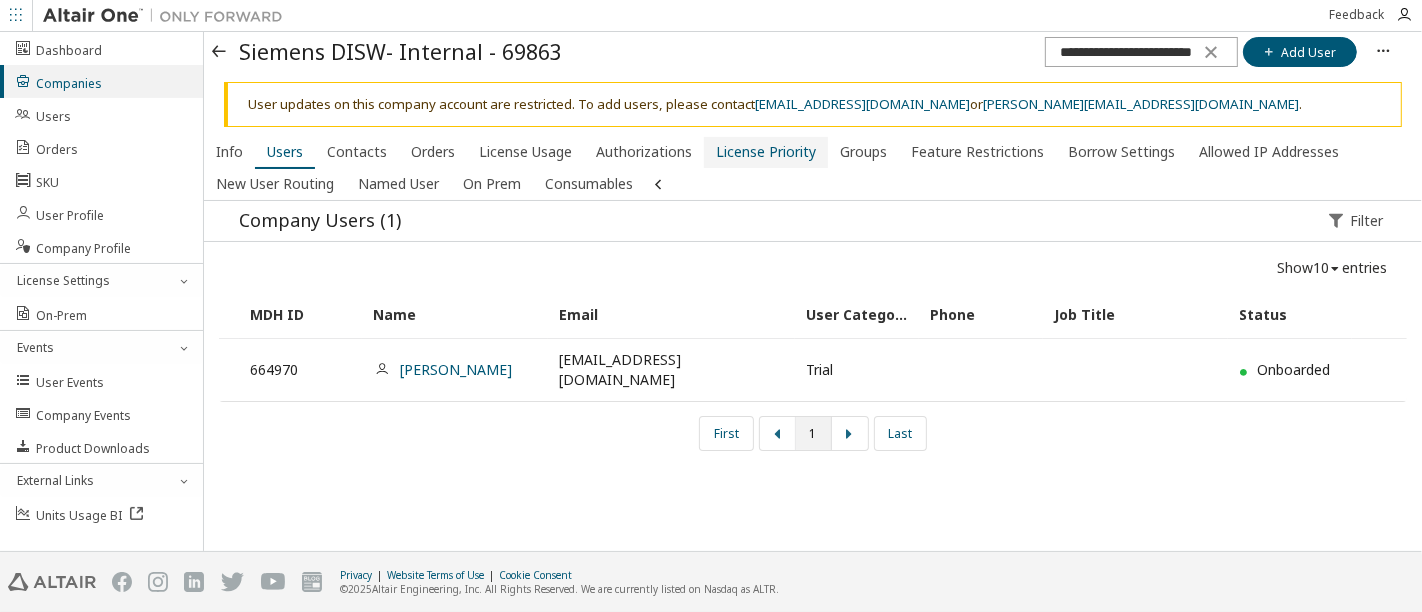 click on "License Priority" at bounding box center [766, 152] 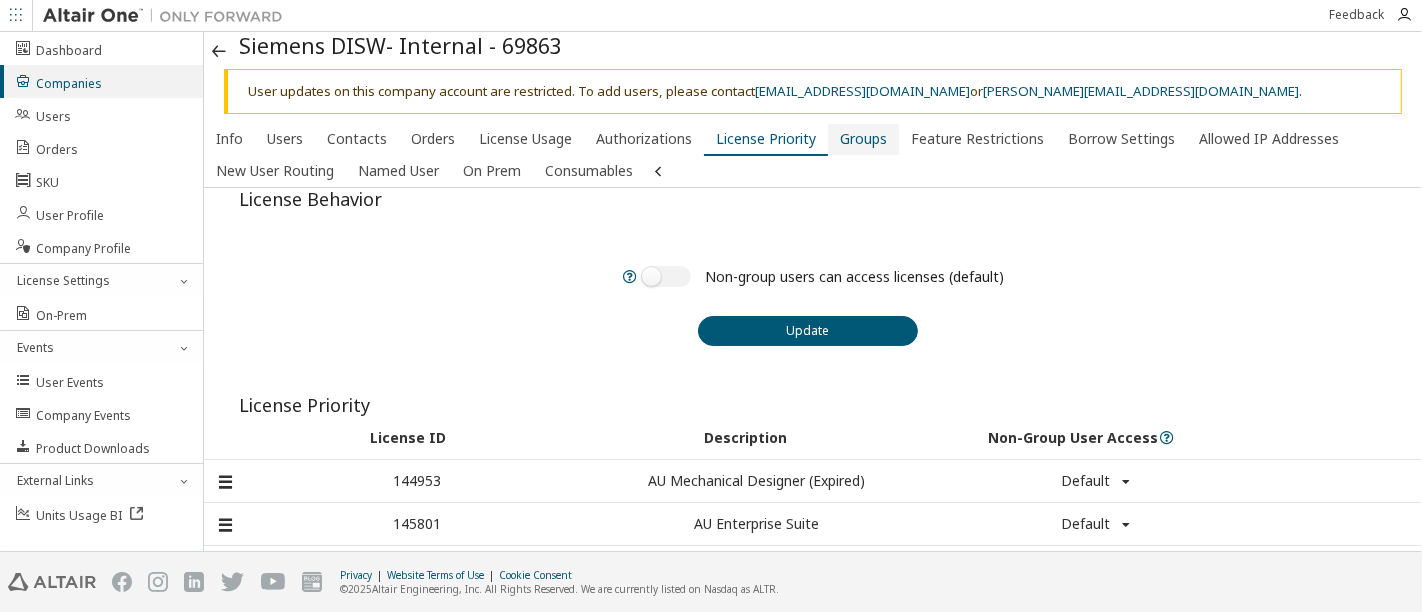click on "Groups" at bounding box center [863, 139] 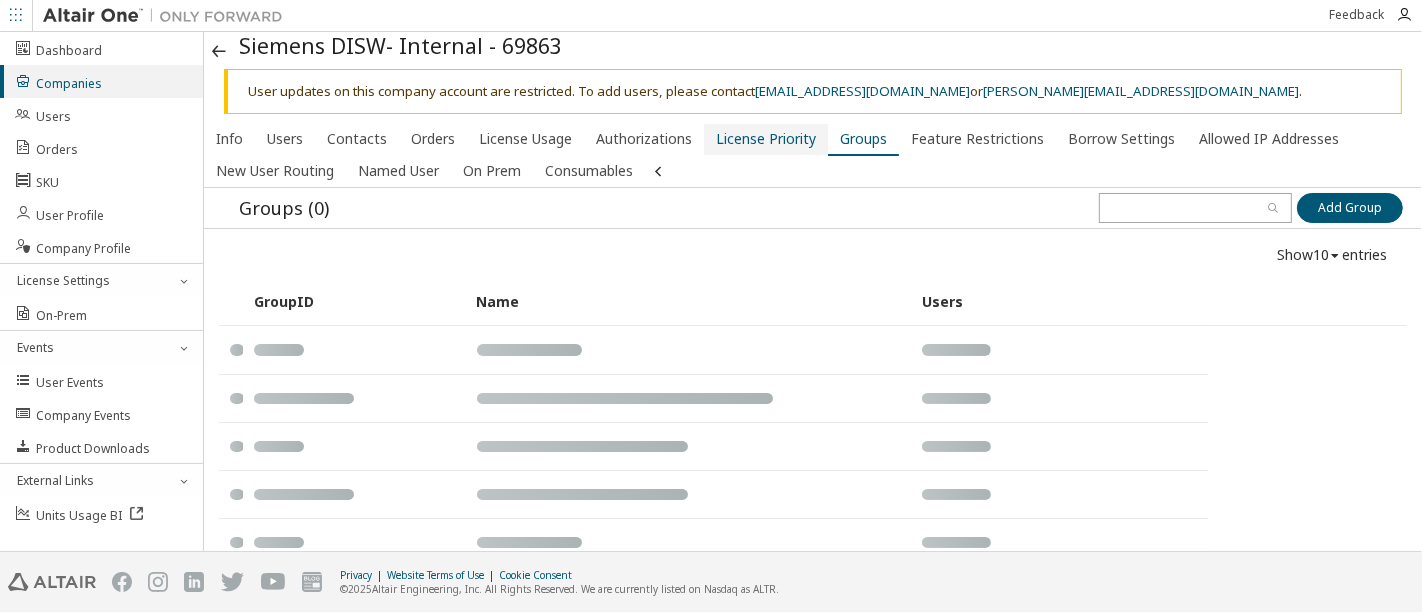 click on "License Priority" at bounding box center (766, 139) 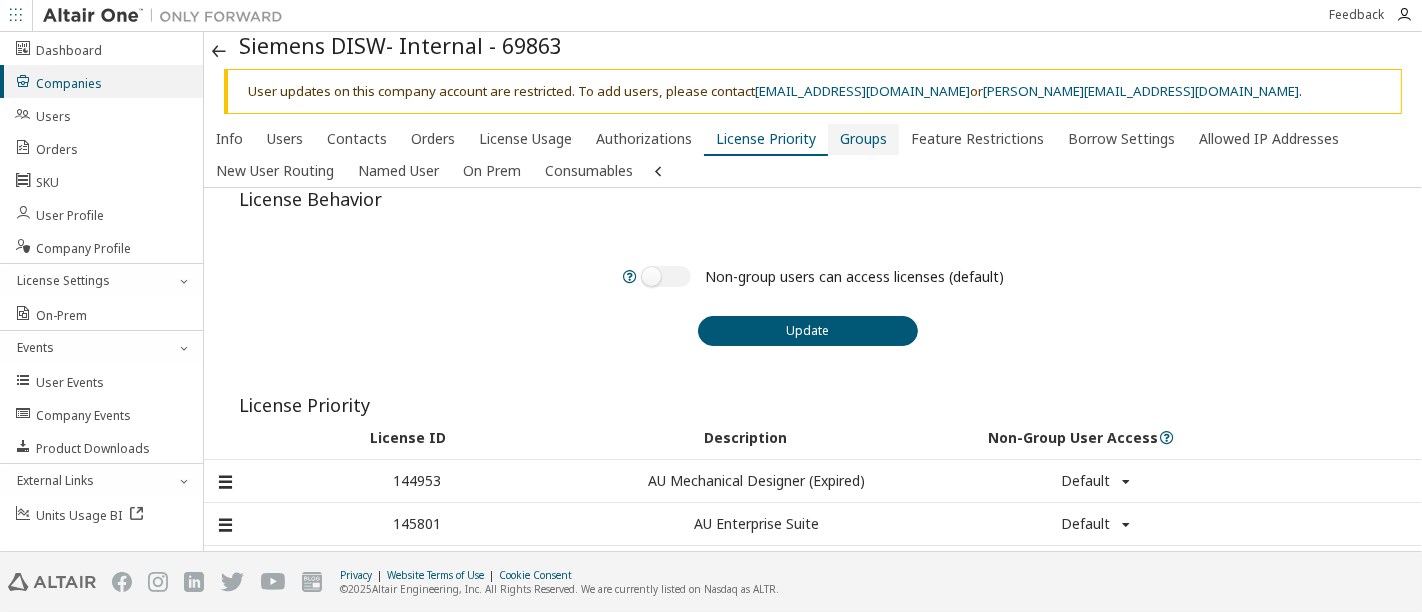 click on "Groups" at bounding box center (863, 139) 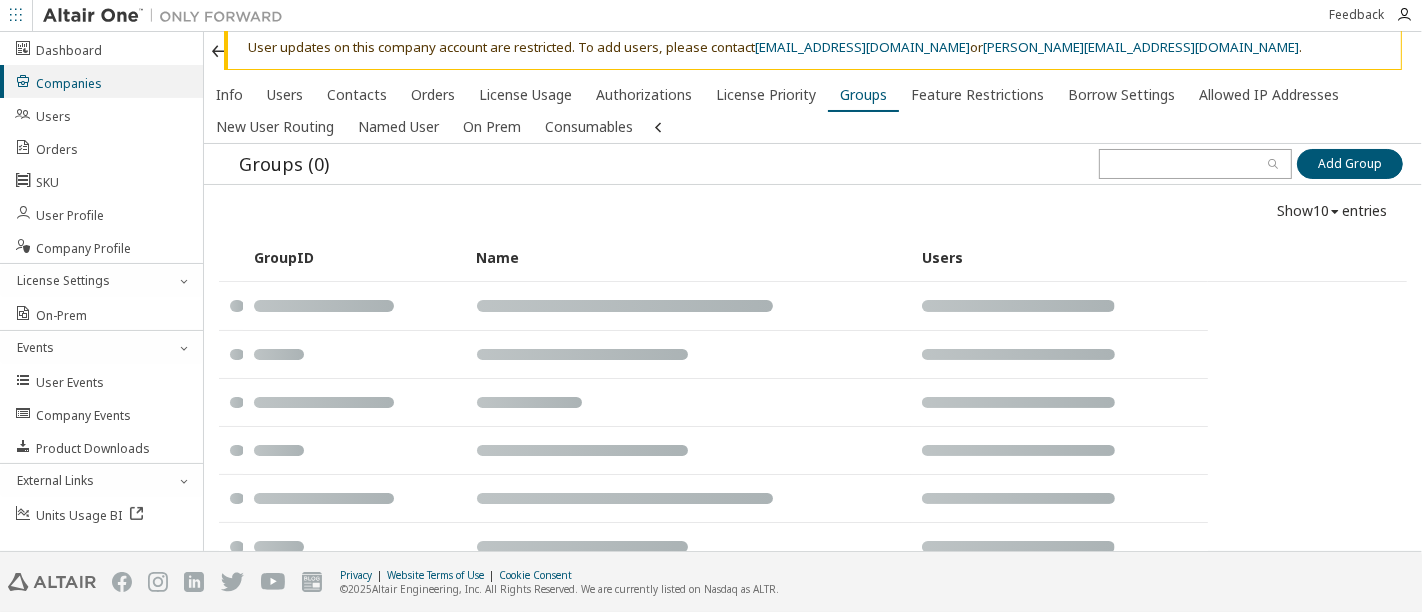 scroll, scrollTop: 50, scrollLeft: 0, axis: vertical 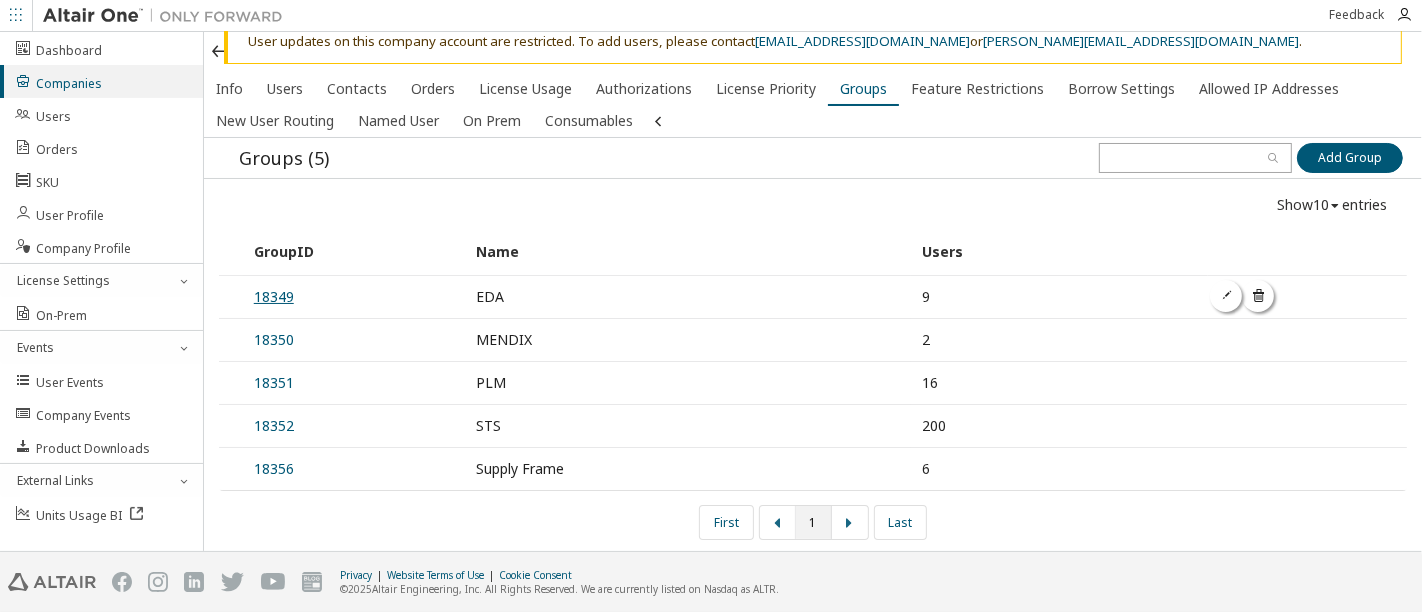 click on "18349" at bounding box center (274, 296) 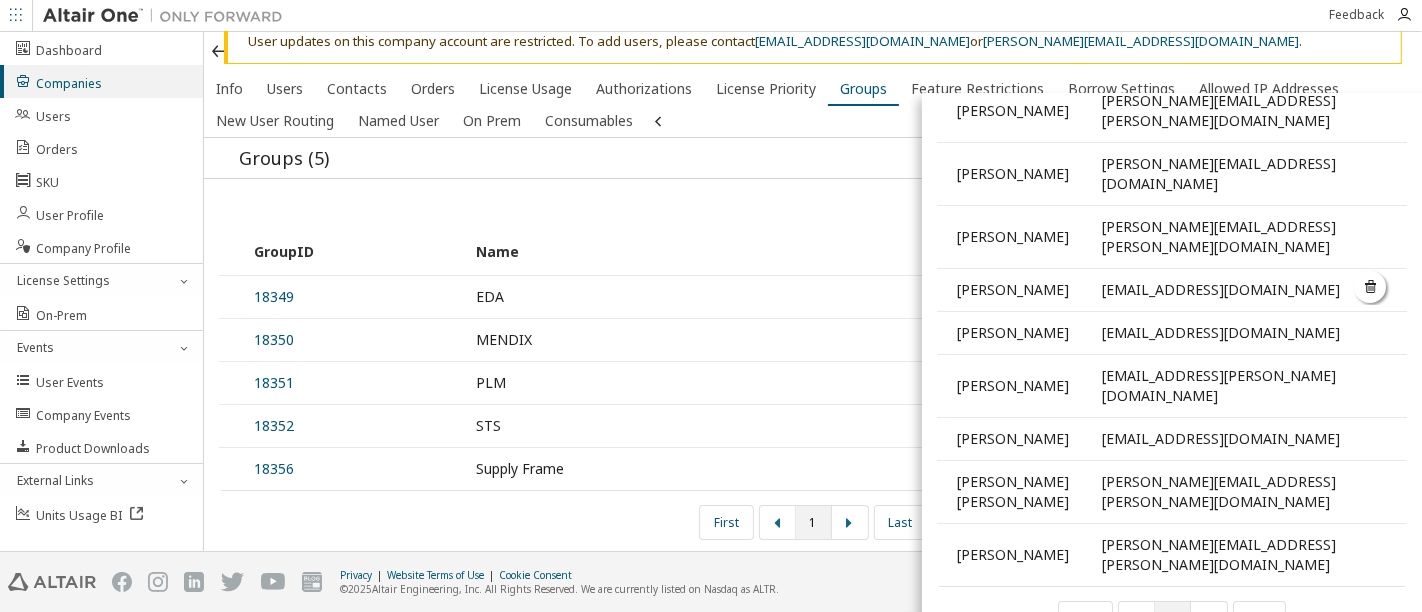 scroll, scrollTop: 333, scrollLeft: 0, axis: vertical 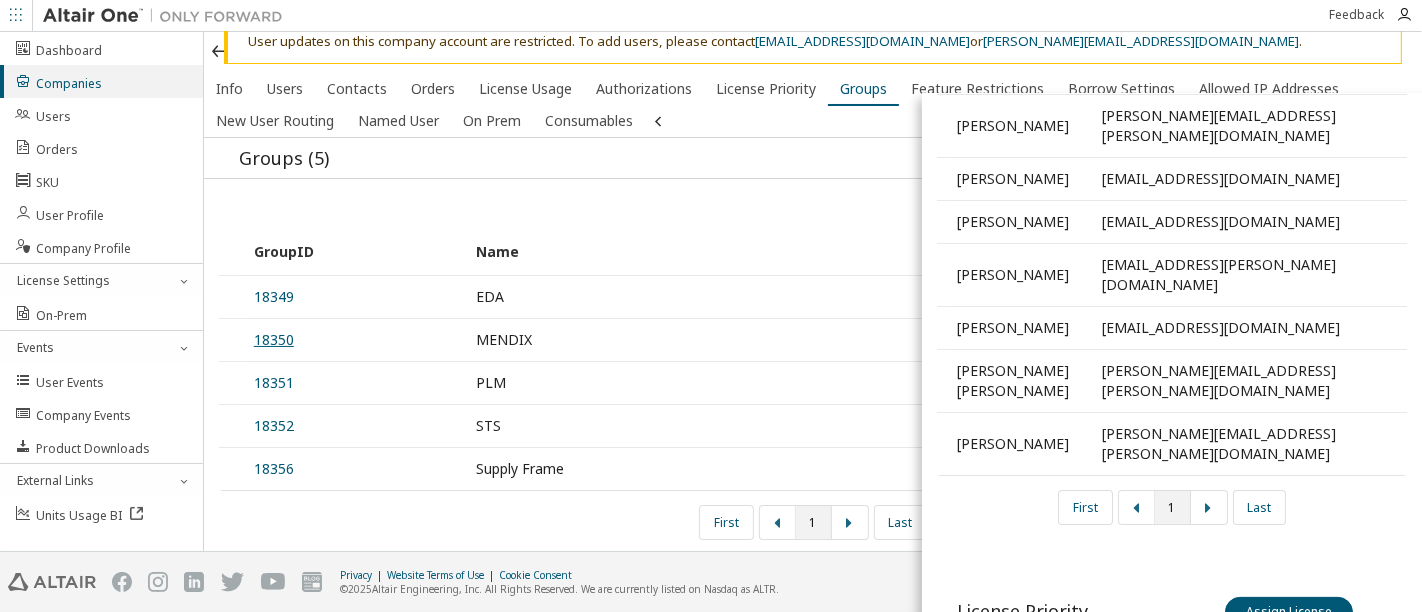 click on "18350" at bounding box center [274, 339] 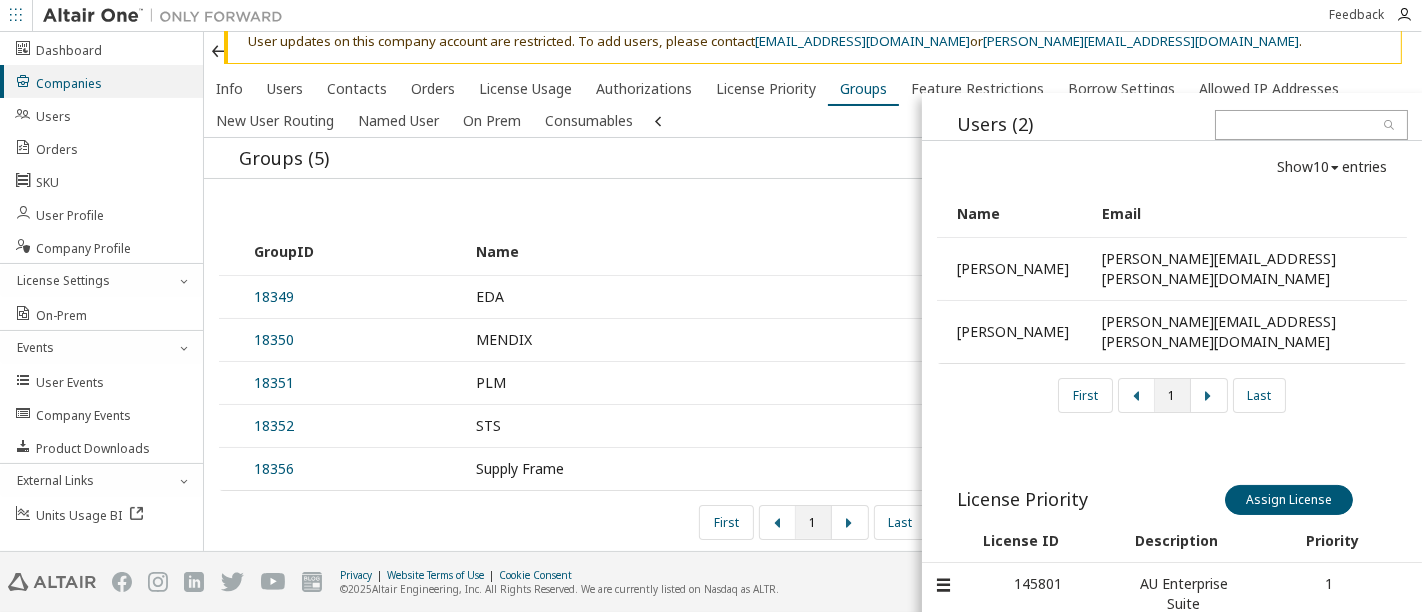 scroll, scrollTop: 12, scrollLeft: 0, axis: vertical 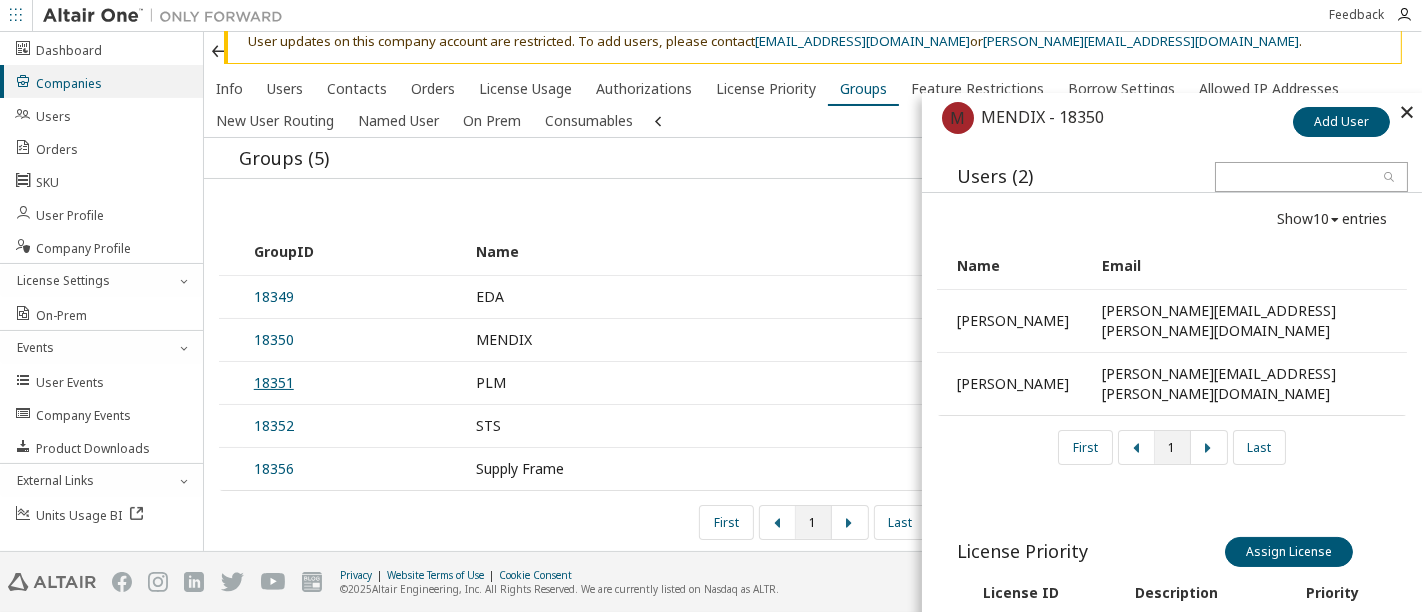 click on "18351" at bounding box center (274, 382) 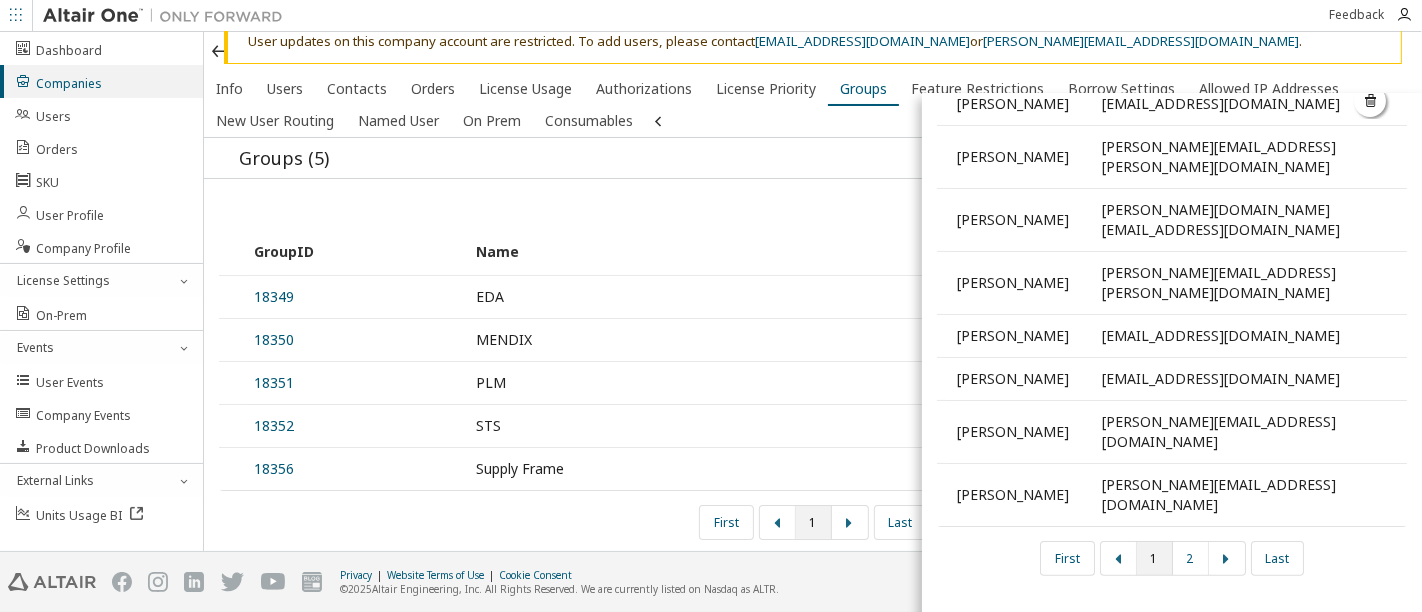 scroll, scrollTop: 345, scrollLeft: 0, axis: vertical 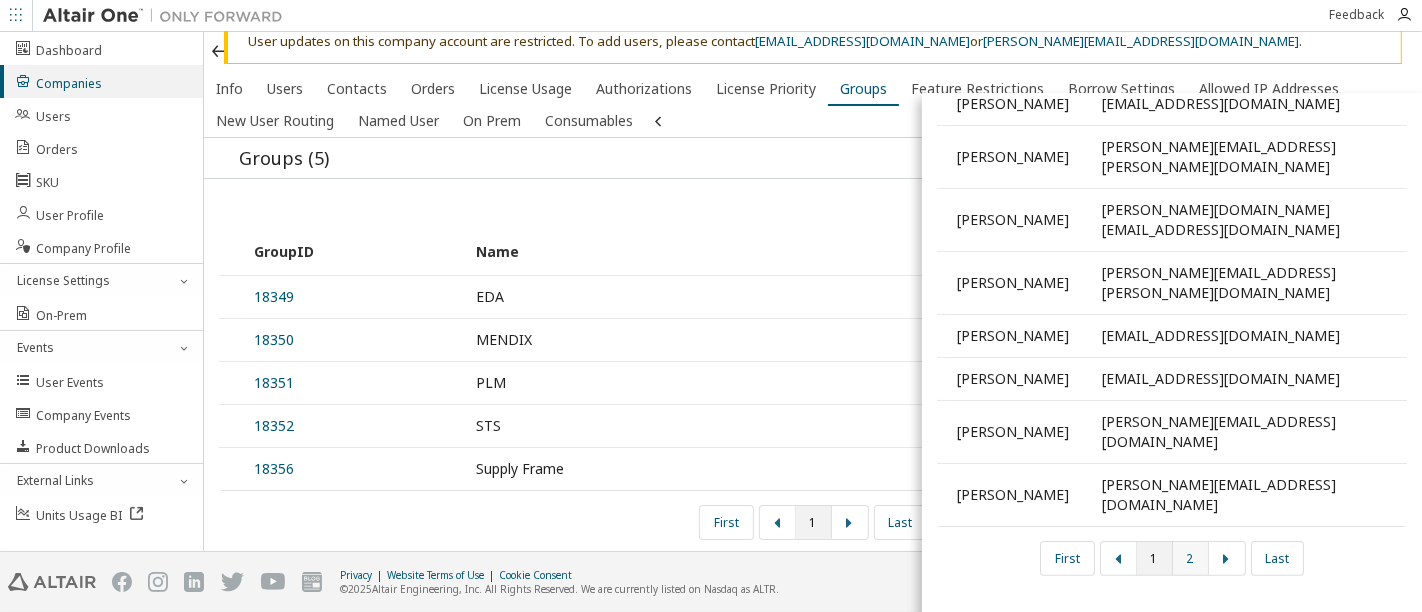 click on "2" at bounding box center (1191, 558) 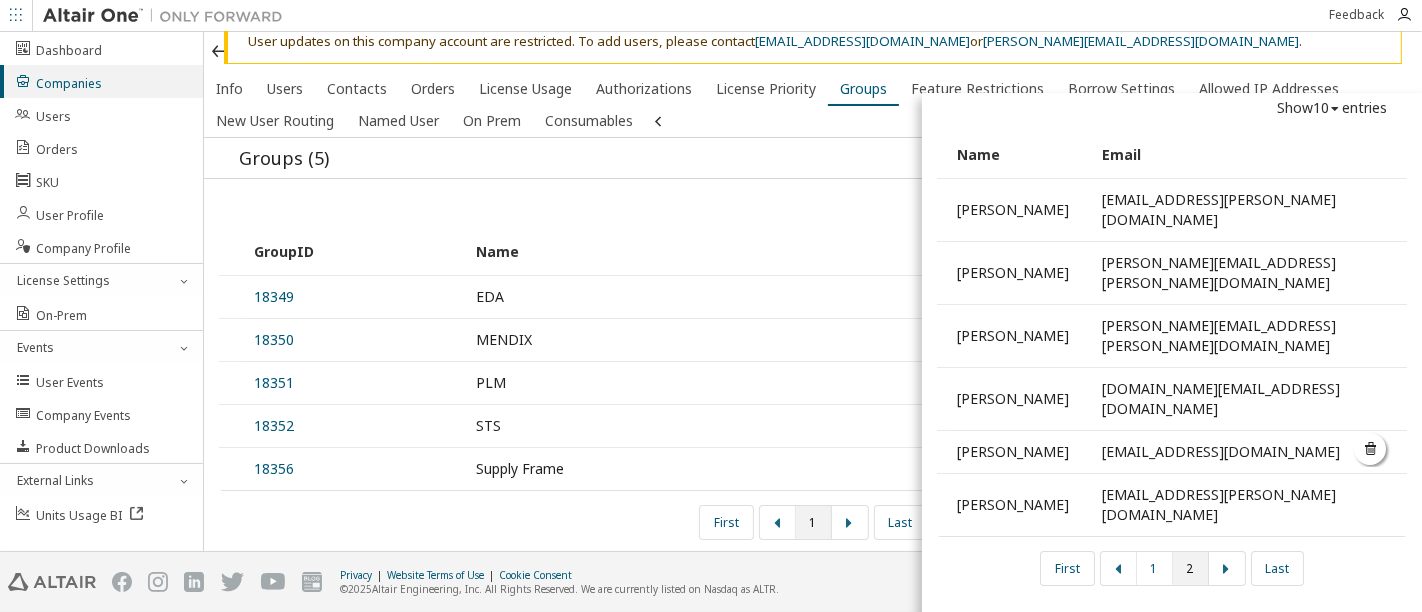 scroll, scrollTop: 12, scrollLeft: 0, axis: vertical 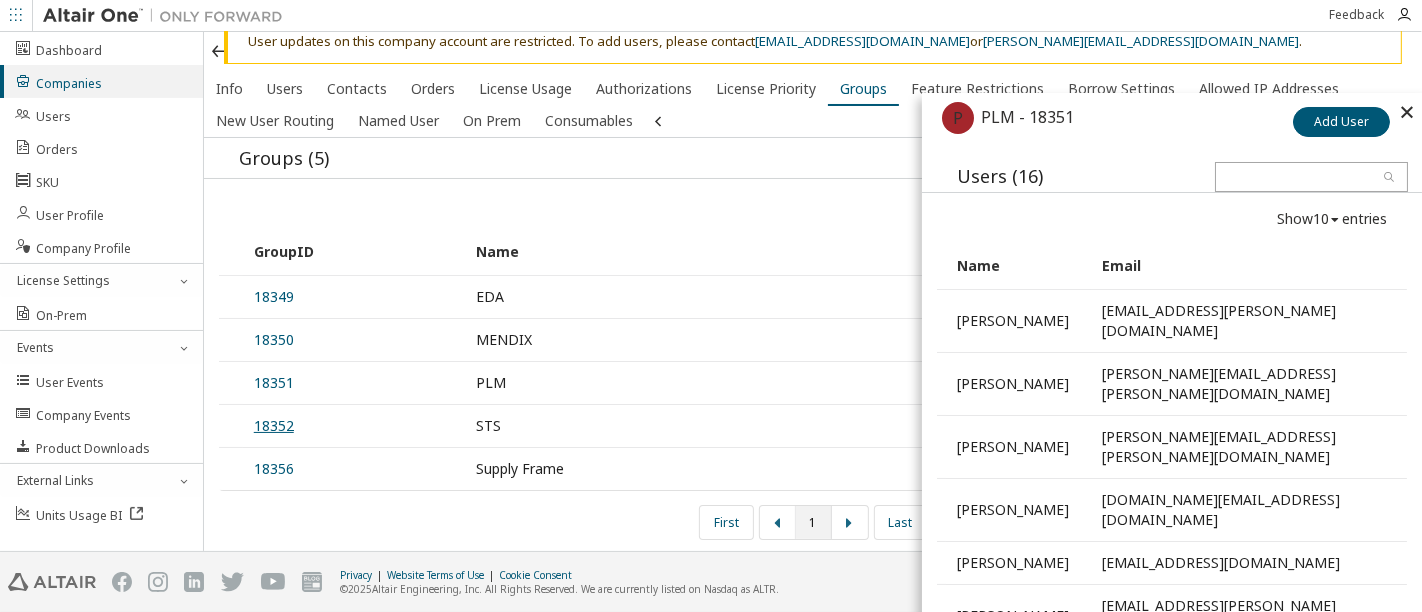 click on "18352" at bounding box center (274, 425) 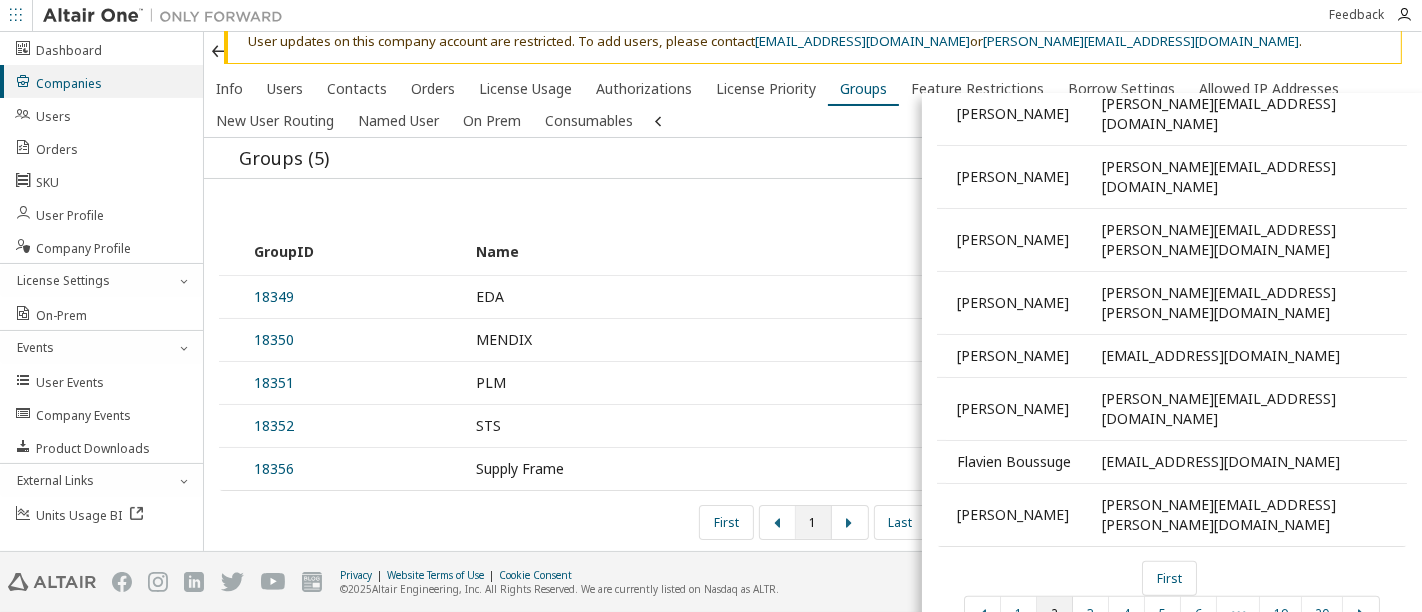 scroll, scrollTop: 0, scrollLeft: 0, axis: both 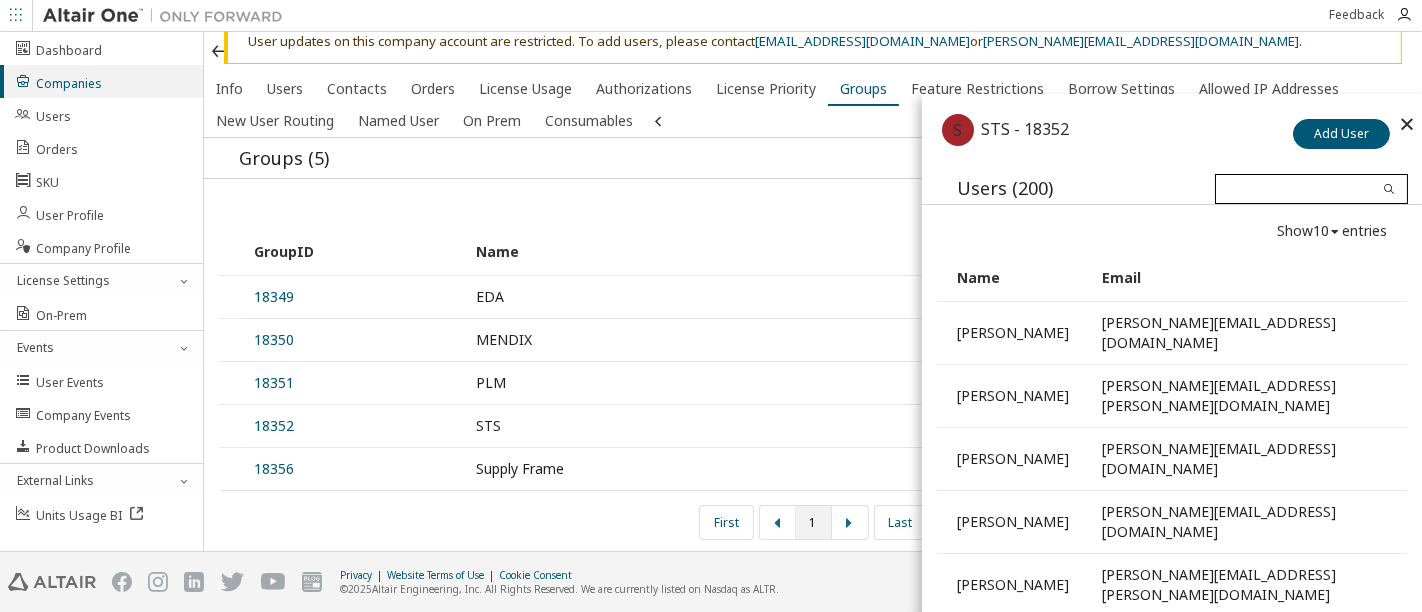 click at bounding box center [1311, 189] 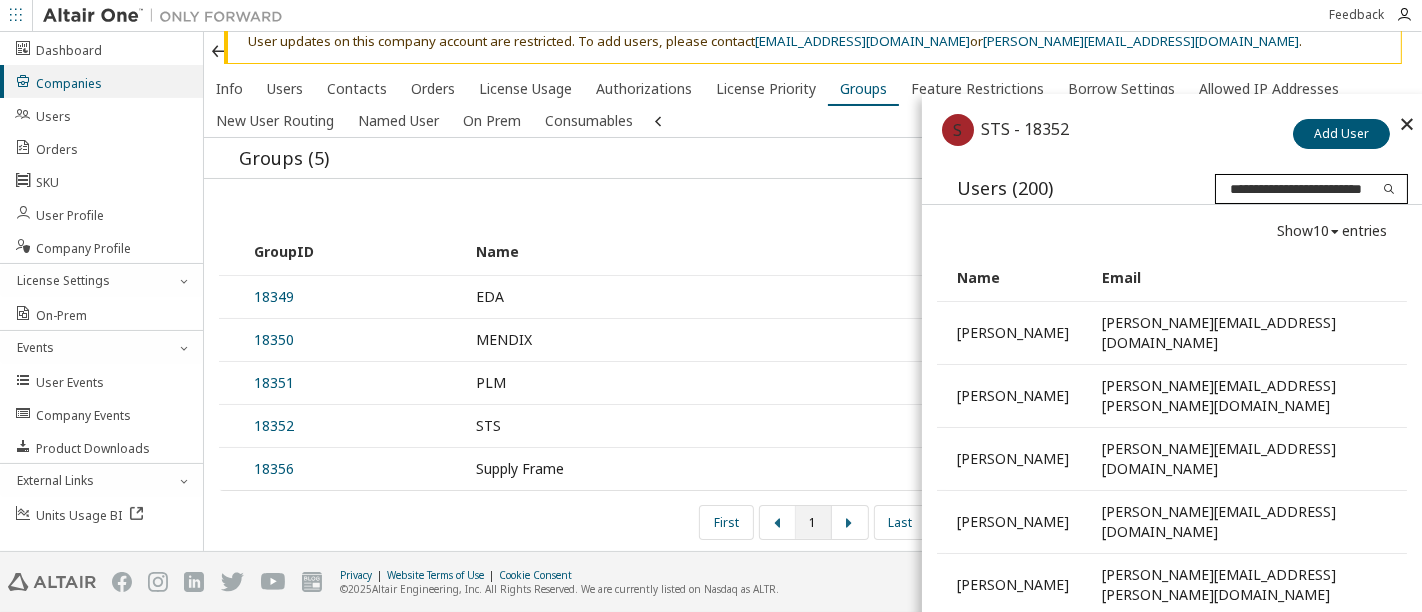 scroll, scrollTop: 0, scrollLeft: 34, axis: horizontal 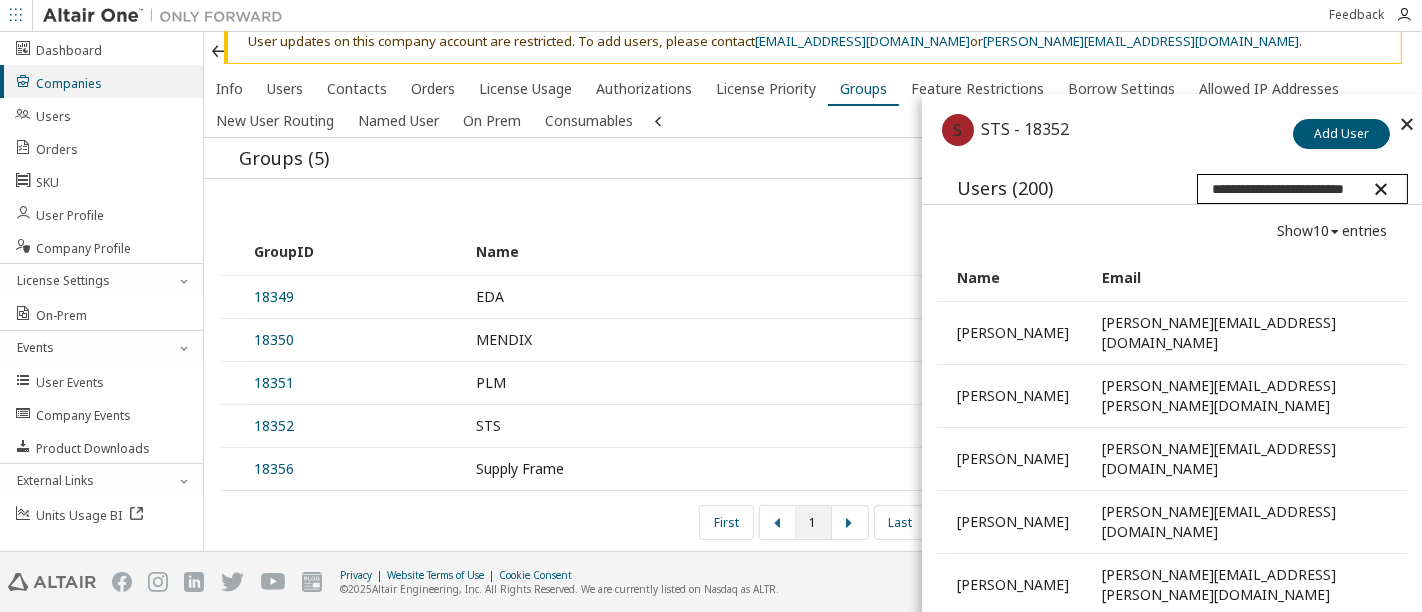 type on "**********" 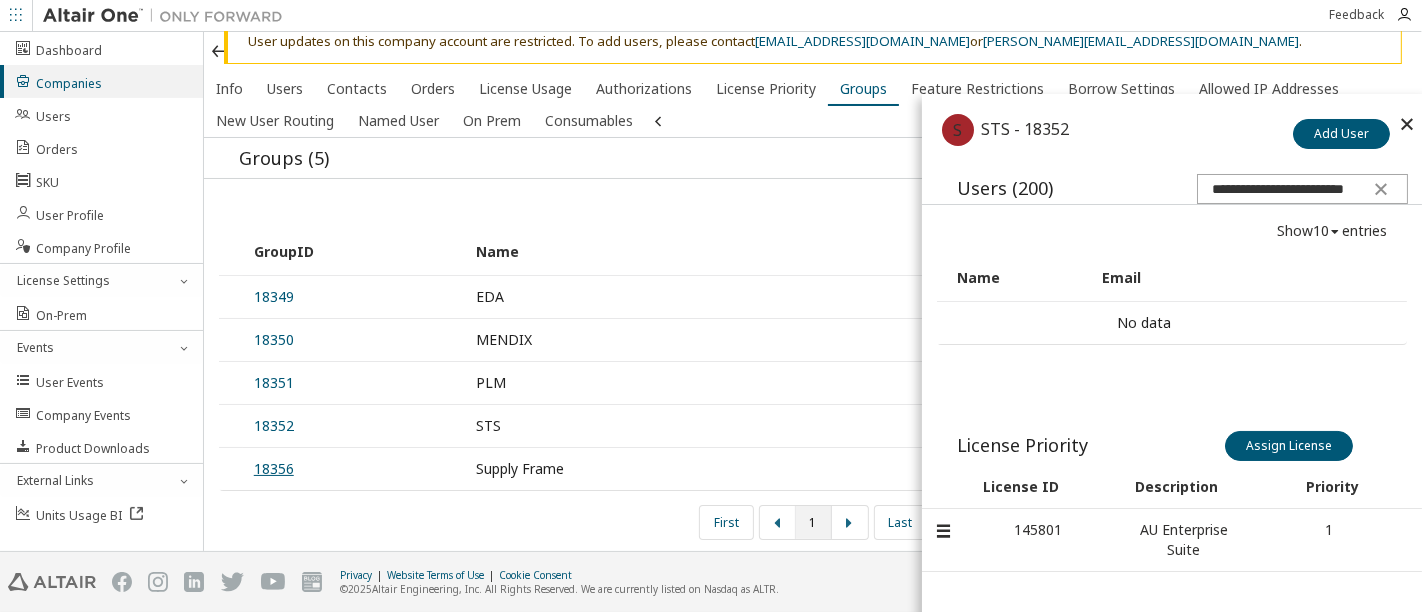 click on "18356" at bounding box center [274, 468] 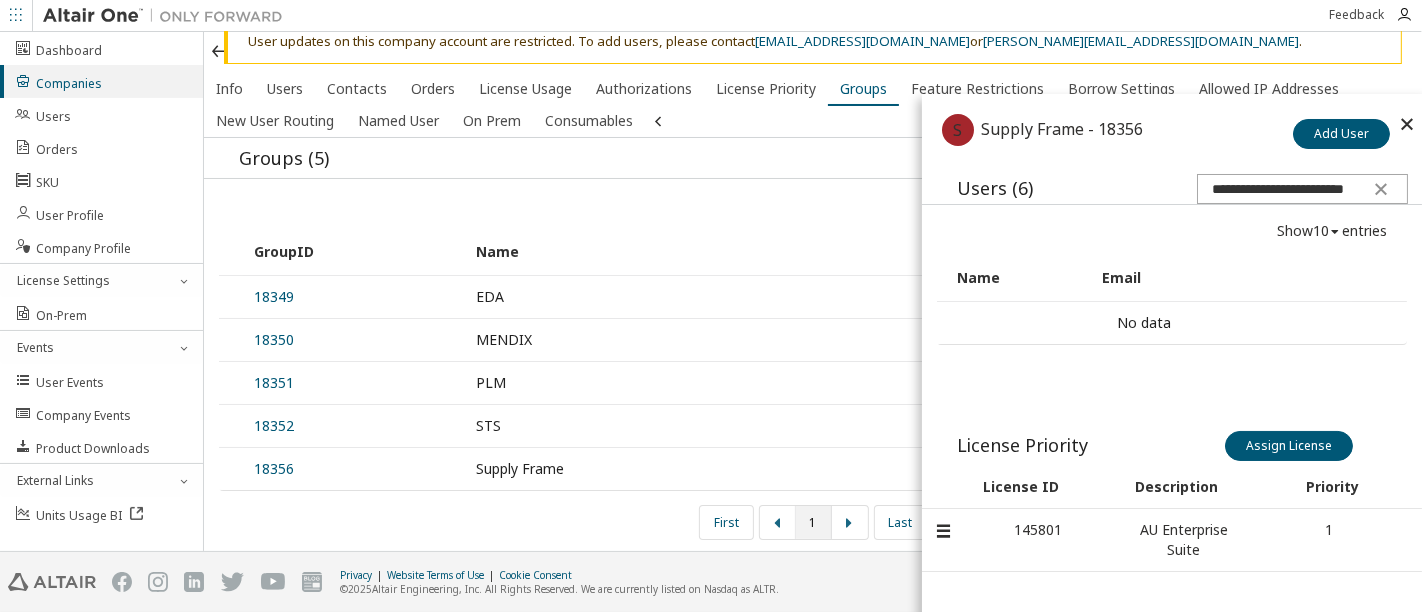 click at bounding box center [1407, 124] 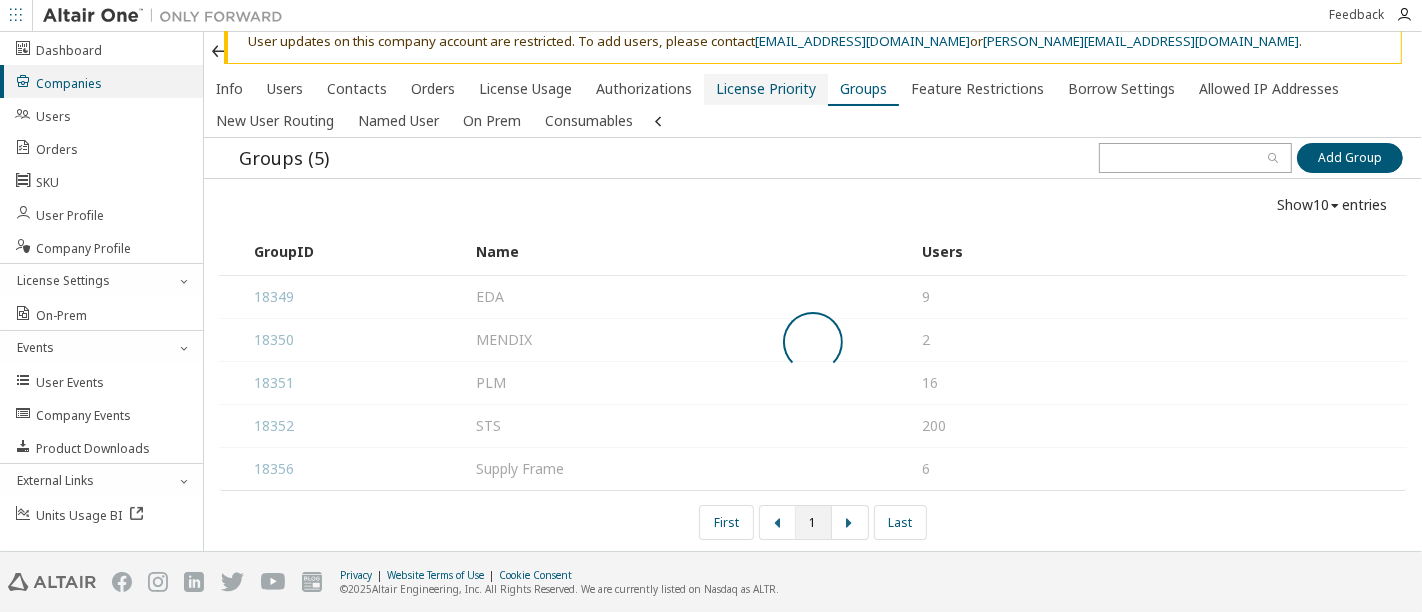 click on "License Priority" at bounding box center [766, 89] 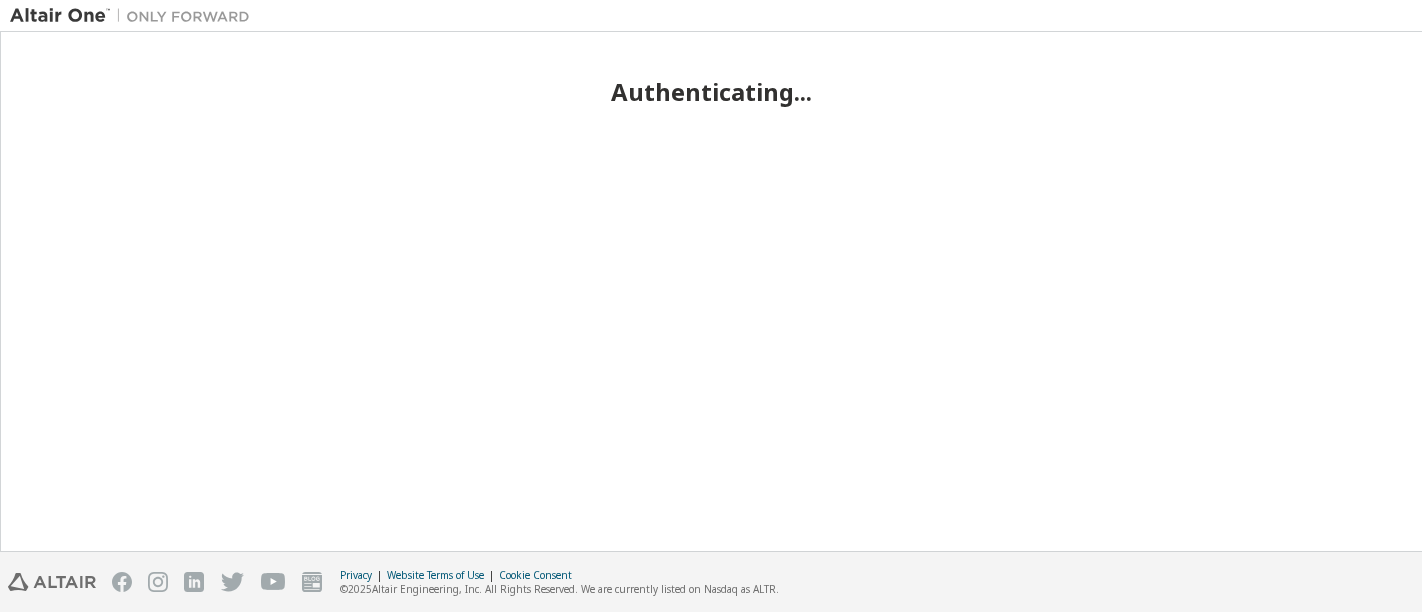 scroll, scrollTop: 0, scrollLeft: 0, axis: both 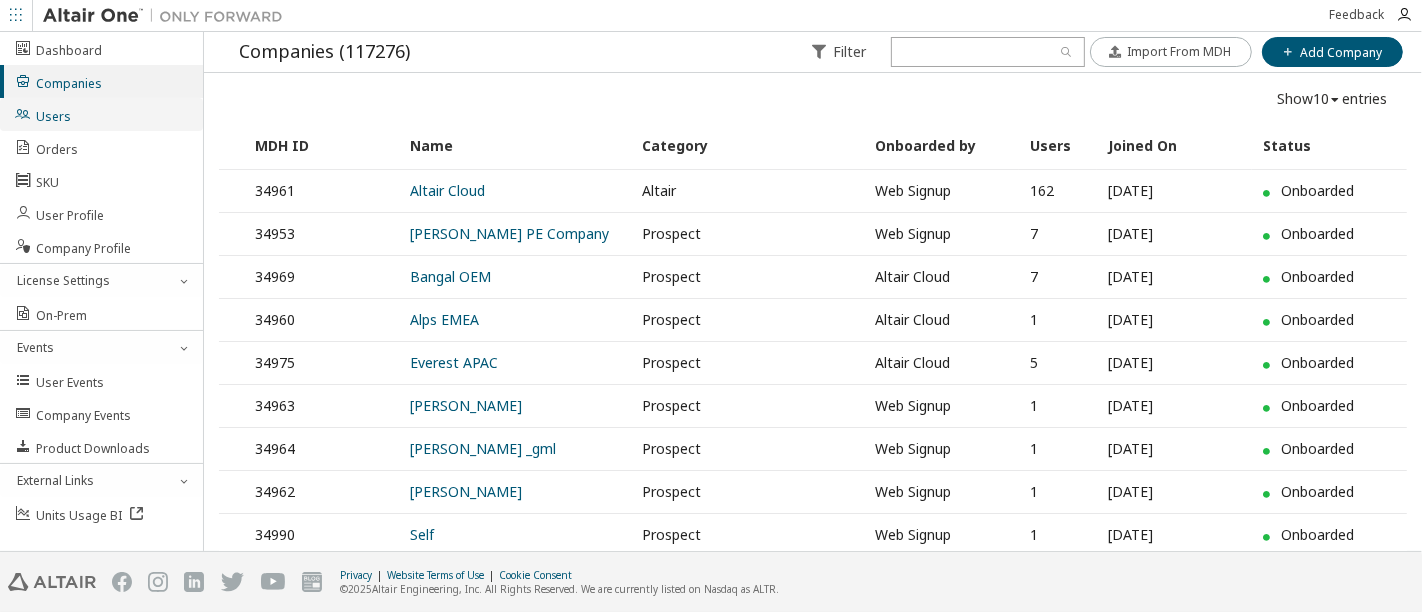 click on "Users" at bounding box center (101, 114) 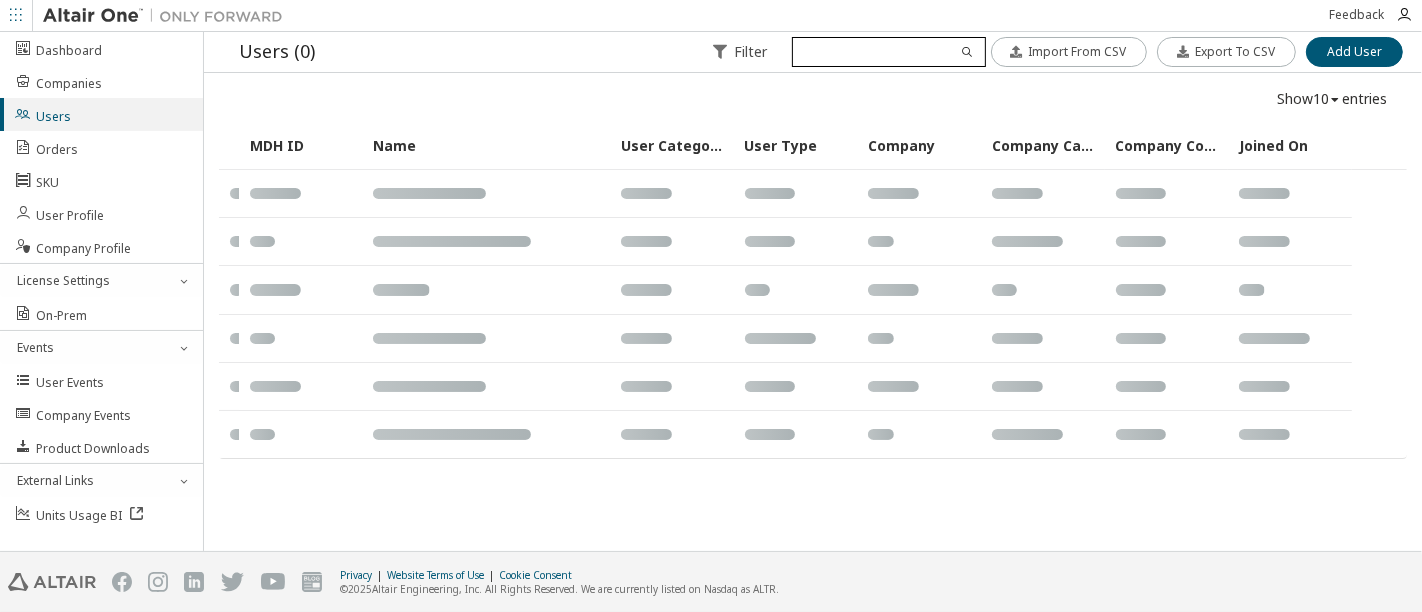 click at bounding box center [888, 52] 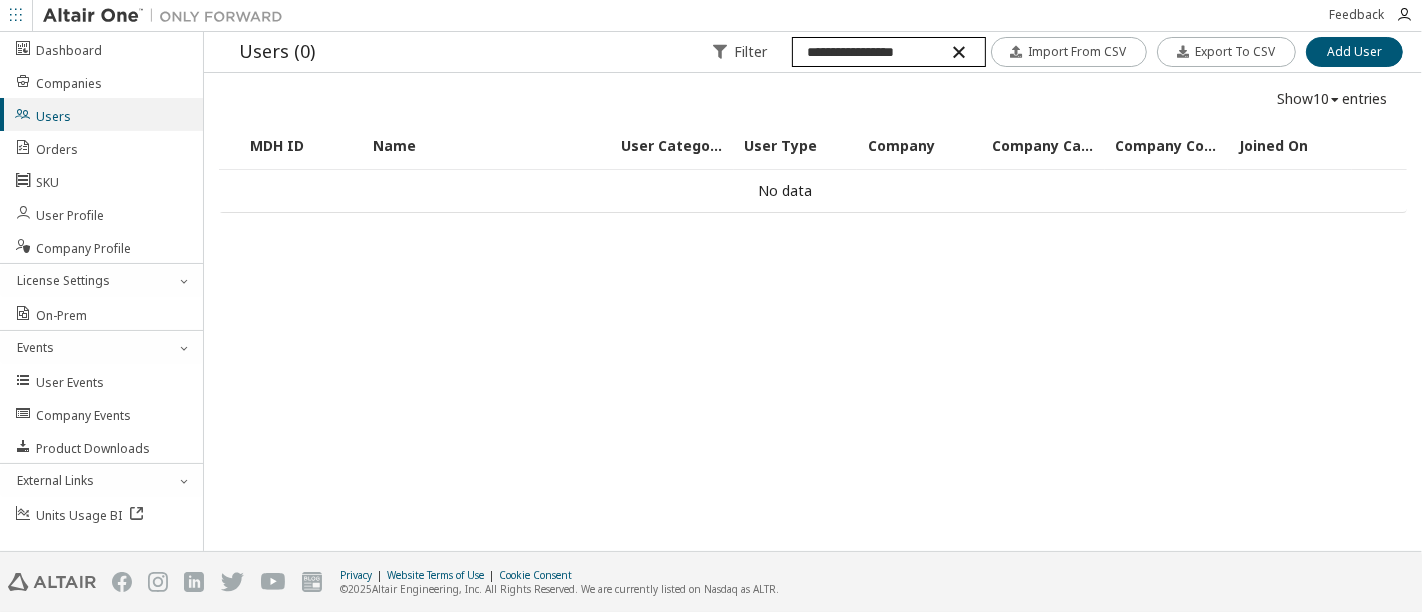 type on "**********" 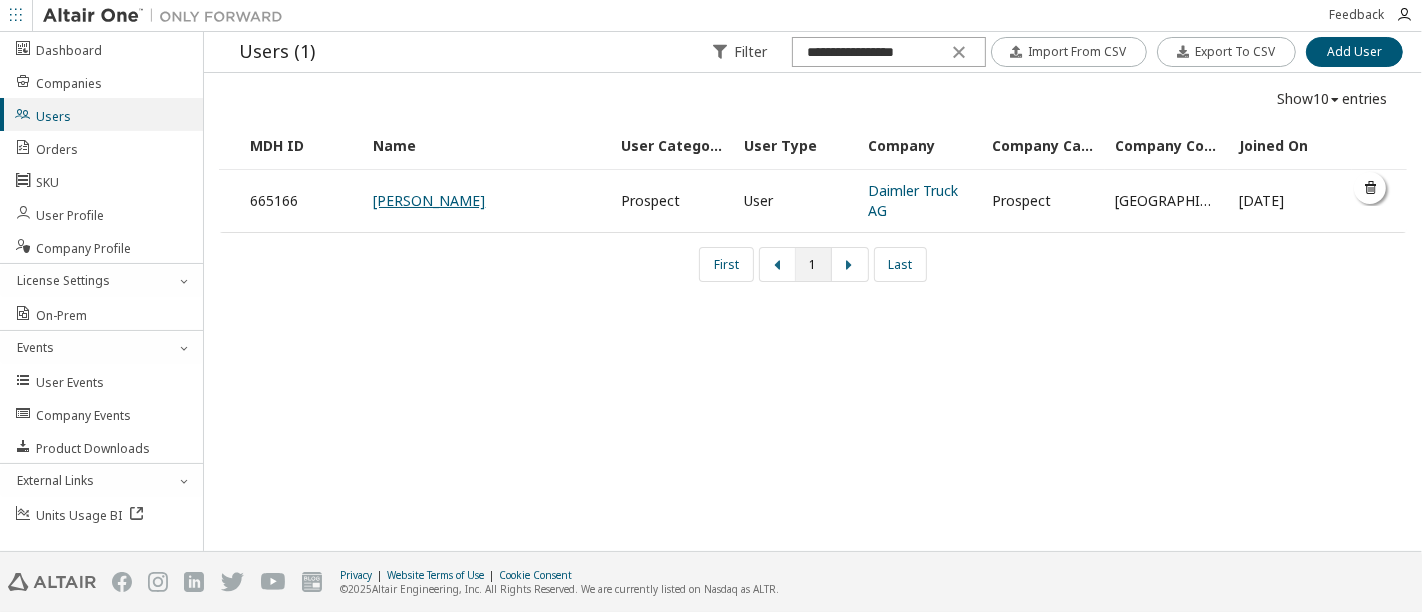 click on "[PERSON_NAME]" at bounding box center (429, 200) 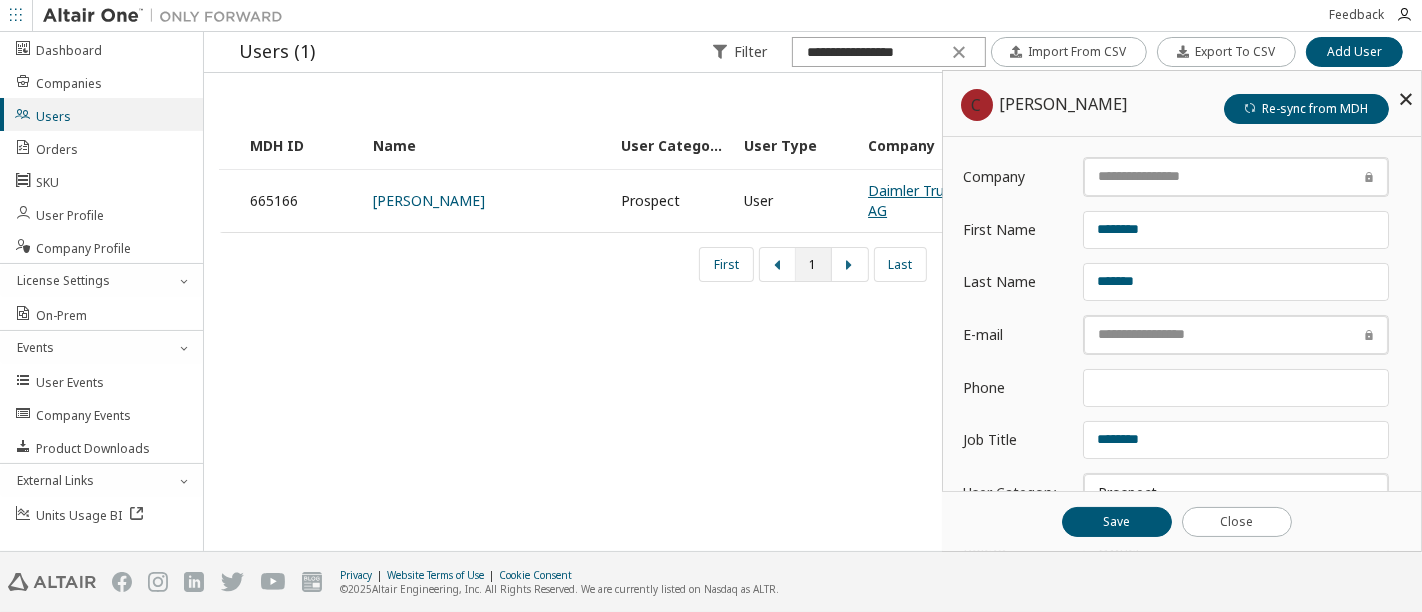 click on "Daimler Truck AG" at bounding box center (913, 200) 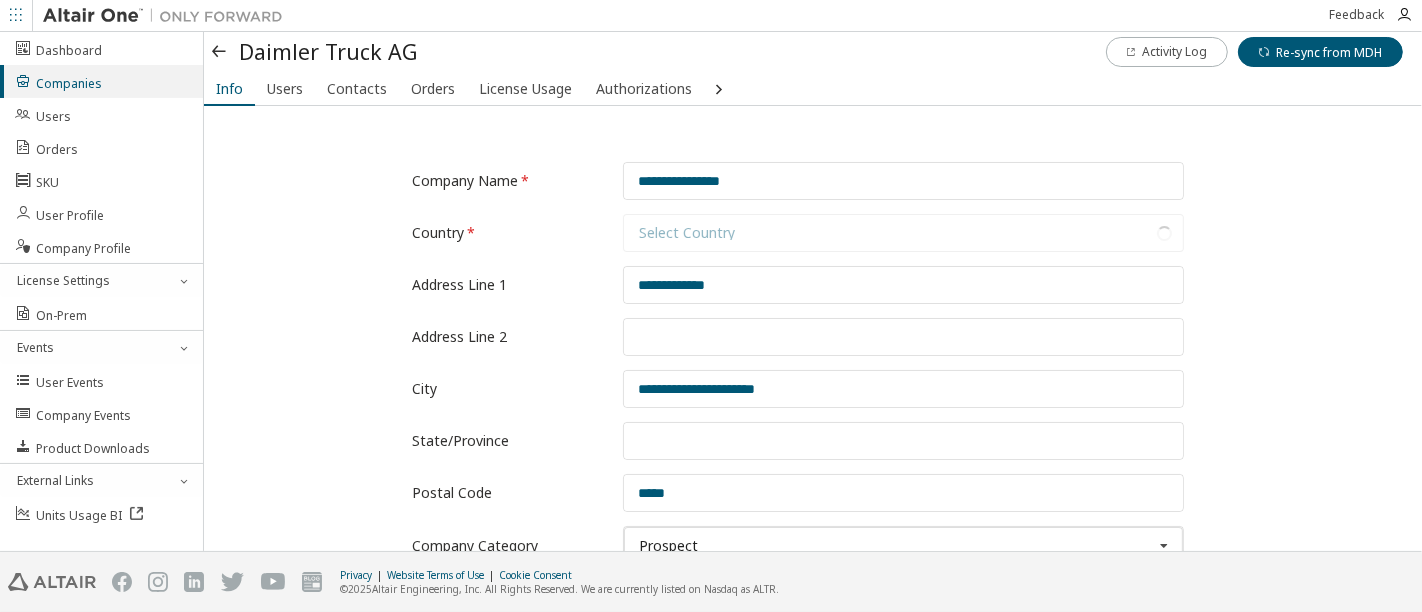 click on "Company Name Country Select Country No results found. Address Line 1 Address Line 2 City State/Province Postal Code Company Category Prospect Commercial Prospect Trial Academic Partner Altair Restricted Partner MDH Subsidary Subsidiaries [GEOGRAPHIC_DATA] [GEOGRAPHIC_DATA] Subsidiaries Altair Engineering [GEOGRAPHIC_DATA] [GEOGRAPHIC_DATA] [GEOGRAPHIC_DATA] [GEOGRAPHIC_DATA] [GEOGRAPHIC_DATA] [GEOGRAPHIC_DATA] [GEOGRAPHIC_DATA] [GEOGRAPHIC_DATA] [GEOGRAPHIC_DATA] [GEOGRAPHIC_DATA] [GEOGRAPHIC_DATA] [GEOGRAPHIC_DATA] [GEOGRAPHIC_DATA] [GEOGRAPHIC_DATA] solidThinking [GEOGRAPHIC_DATA] [GEOGRAPHIC_DATA] [GEOGRAPHIC_DATA] [GEOGRAPHIC_DATA] [GEOGRAPHIC_DATA] [GEOGRAPHIC_DATA] [GEOGRAPHIC_DATA] [GEOGRAPHIC_DATA] [GEOGRAPHIC_DATA] [GEOGRAPHIC_DATA] [GEOGRAPHIC_DATA] [GEOGRAPHIC_DATA] [GEOGRAPHIC_DATA] [GEOGRAPHIC_DATA] [GEOGRAPHIC_DATA] [GEOGRAPHIC_DATA] Account Manager Email Account Manager Name Is Channel Partner Self Managed Channel Partner Channel Partner No results found. Add a note here, keep in mind your notes will be visible to other people within [GEOGRAPHIC_DATA] and any reseller this company may be assigned to in the future. More Details Owner Name E-mail Portal Customer ID MDH Customer ID MDH Customer Code Industry Max Units:  Tax ID Company successfully updated Save Close" at bounding box center (813, 633) 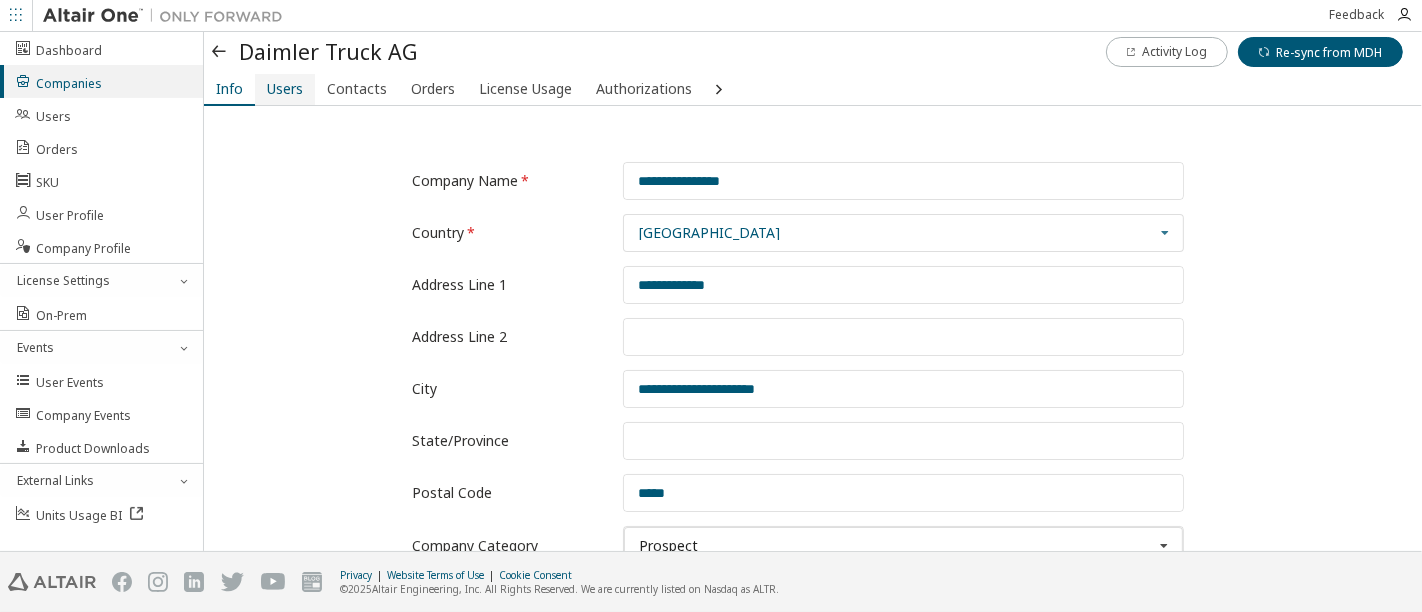 click on "Users" at bounding box center [285, 89] 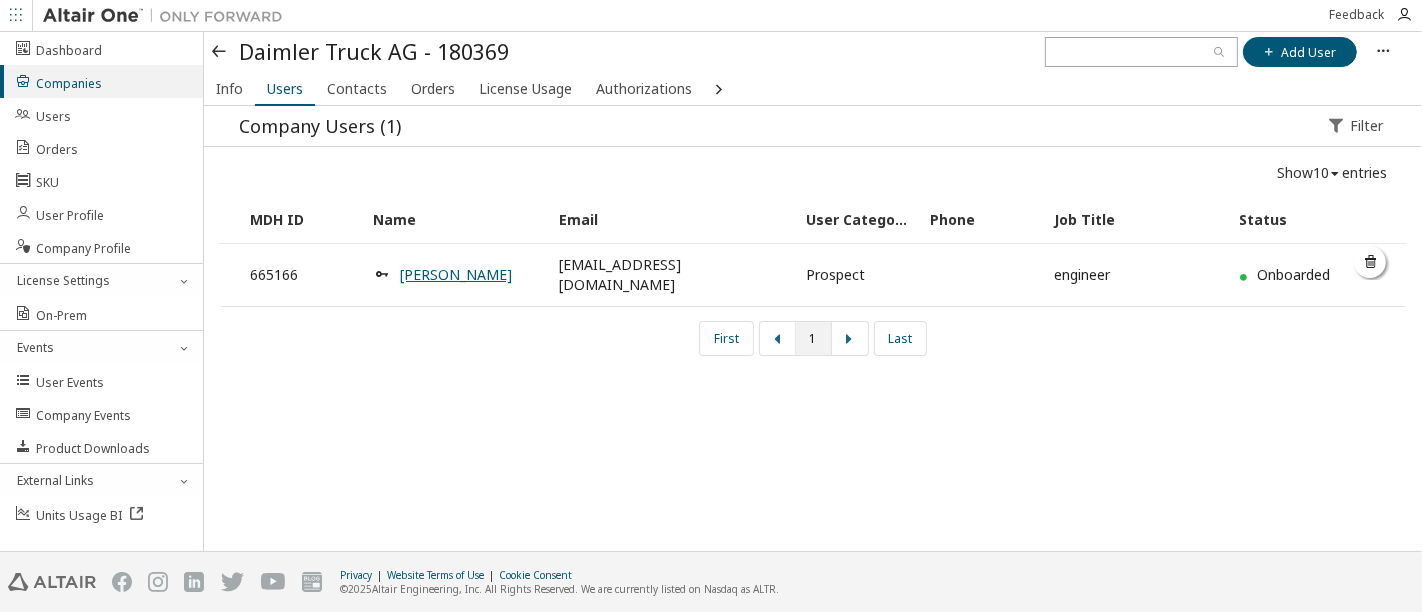 click on "[PERSON_NAME]" at bounding box center [456, 274] 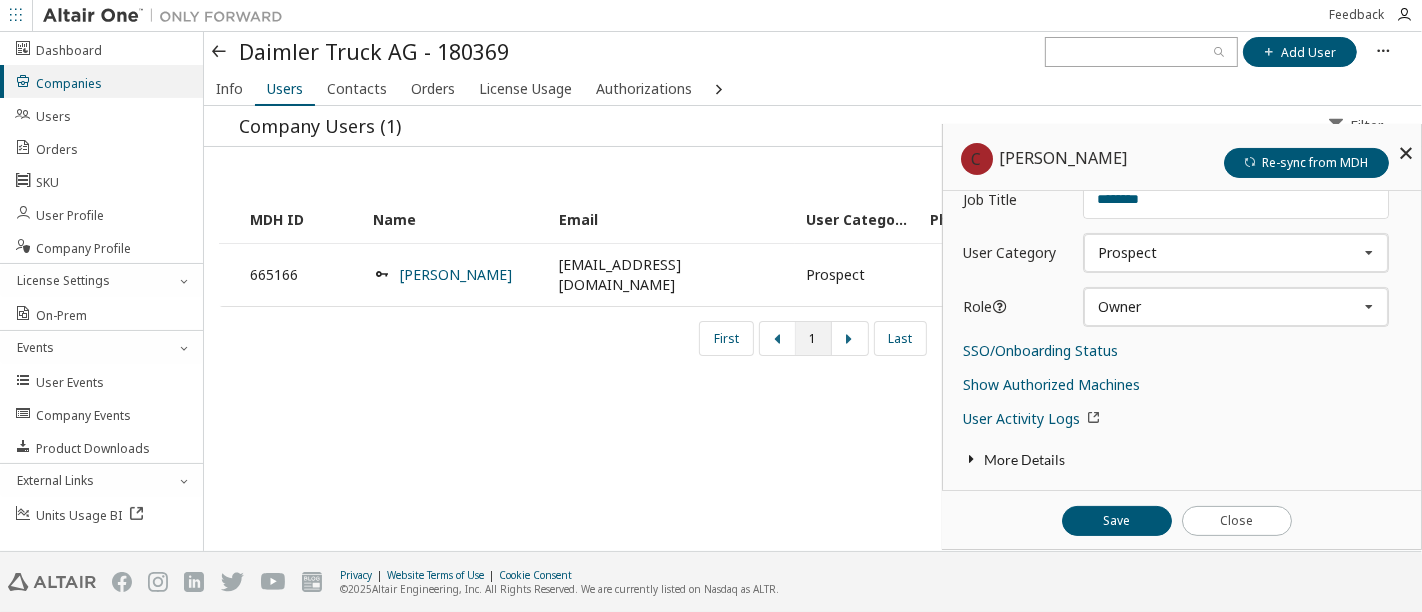 scroll, scrollTop: 302, scrollLeft: 0, axis: vertical 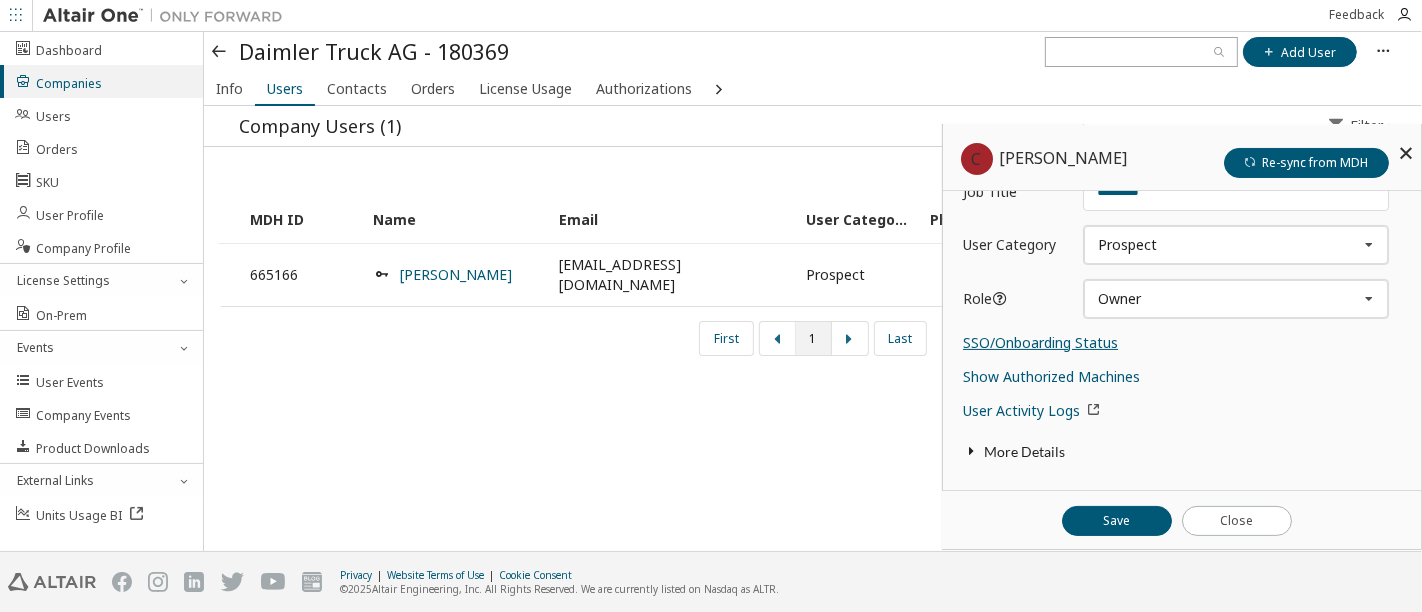 click on "SSO/Onboarding Status" at bounding box center (1040, 342) 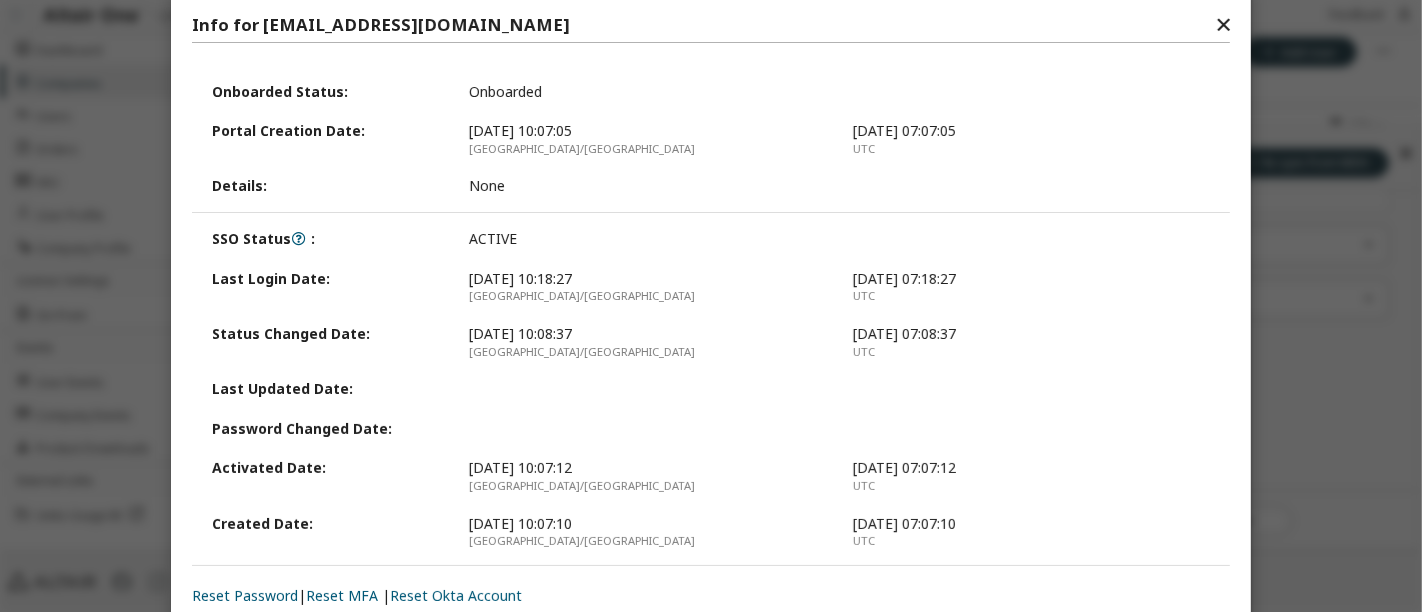 scroll, scrollTop: 34, scrollLeft: 0, axis: vertical 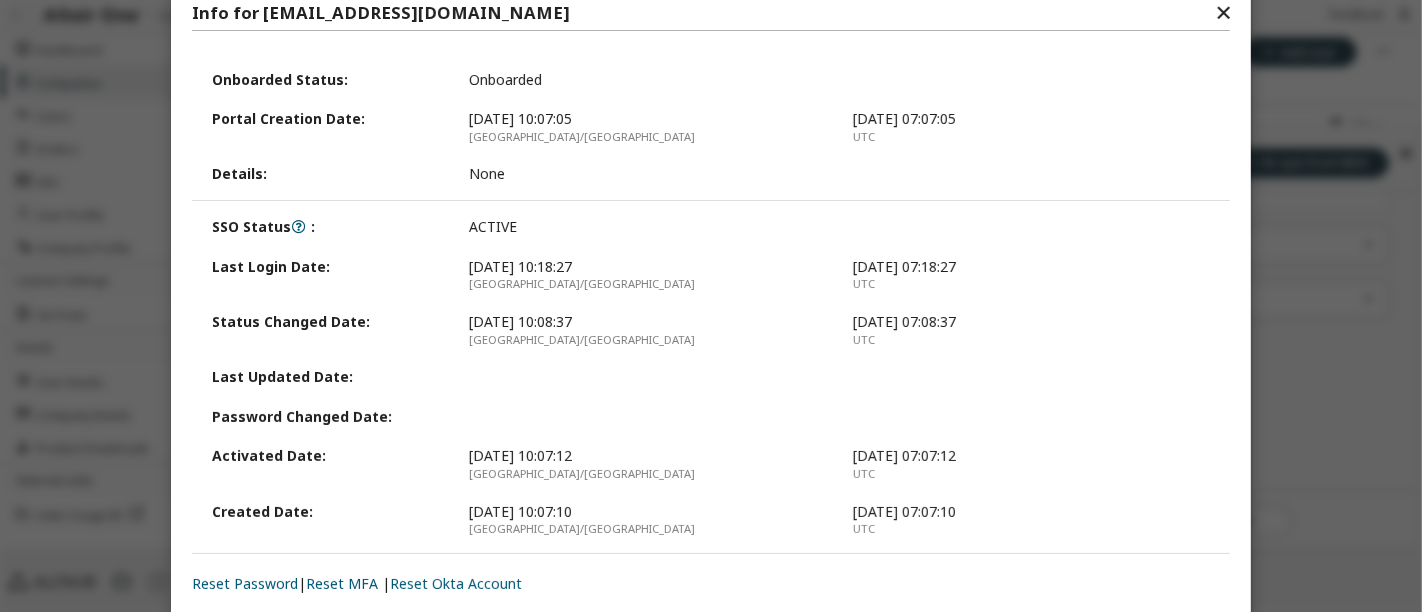 click on "✕" at bounding box center (1223, 13) 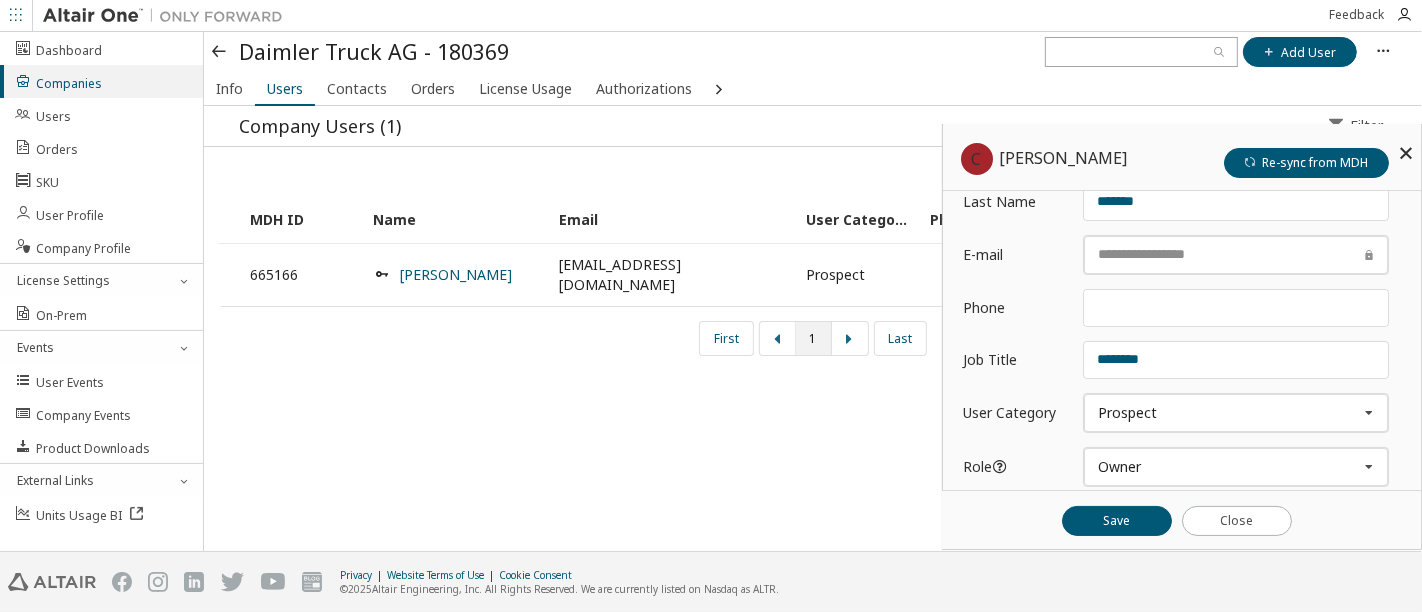 scroll, scrollTop: 0, scrollLeft: 0, axis: both 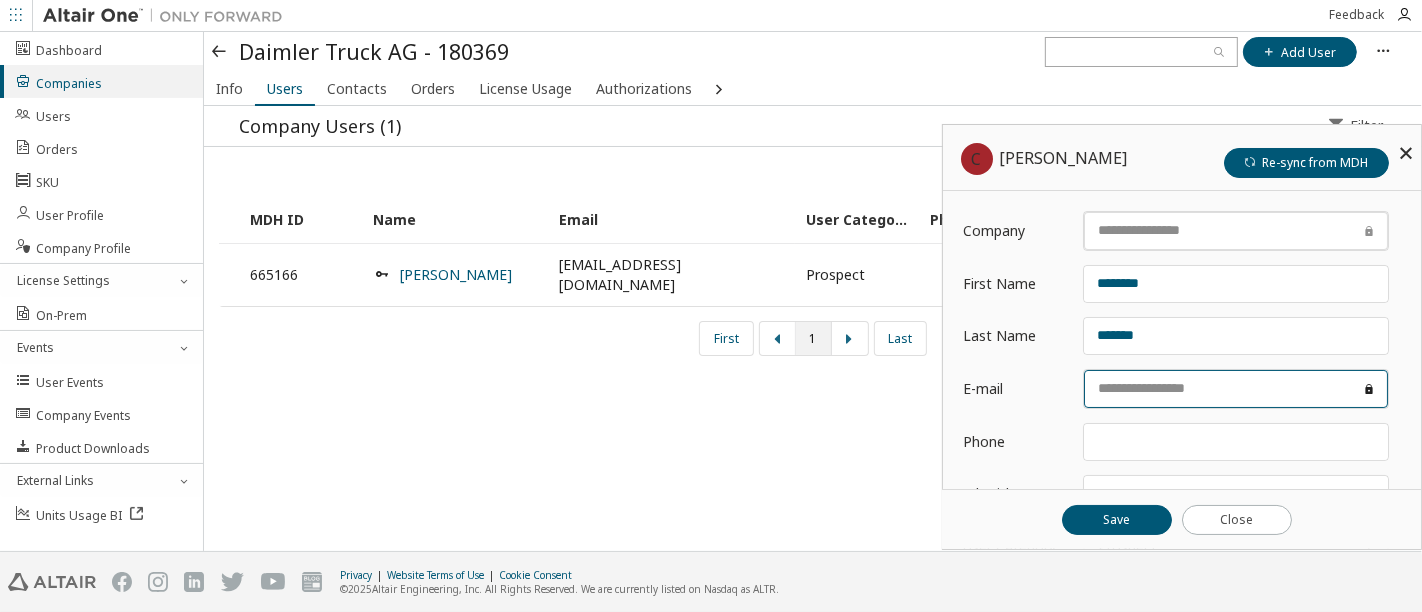 click at bounding box center (1236, 389) 